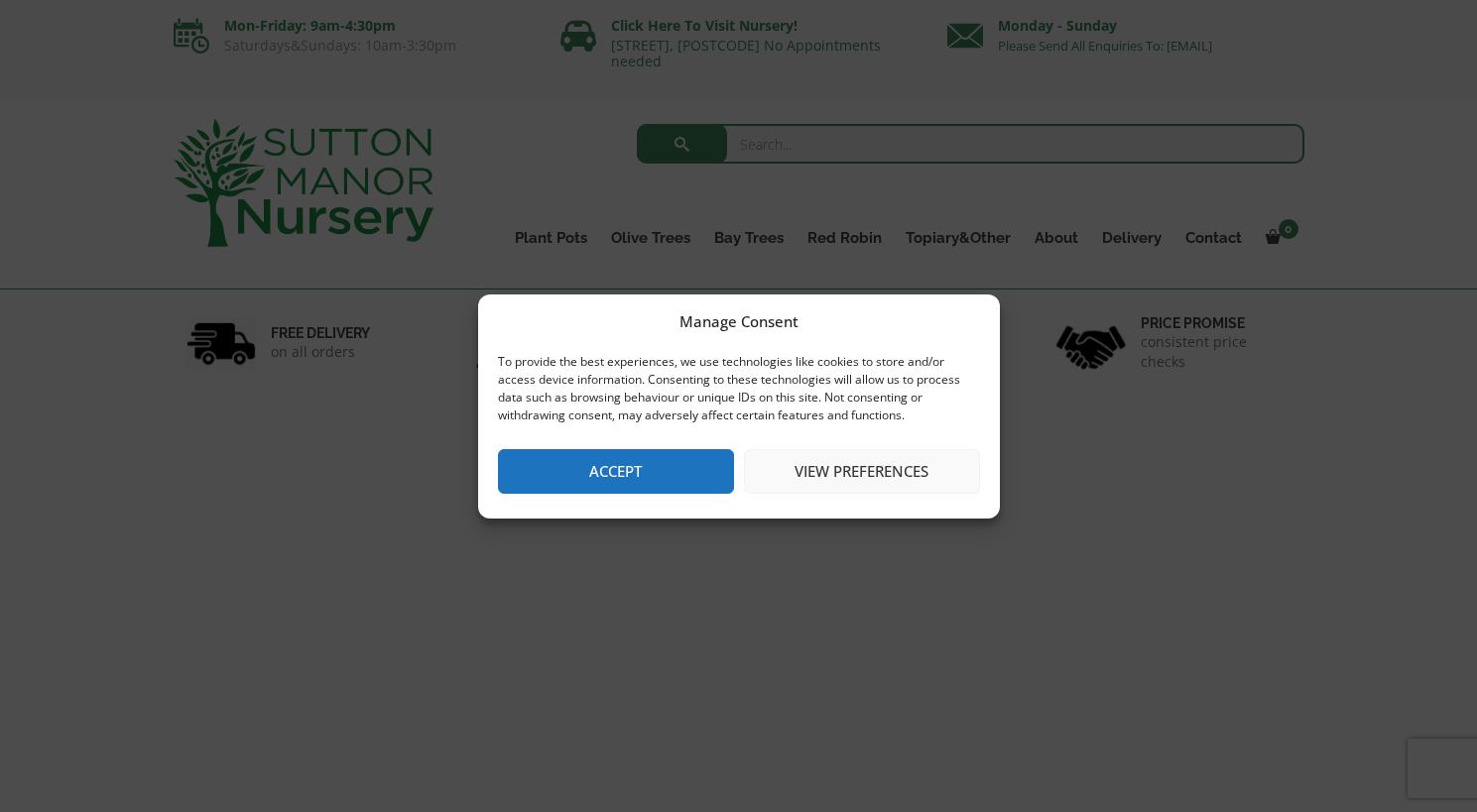 scroll, scrollTop: 0, scrollLeft: 0, axis: both 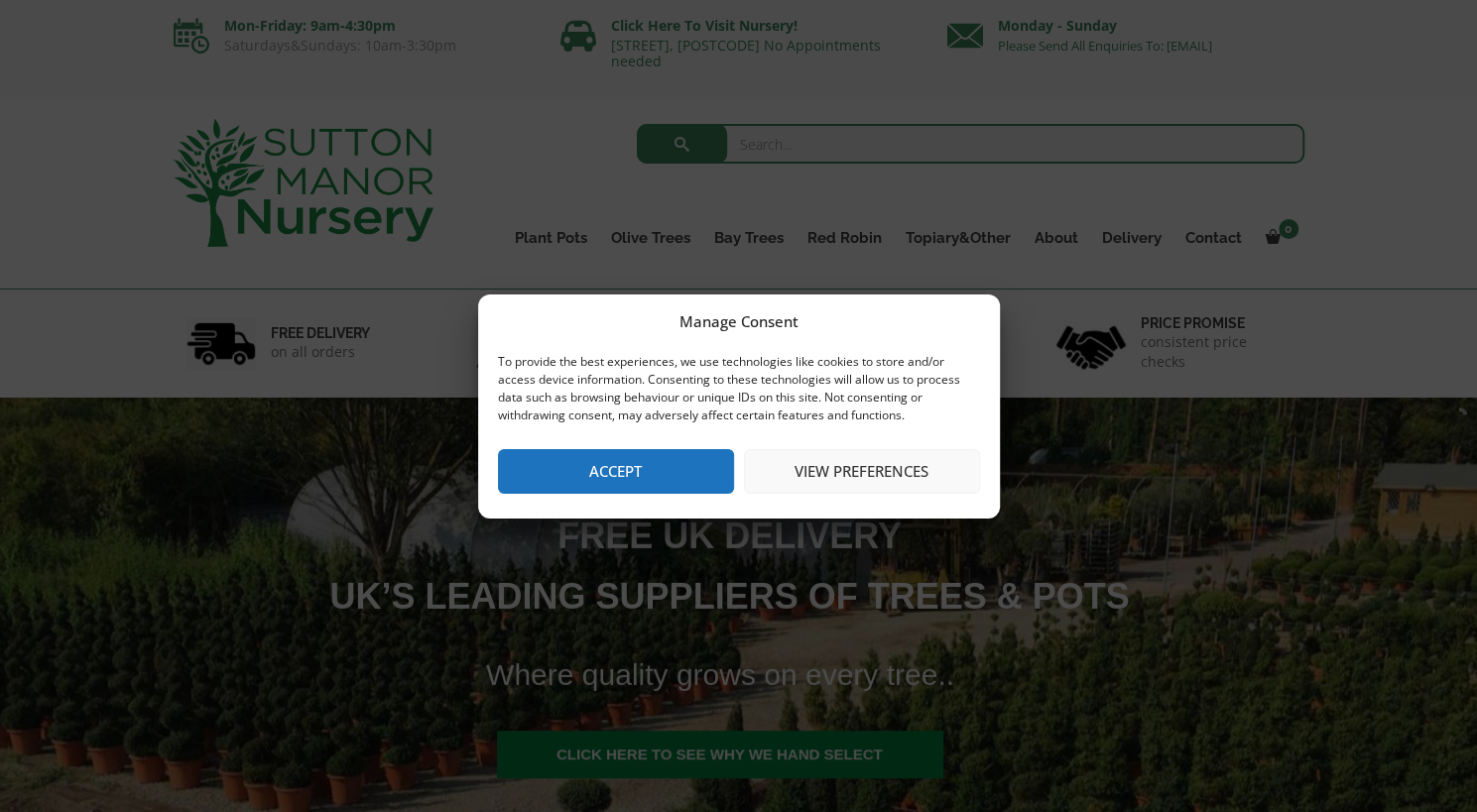 click on "Accept" at bounding box center (616, 471) 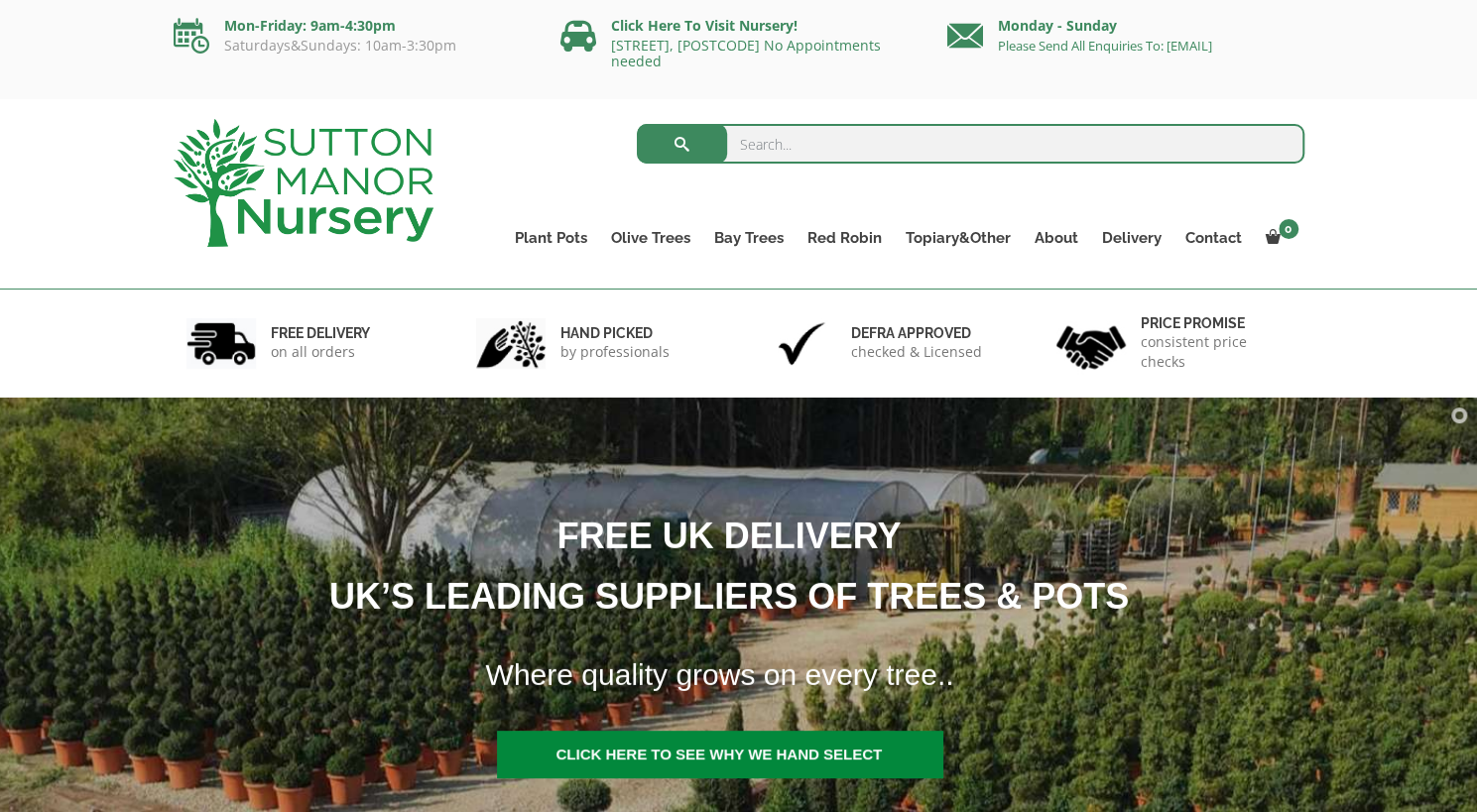 scroll, scrollTop: 674, scrollLeft: 0, axis: vertical 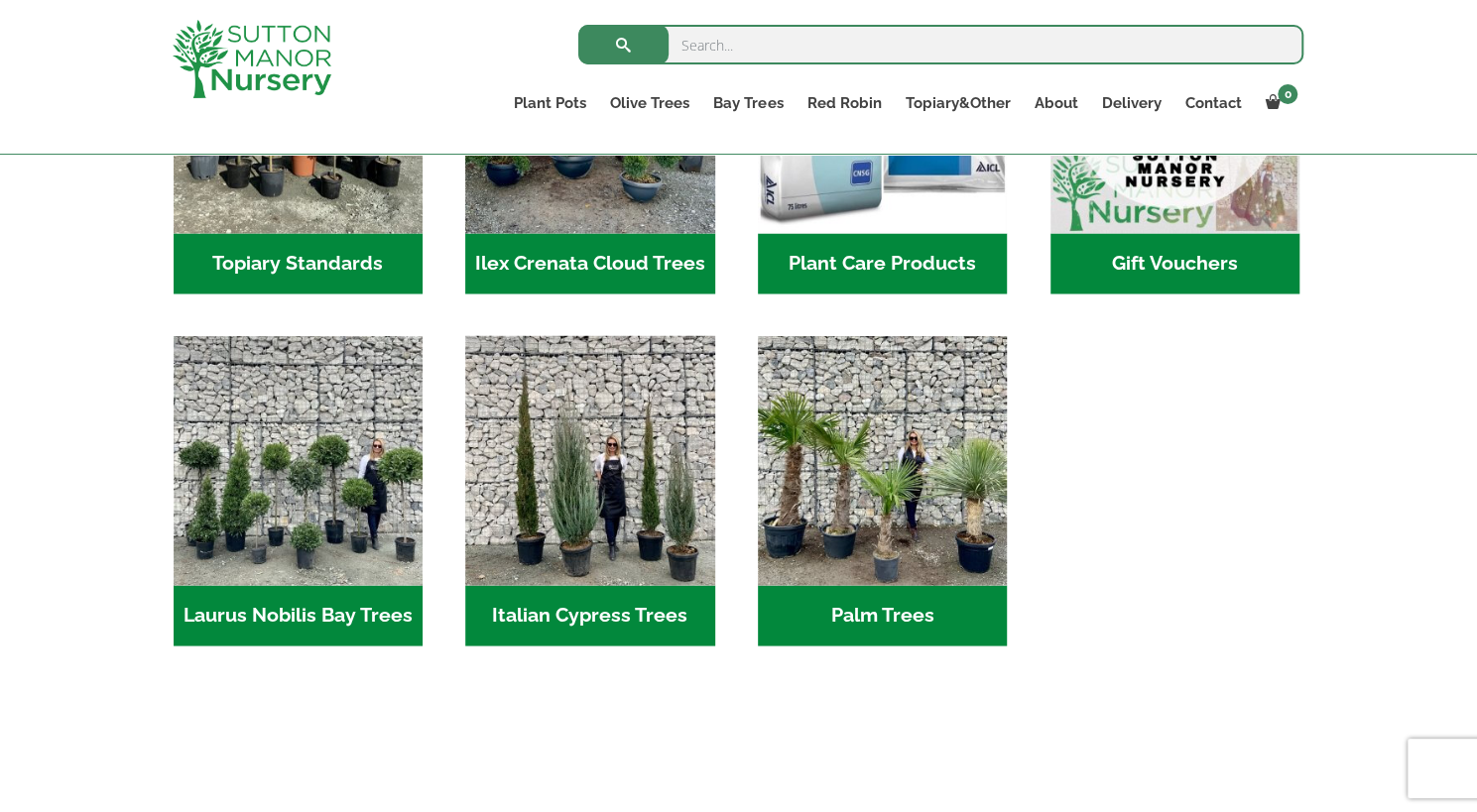 click at bounding box center [940, 45] 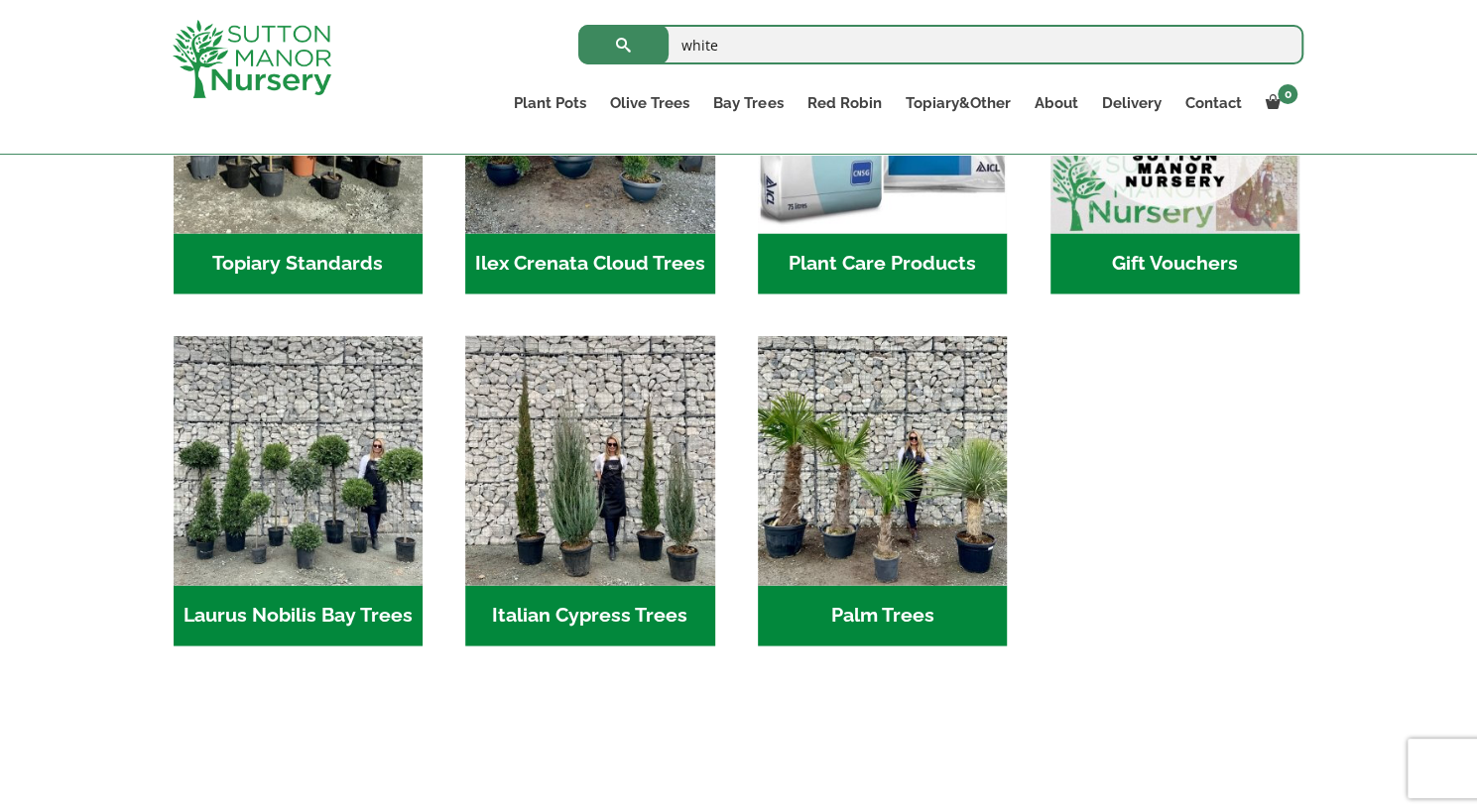 type on "white" 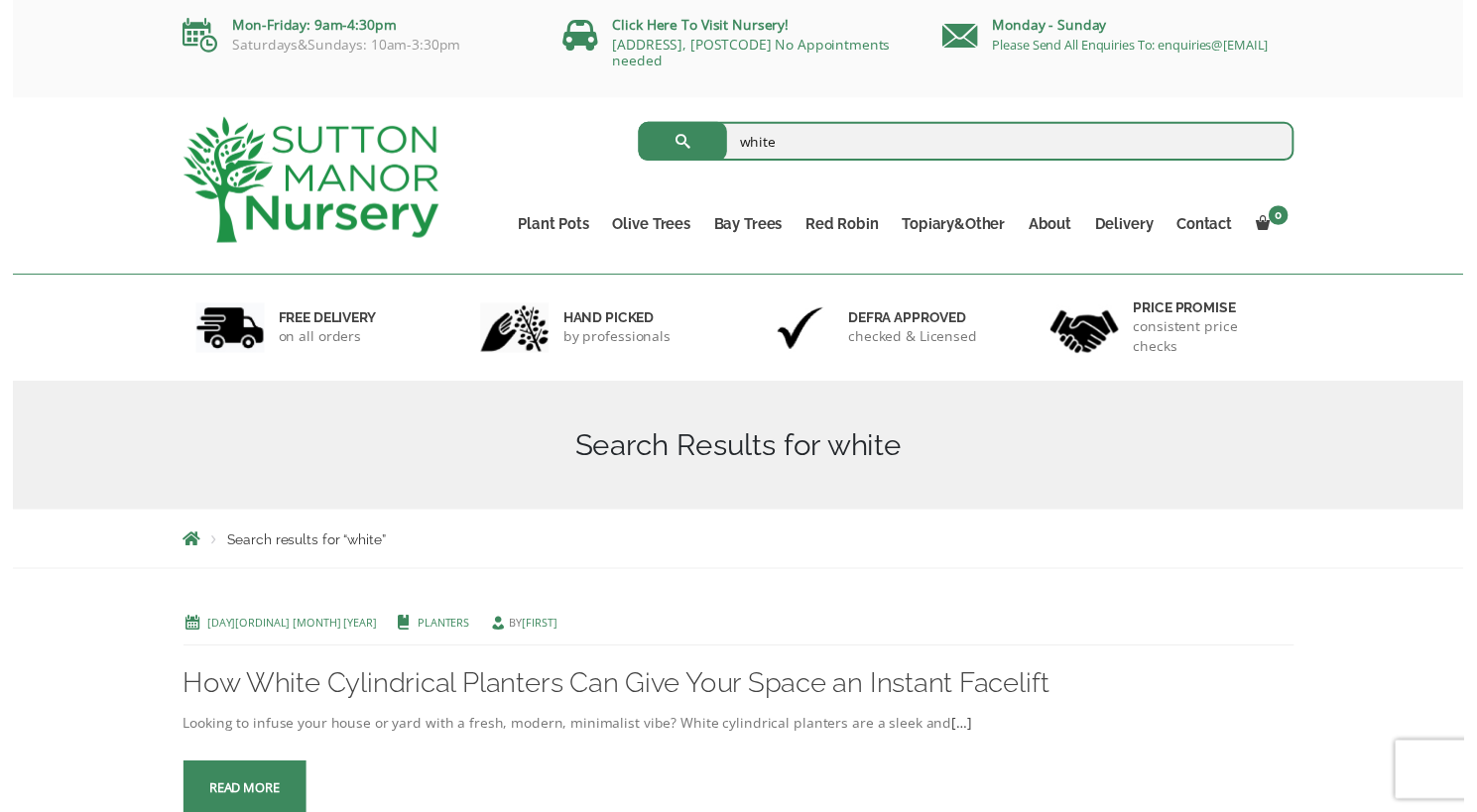 scroll, scrollTop: 0, scrollLeft: 0, axis: both 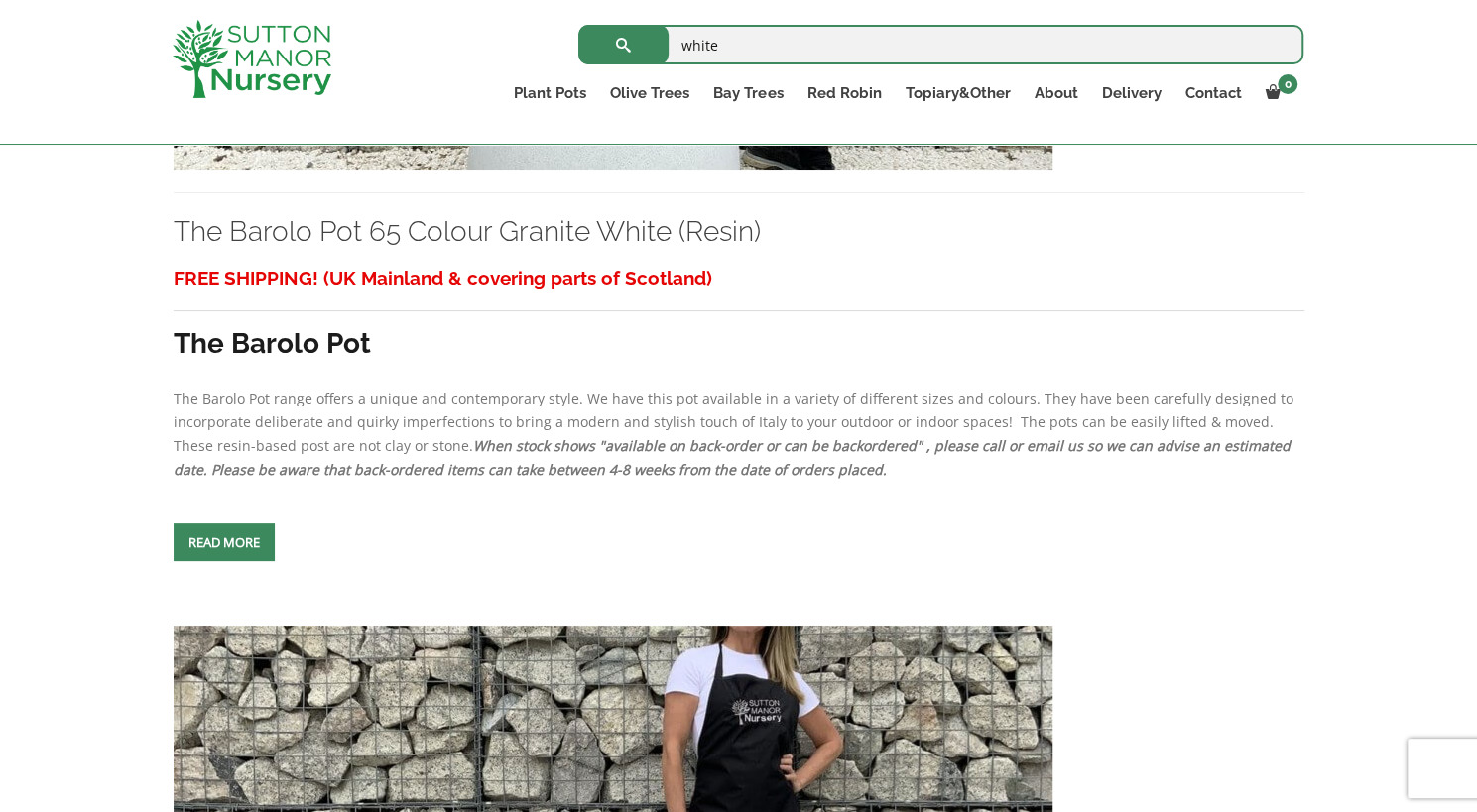 click on "Read more" at bounding box center [224, 542] 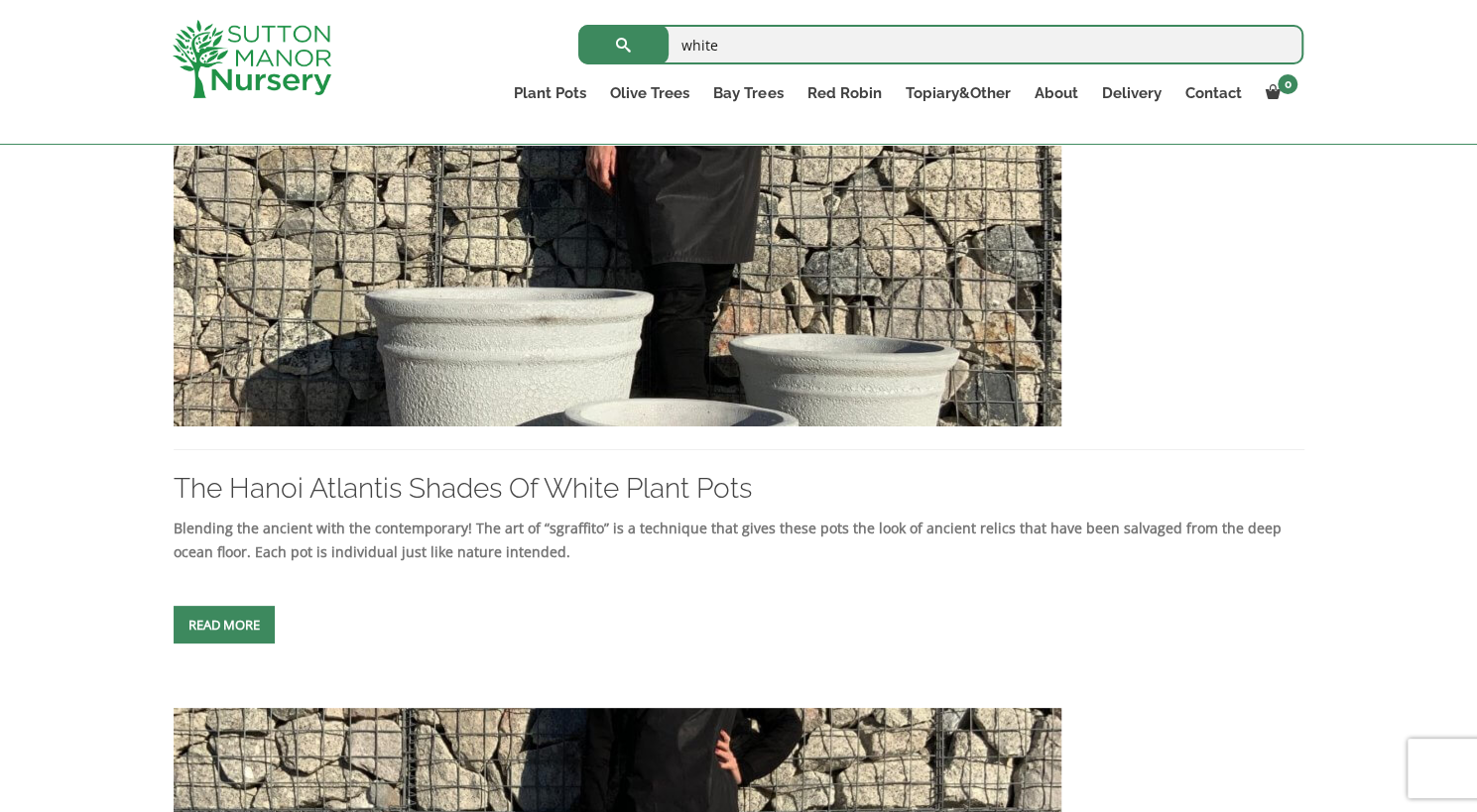 scroll, scrollTop: 3758, scrollLeft: 0, axis: vertical 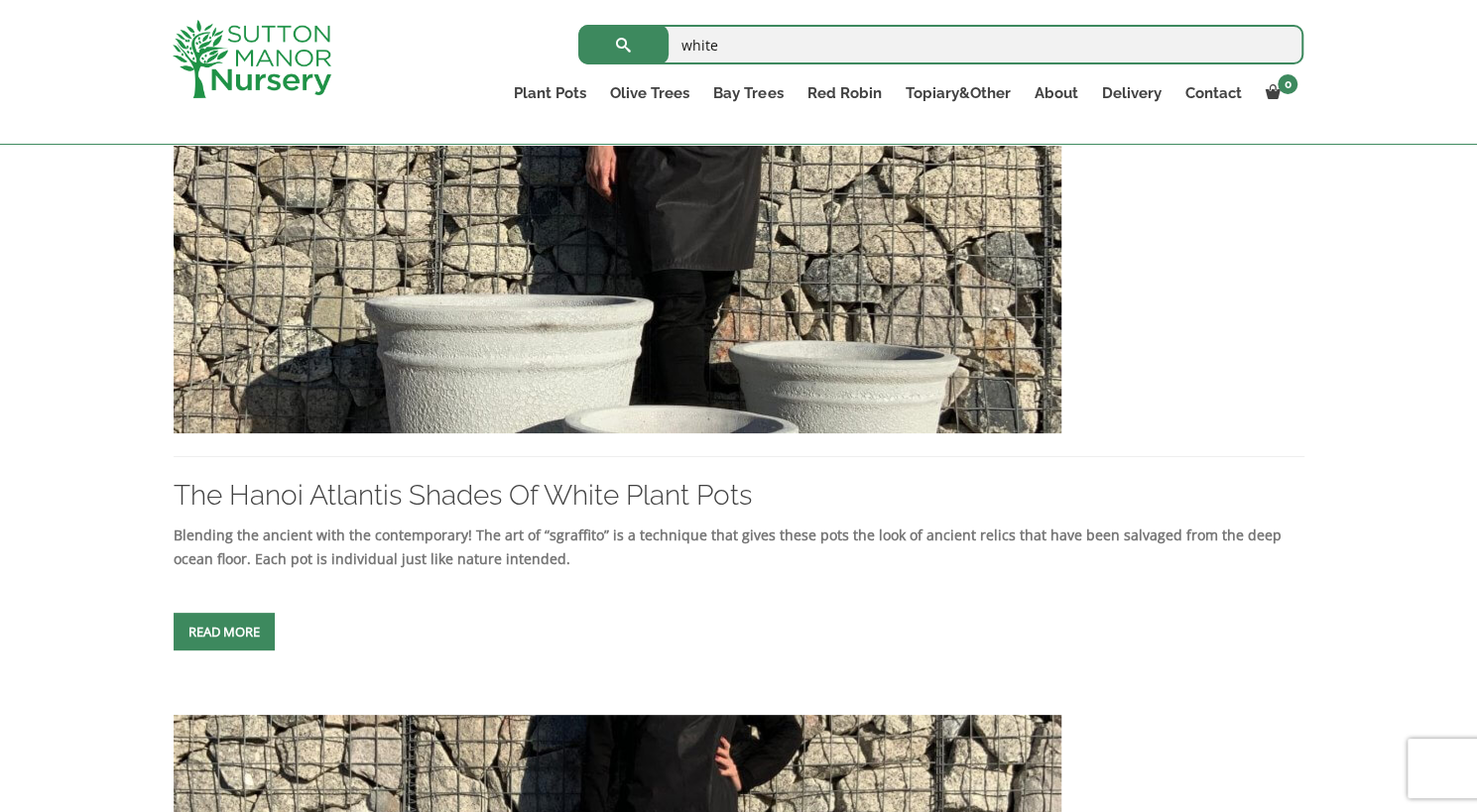 click on "Read more" at bounding box center [224, 632] 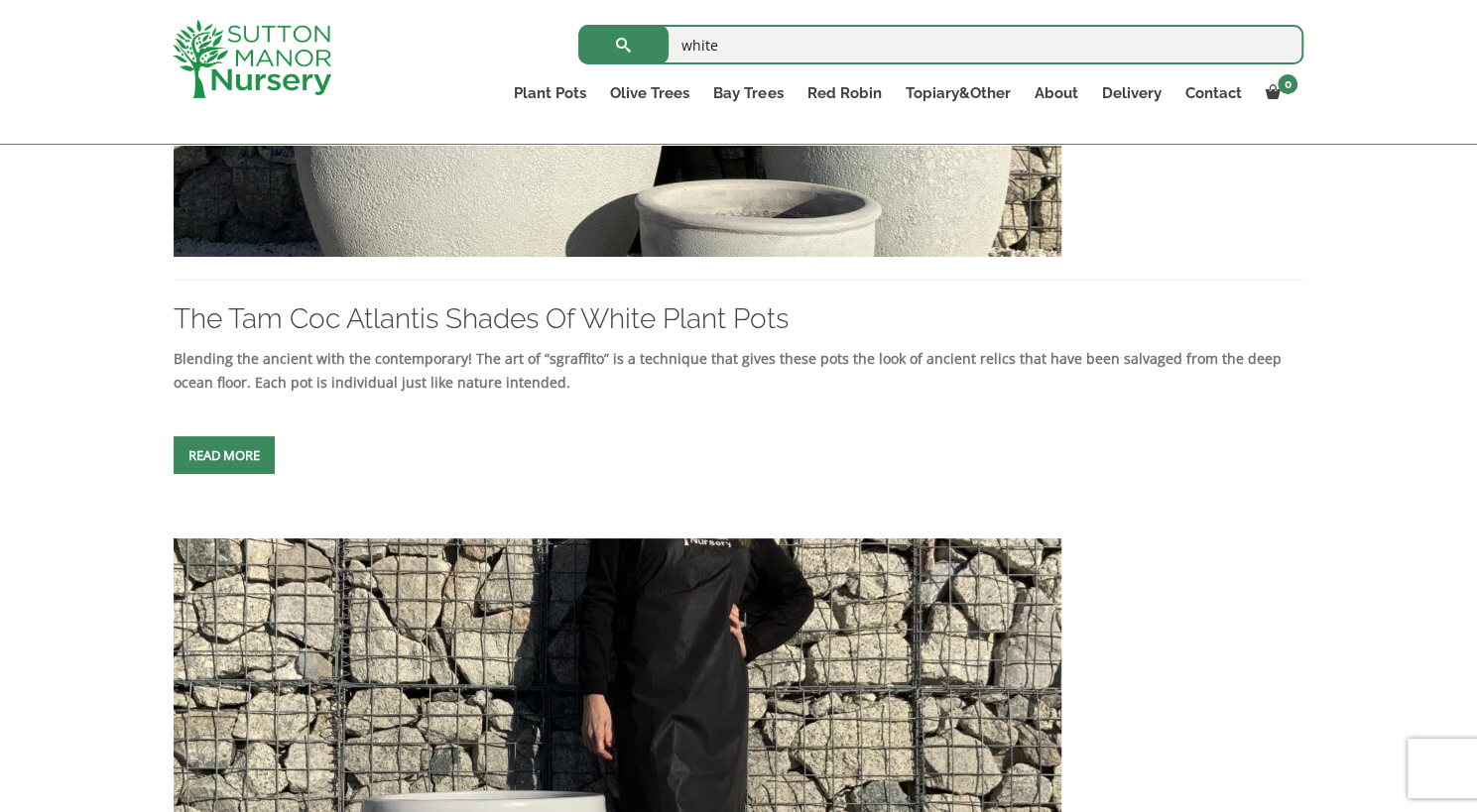 scroll, scrollTop: 4643, scrollLeft: 0, axis: vertical 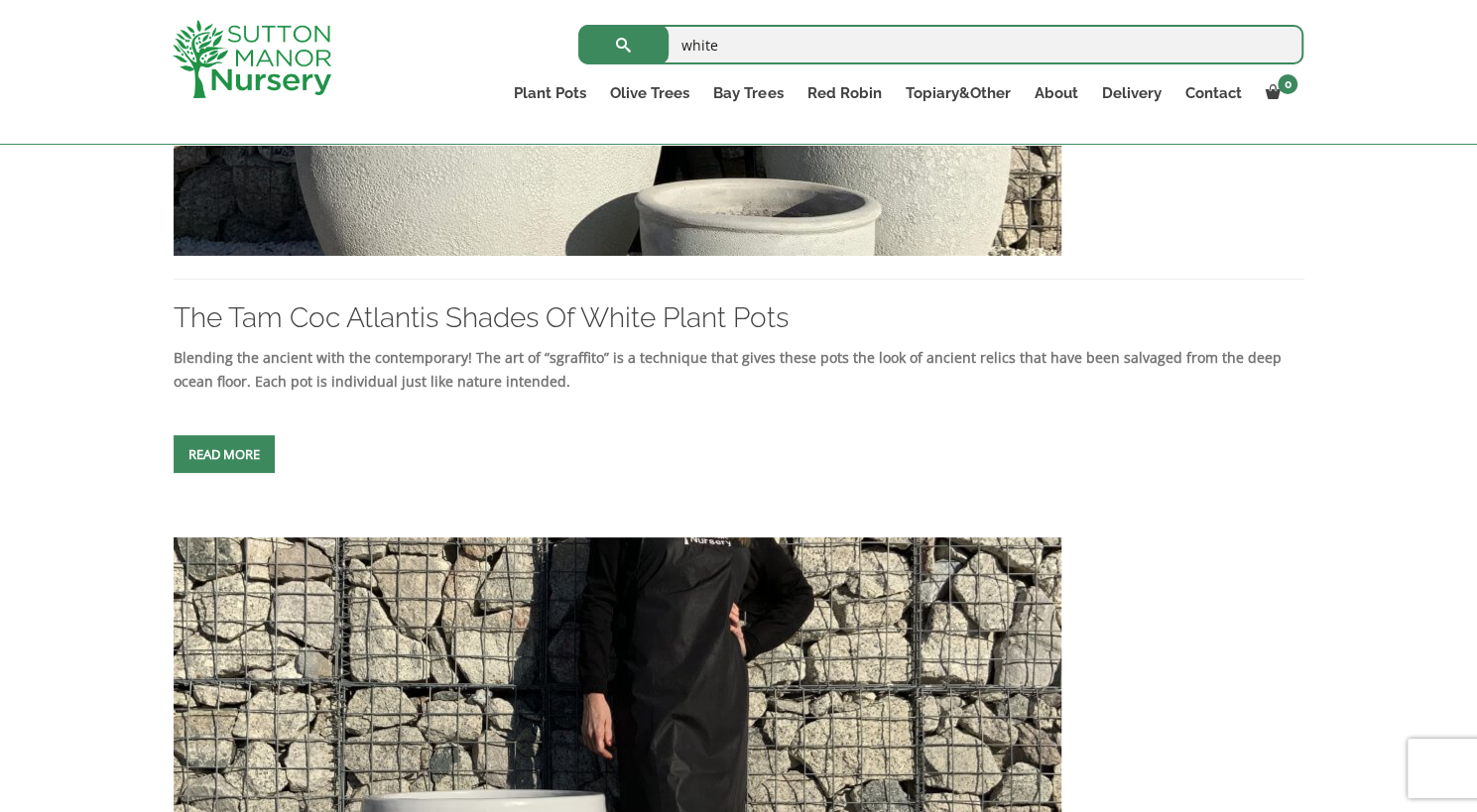 click on "Read more" at bounding box center (224, 454) 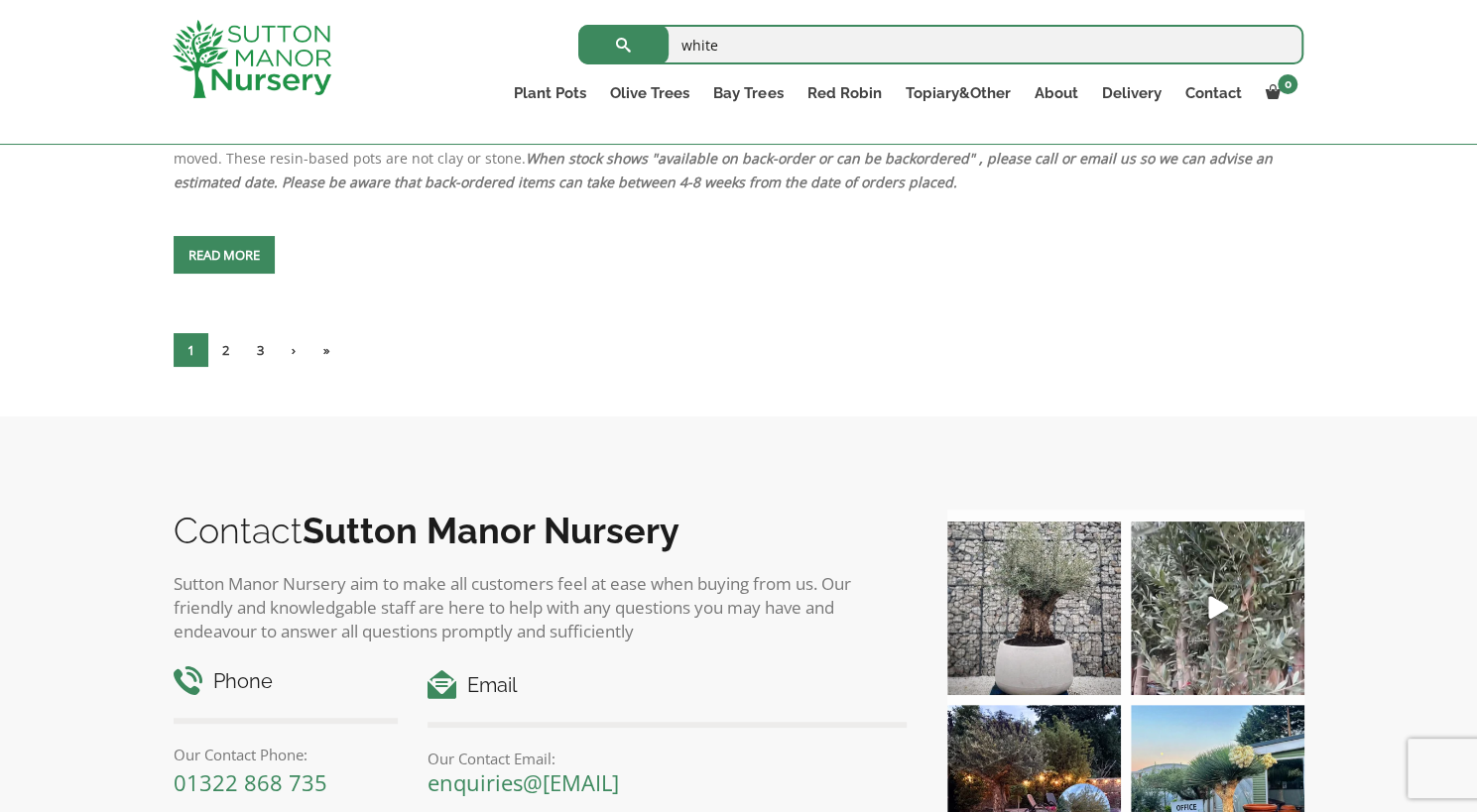 scroll, scrollTop: 7341, scrollLeft: 0, axis: vertical 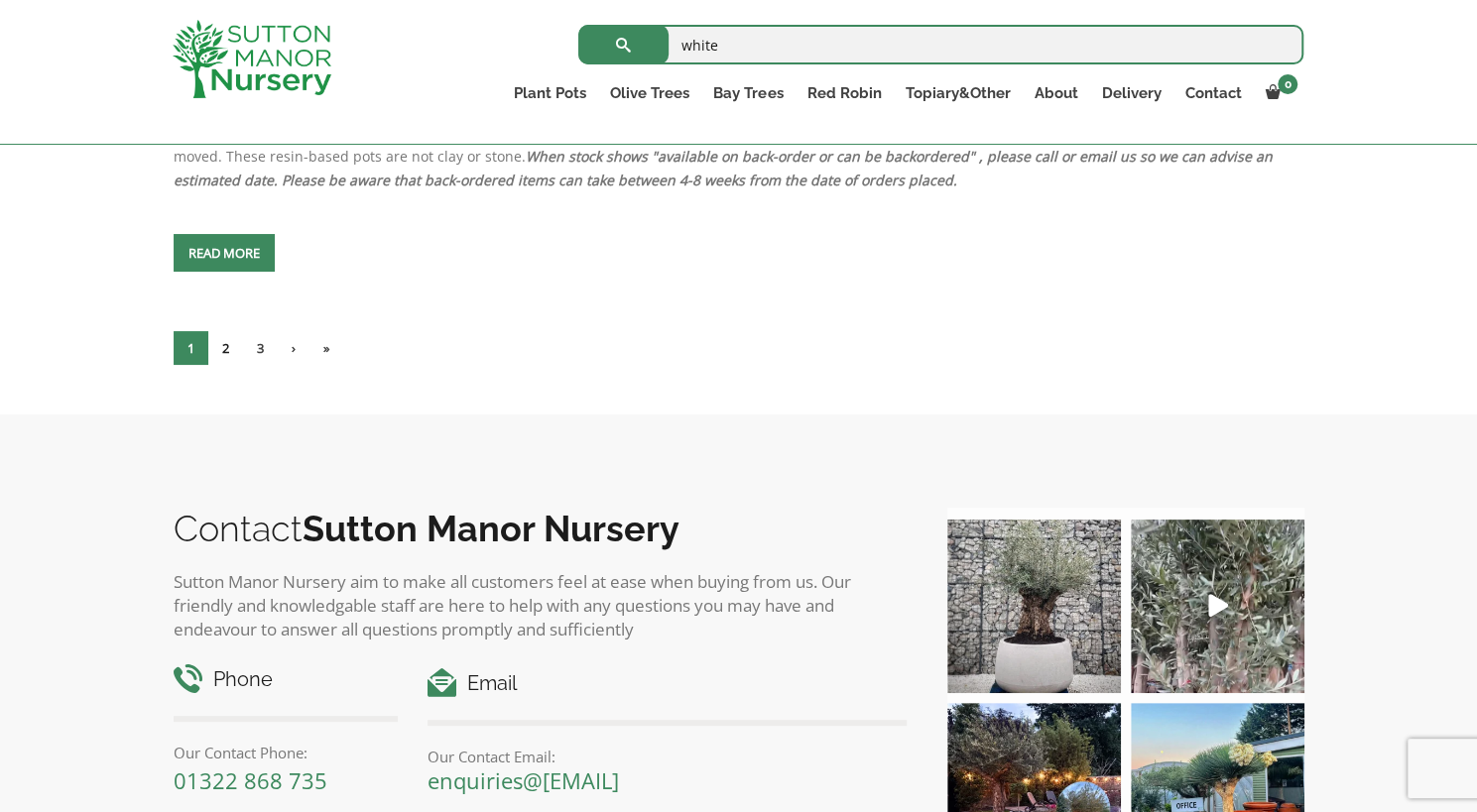 click on "2" at bounding box center (225, 348) 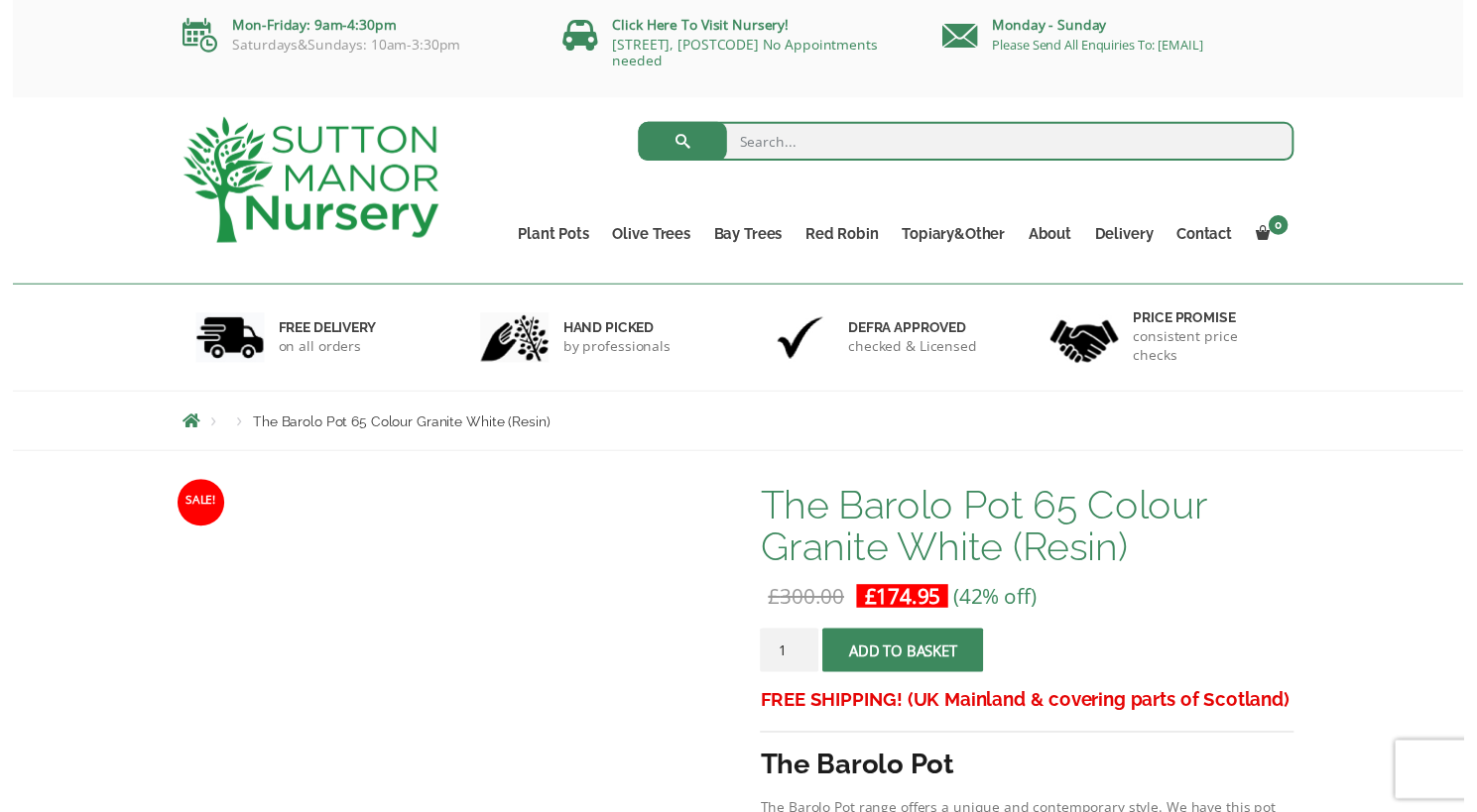 scroll, scrollTop: 0, scrollLeft: 0, axis: both 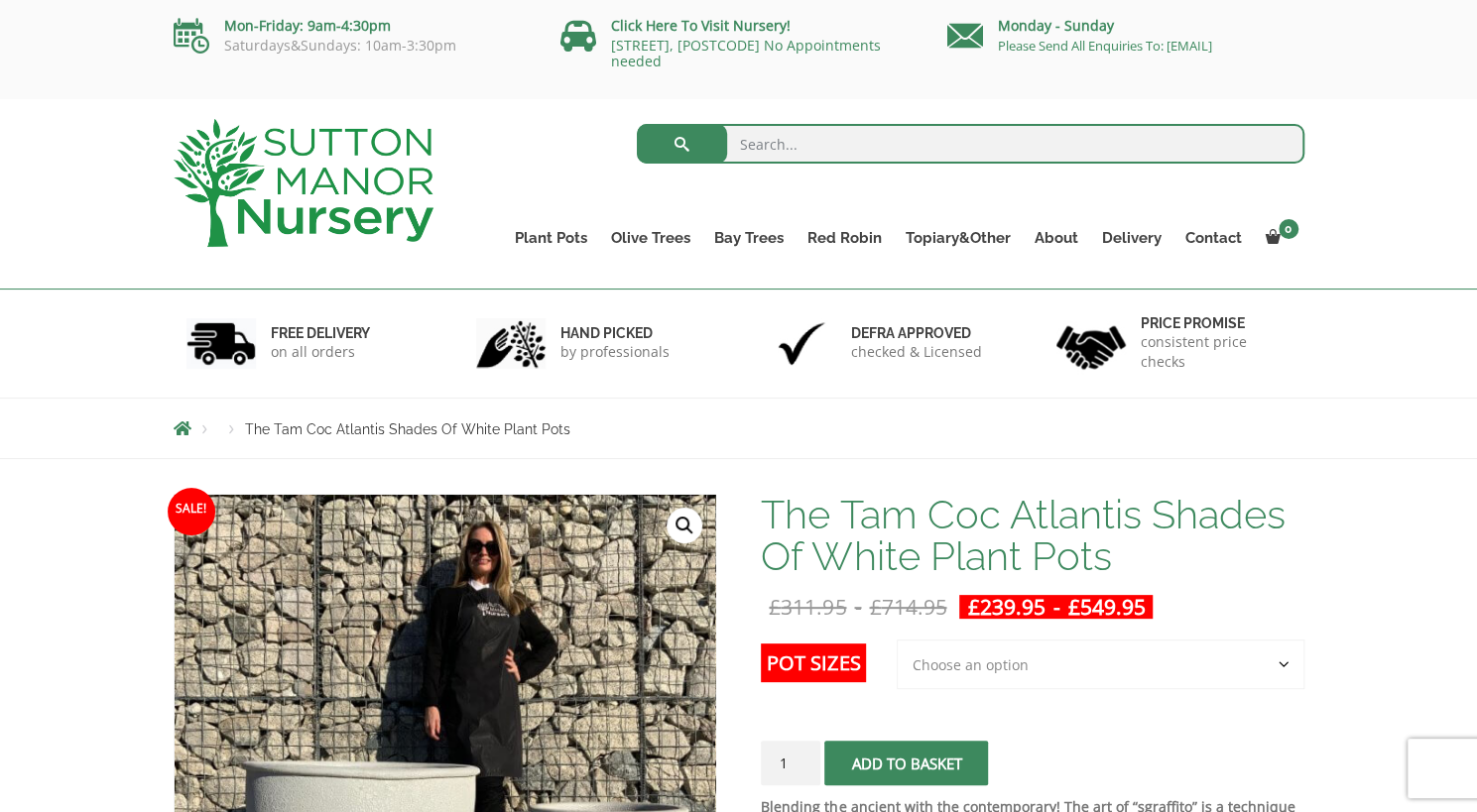 click on "Sale!
🔍
The Tam Coc Atlantis Shades Of White Plant Pots £ 311.95  -  £ 714.95   £ 239.95  -  £ 549.95
Blending the ancient with the contemporary! The art of “sgraffito” is a technique that gives these pots the look of ancient relics that have been salvaged from the deep ocean floor. Each pot is individual just like nature intended.
Pot Sizes
Choose an option 3rd to Largest Pot In The Picture 2nd to Largest Pot In The Picture Largest pot In The Picture Clear
The Tam Coc Atlantis Shades Of White Plant Pots quantity
1
Add to basket
Payment Options:
SKU:  N/A
Category:  The Atlantis Pots
Description
DELIVERY INFO
Description
Pot dimensions/measurements:
Largest Pot  Measurements:
Width: 85 cm" at bounding box center [738, 1678] 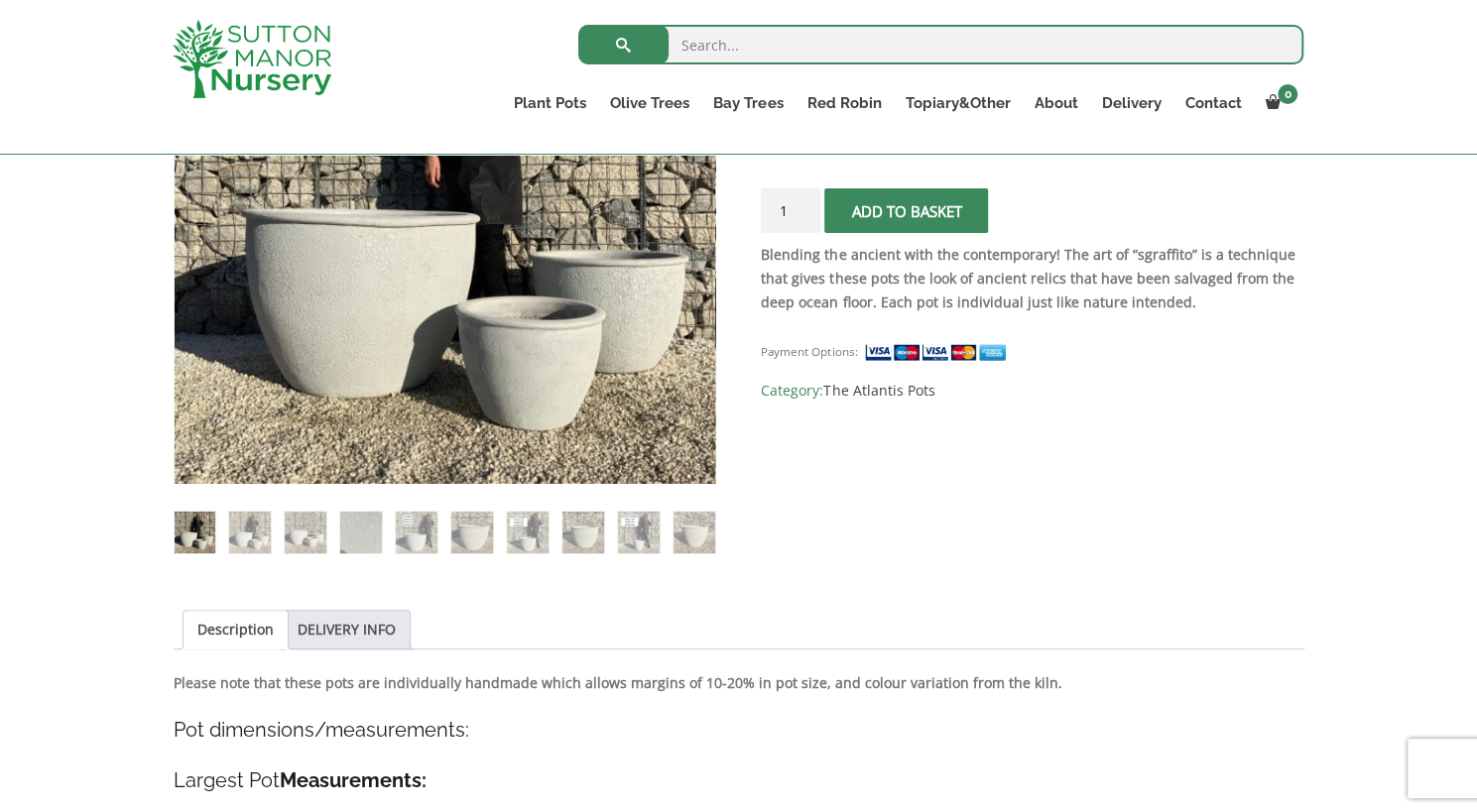 scroll, scrollTop: 516, scrollLeft: 0, axis: vertical 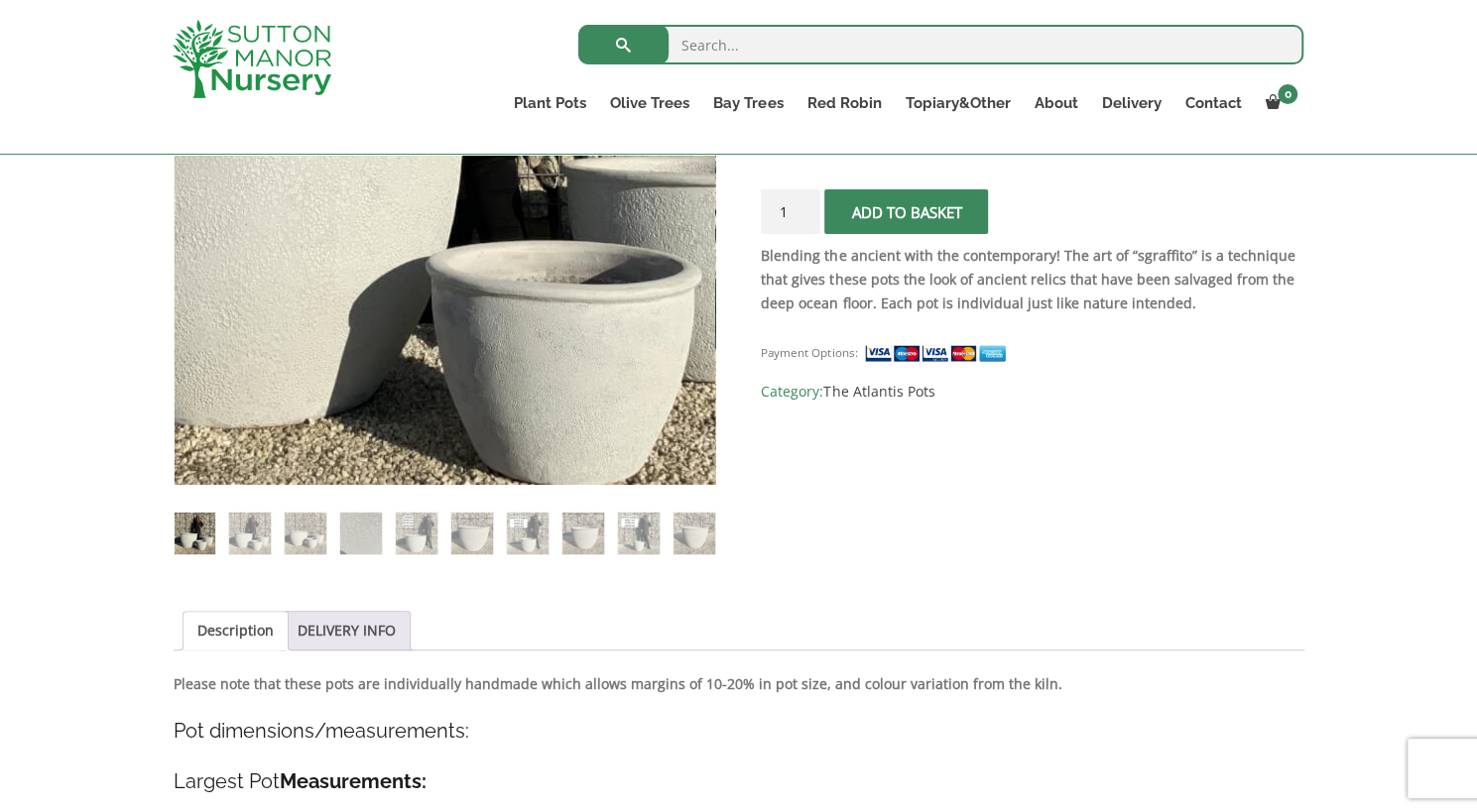 click at bounding box center (407, 89) 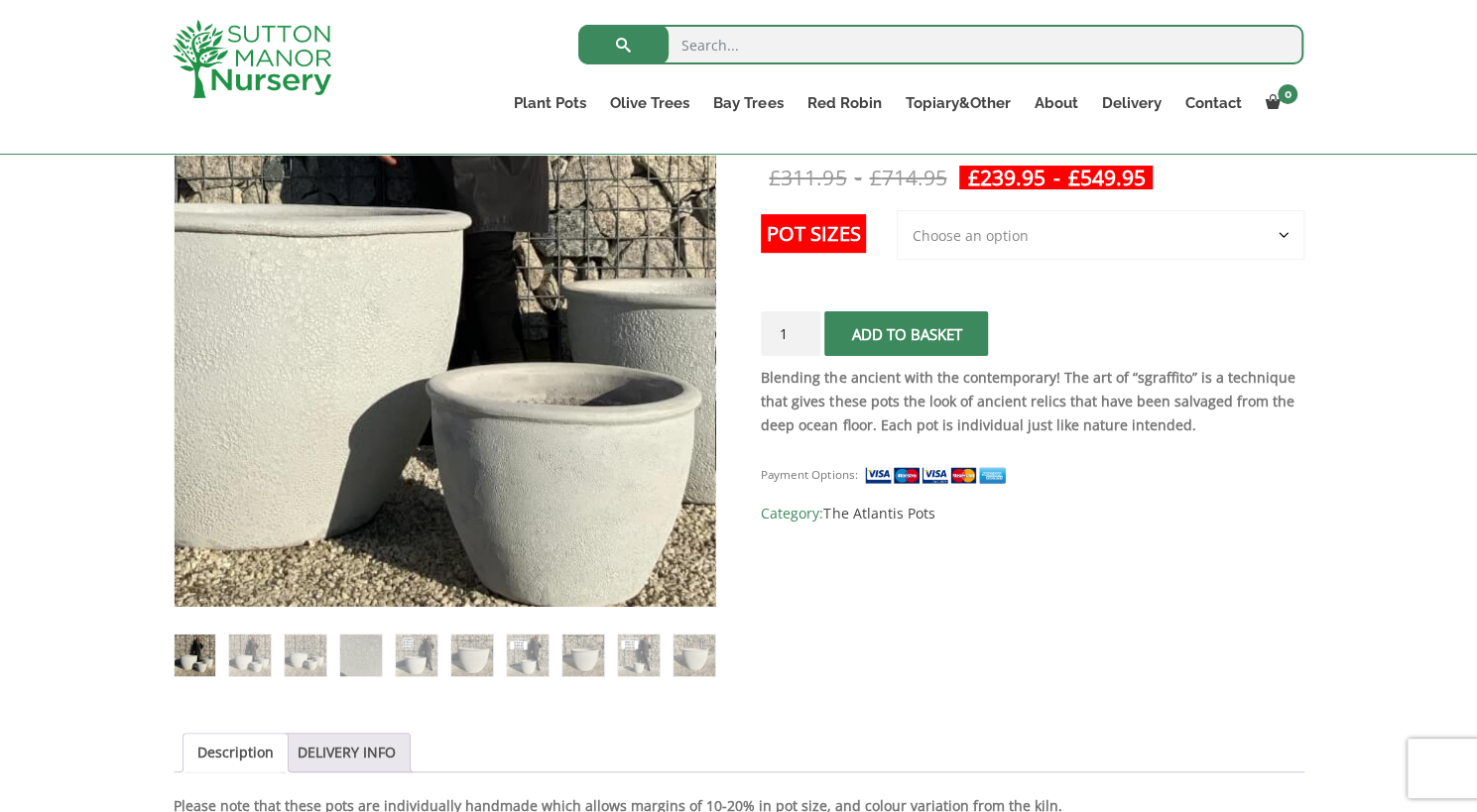 scroll, scrollTop: 393, scrollLeft: 0, axis: vertical 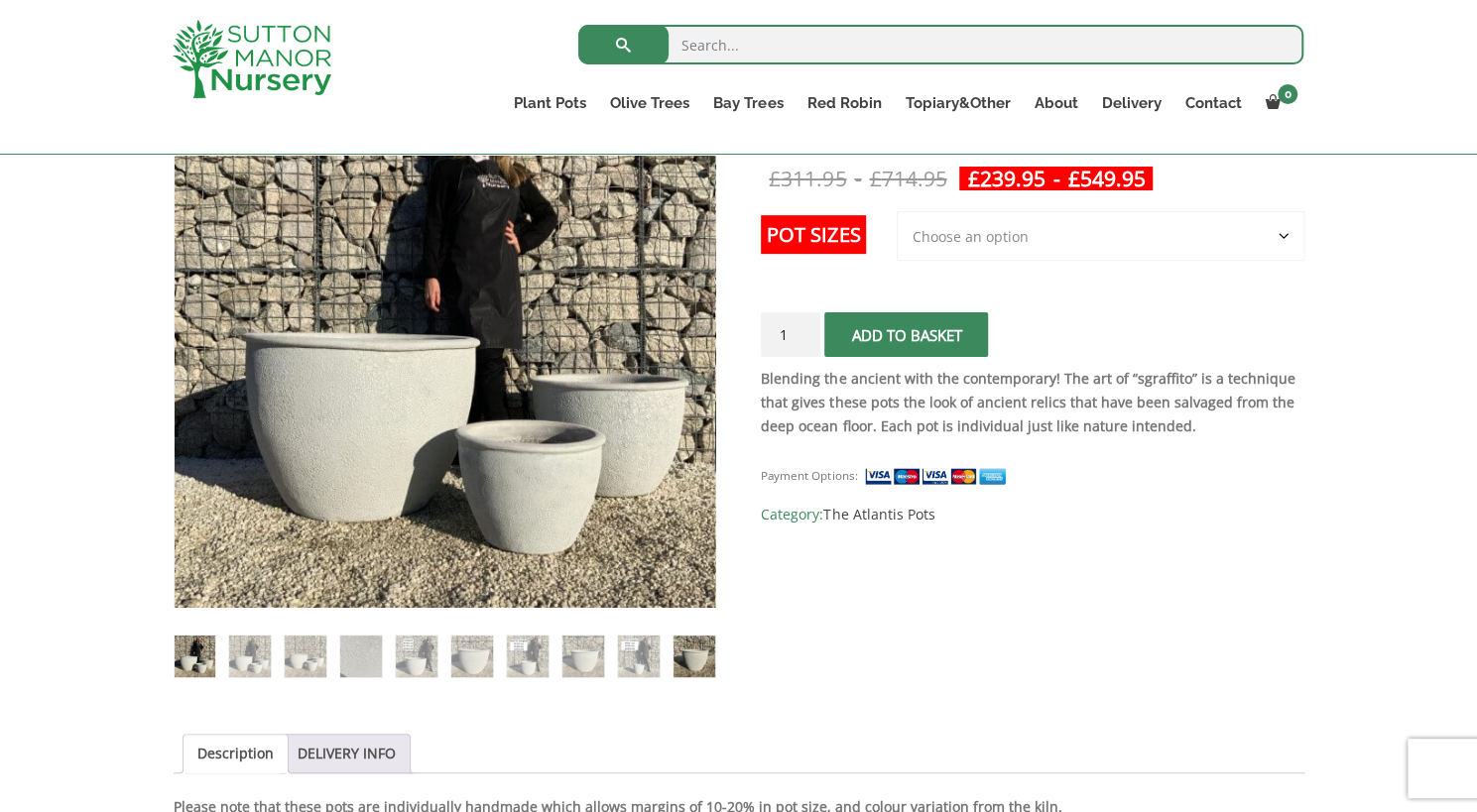 click at bounding box center (693, 655) 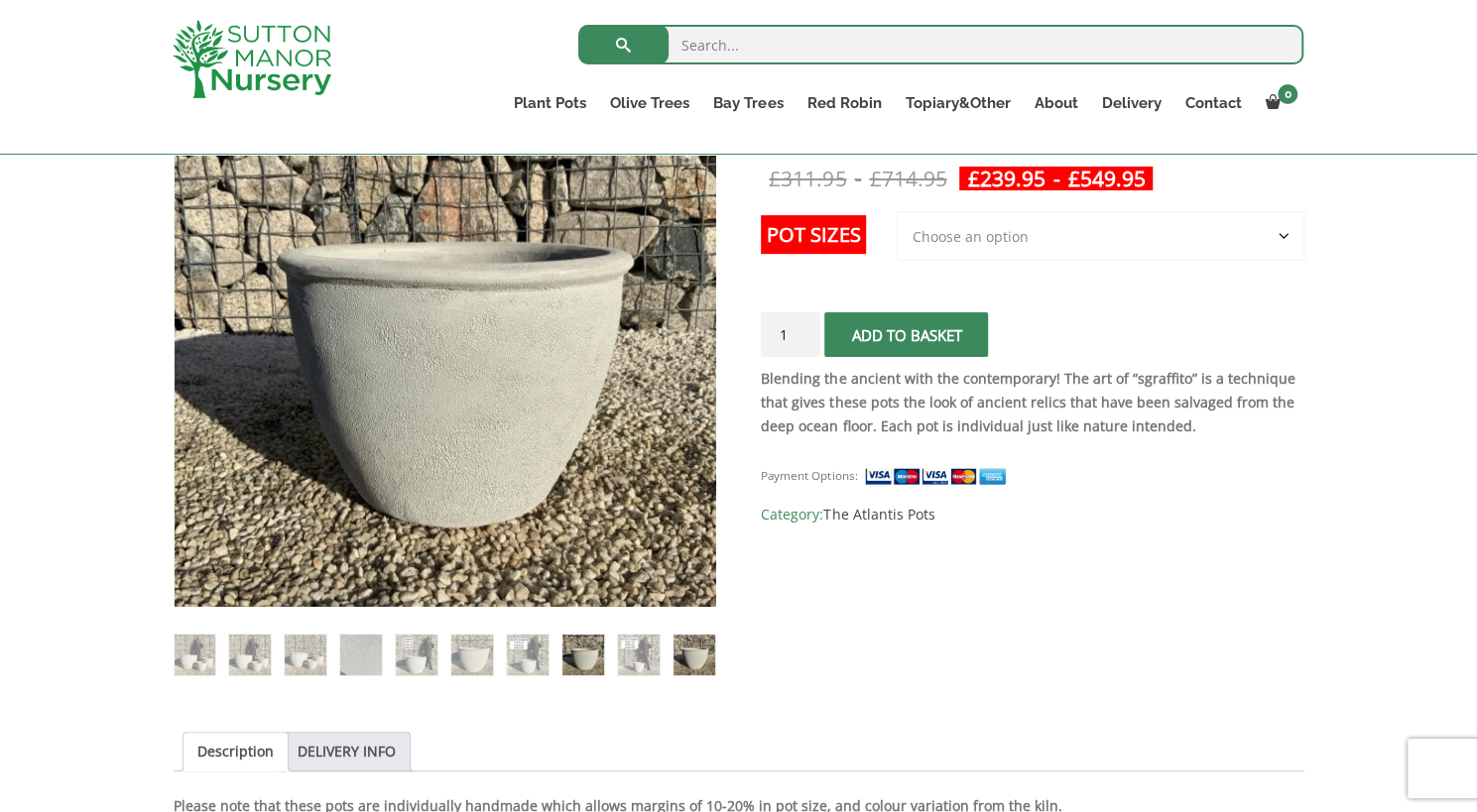 click at bounding box center (582, 654) 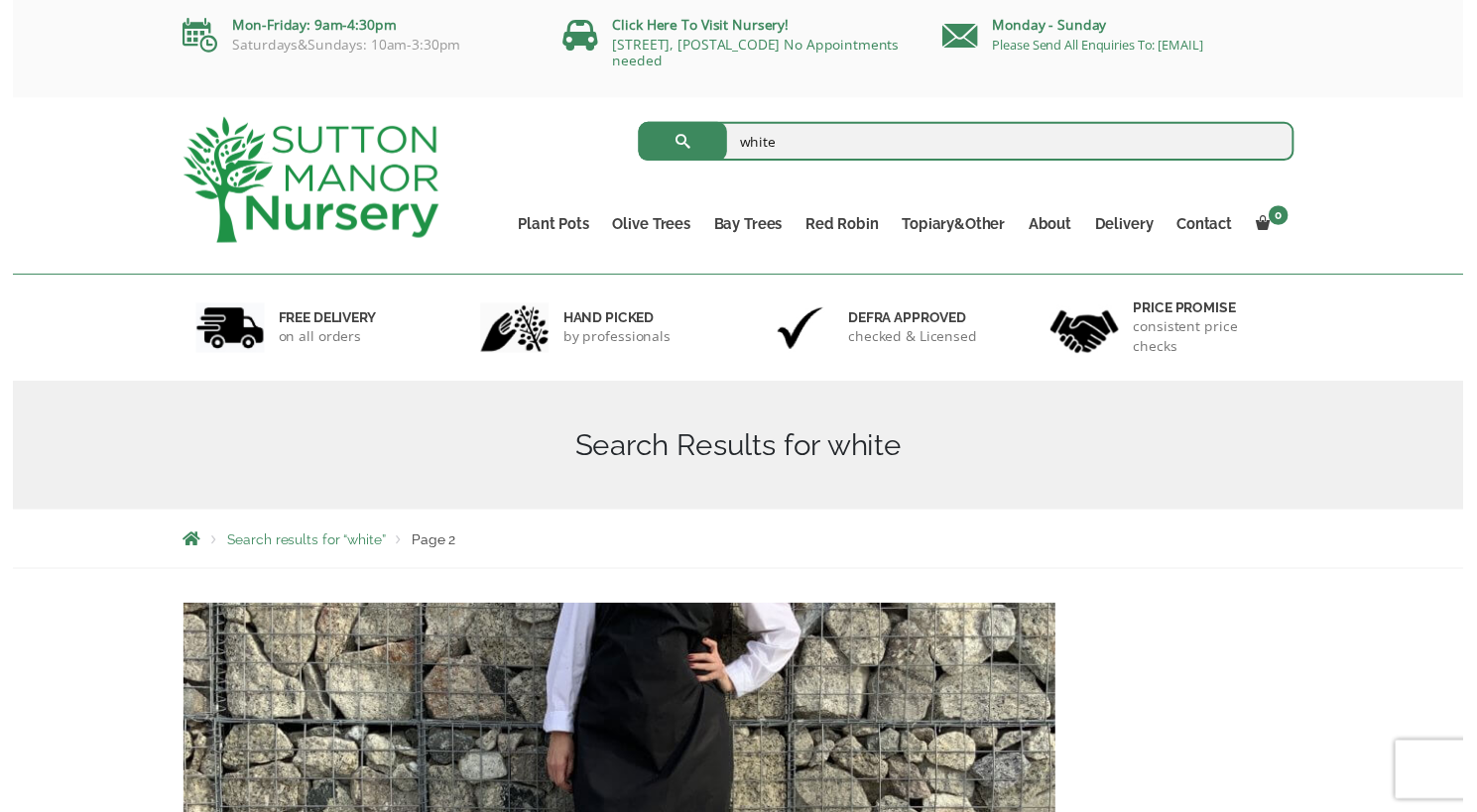 scroll, scrollTop: 162, scrollLeft: 0, axis: vertical 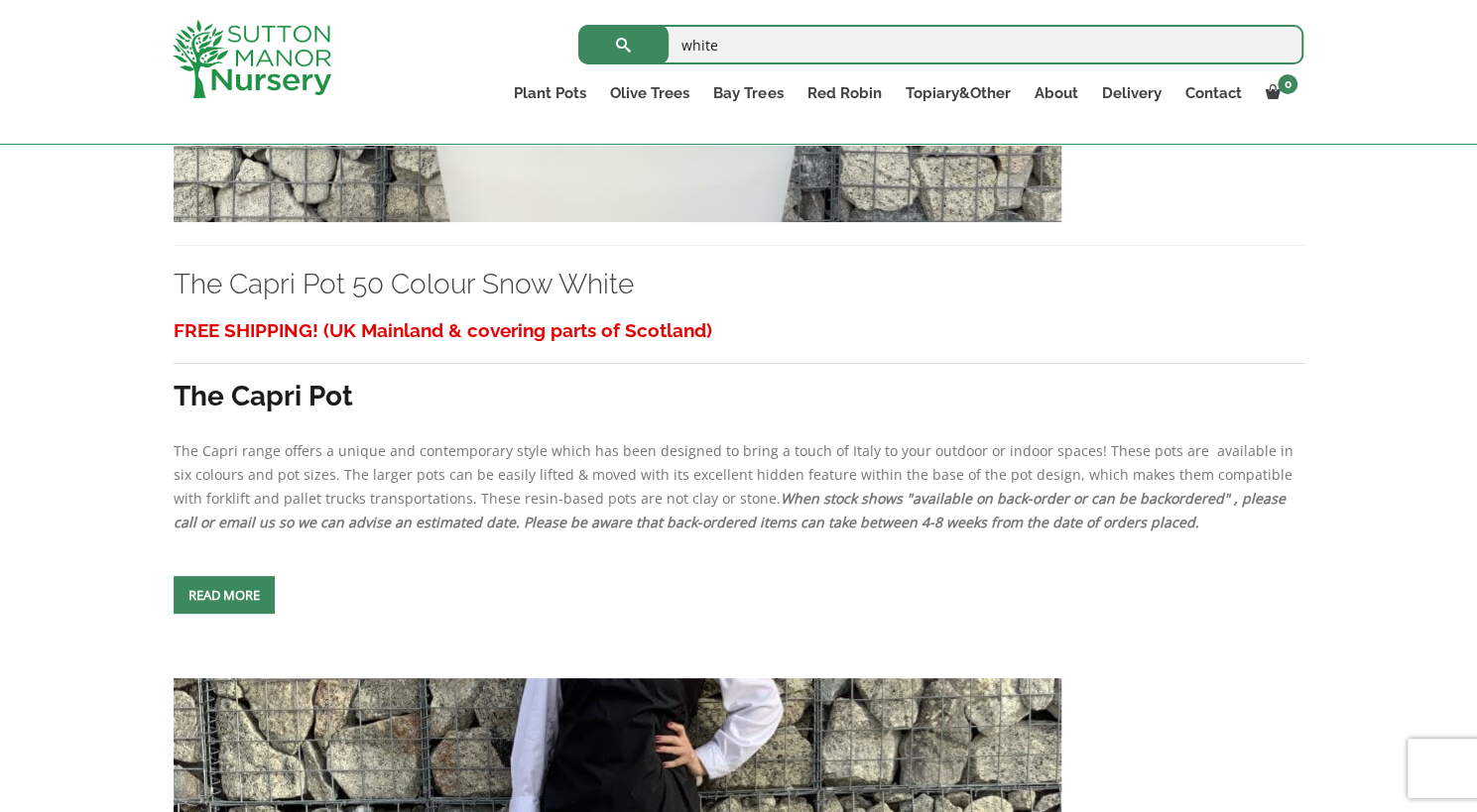 click on "Read more" at bounding box center [224, 595] 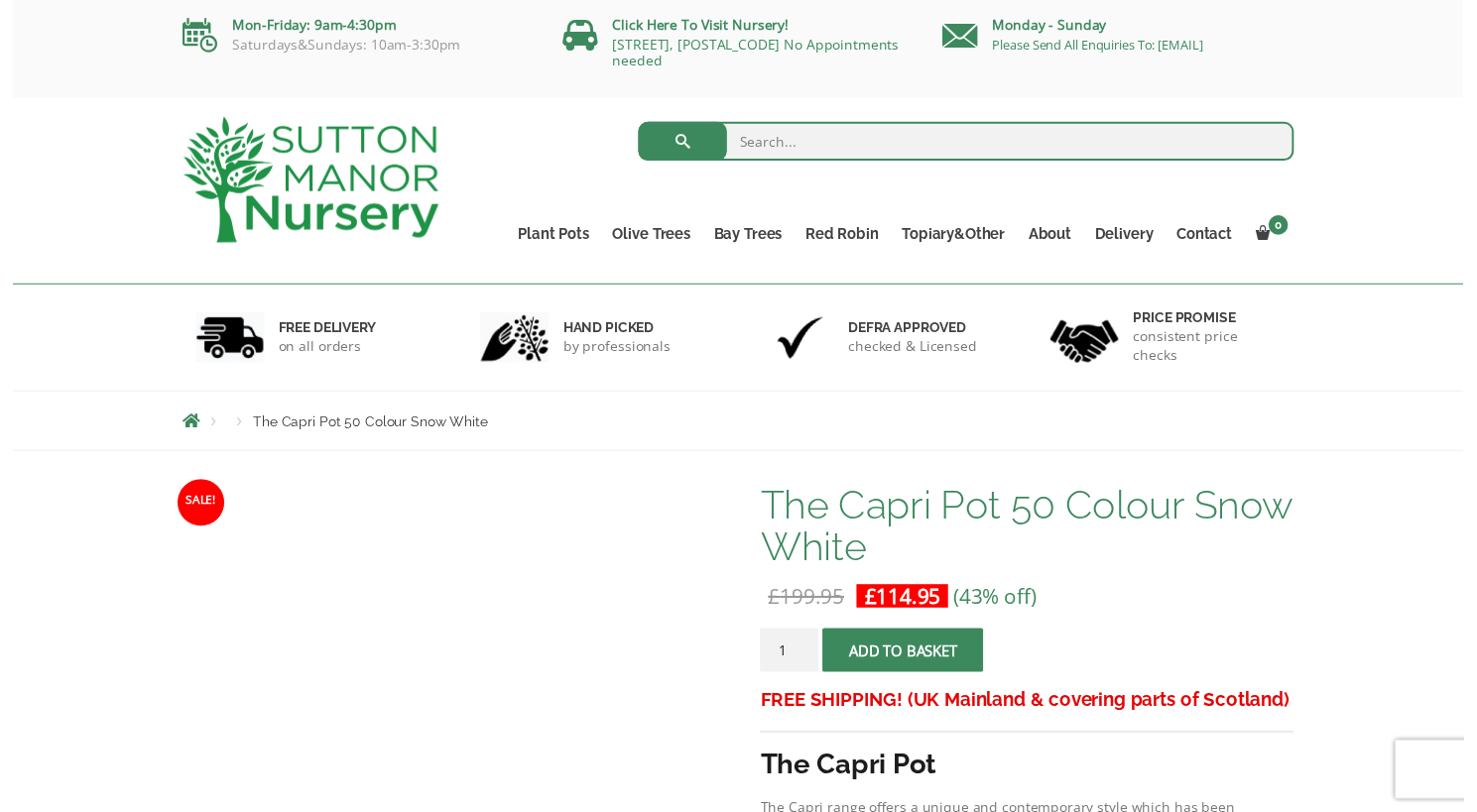 scroll, scrollTop: 0, scrollLeft: 0, axis: both 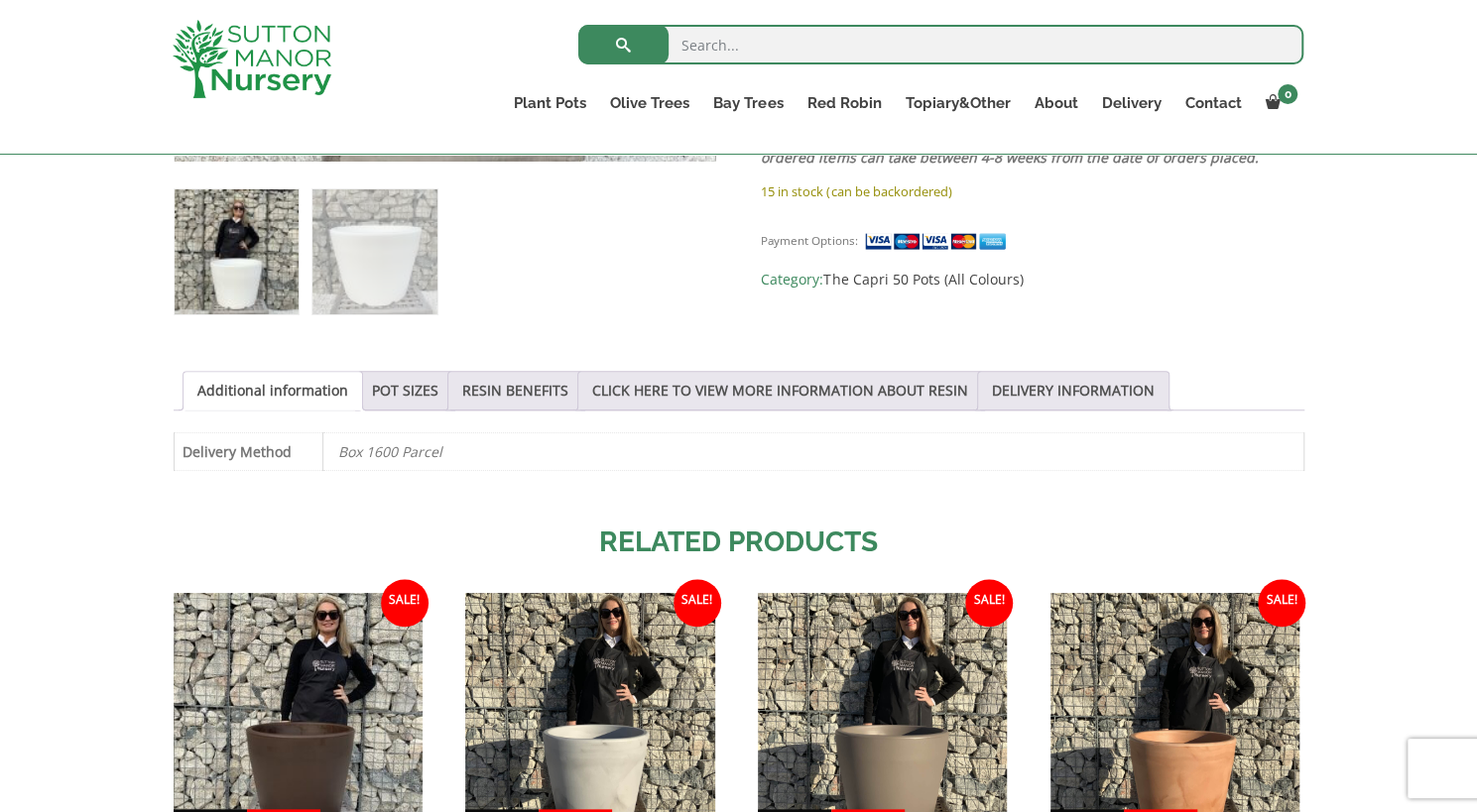 click on "Additional information" at bounding box center [273, 391] 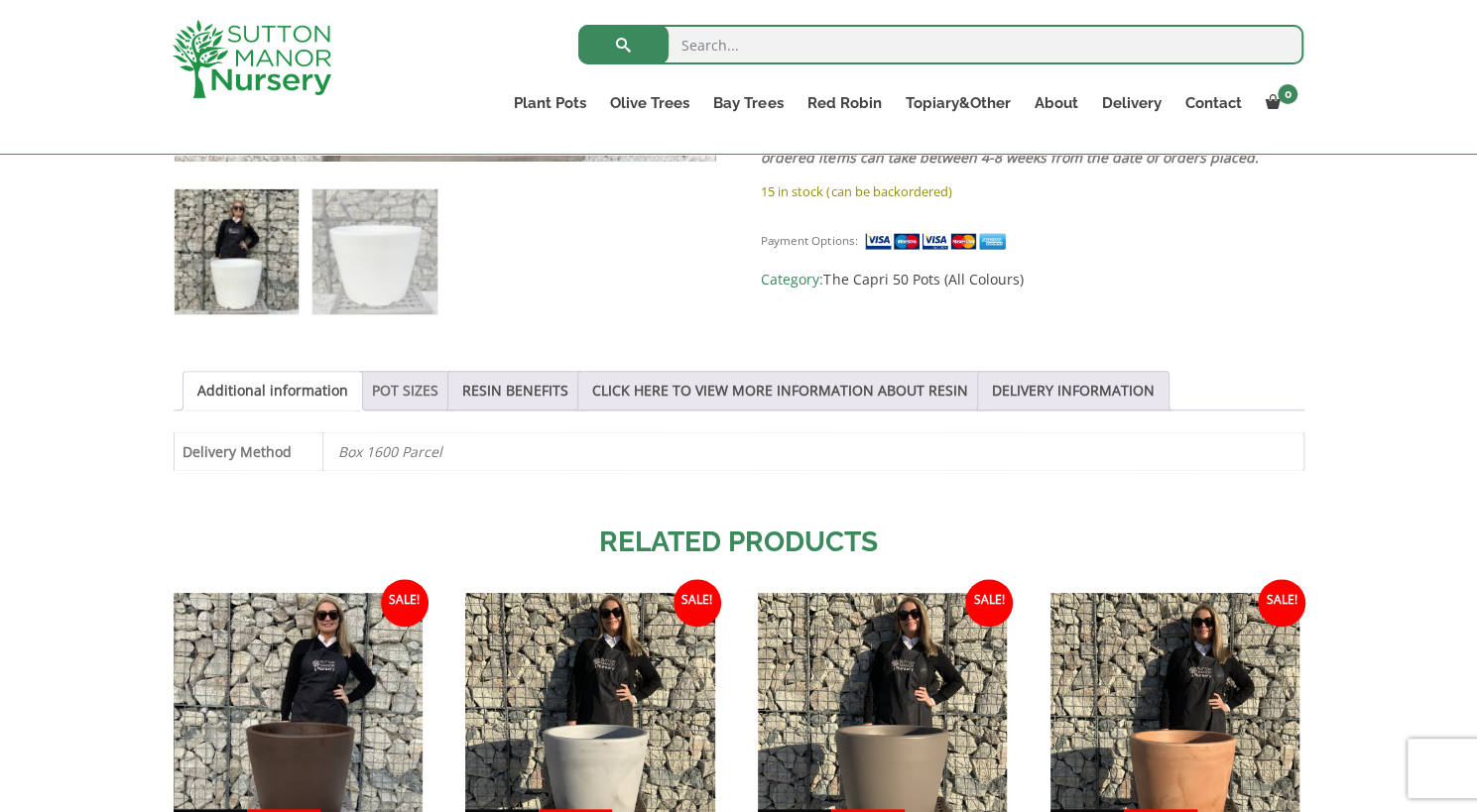 click on "POT SIZES" at bounding box center (405, 391) 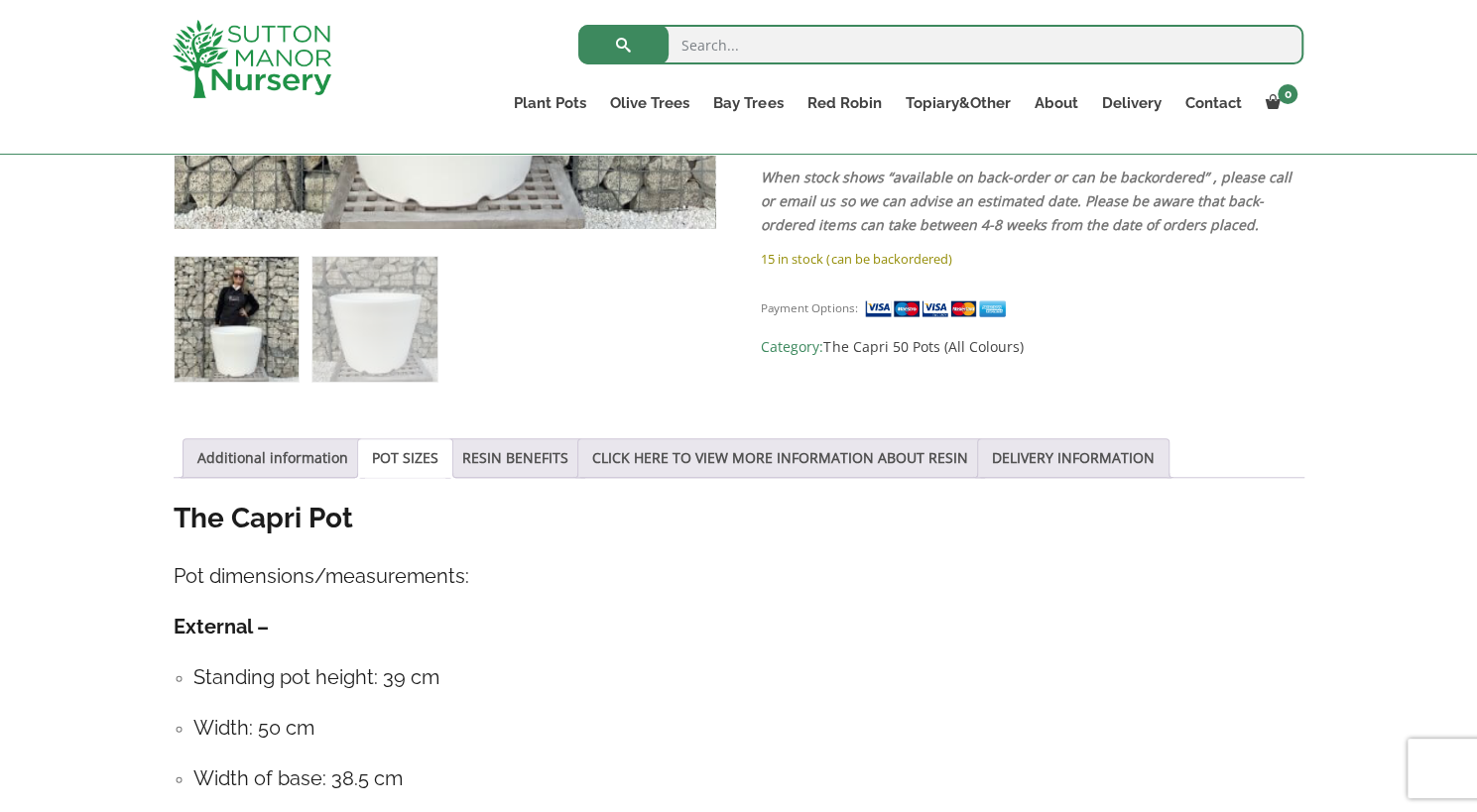 scroll, scrollTop: 778, scrollLeft: 0, axis: vertical 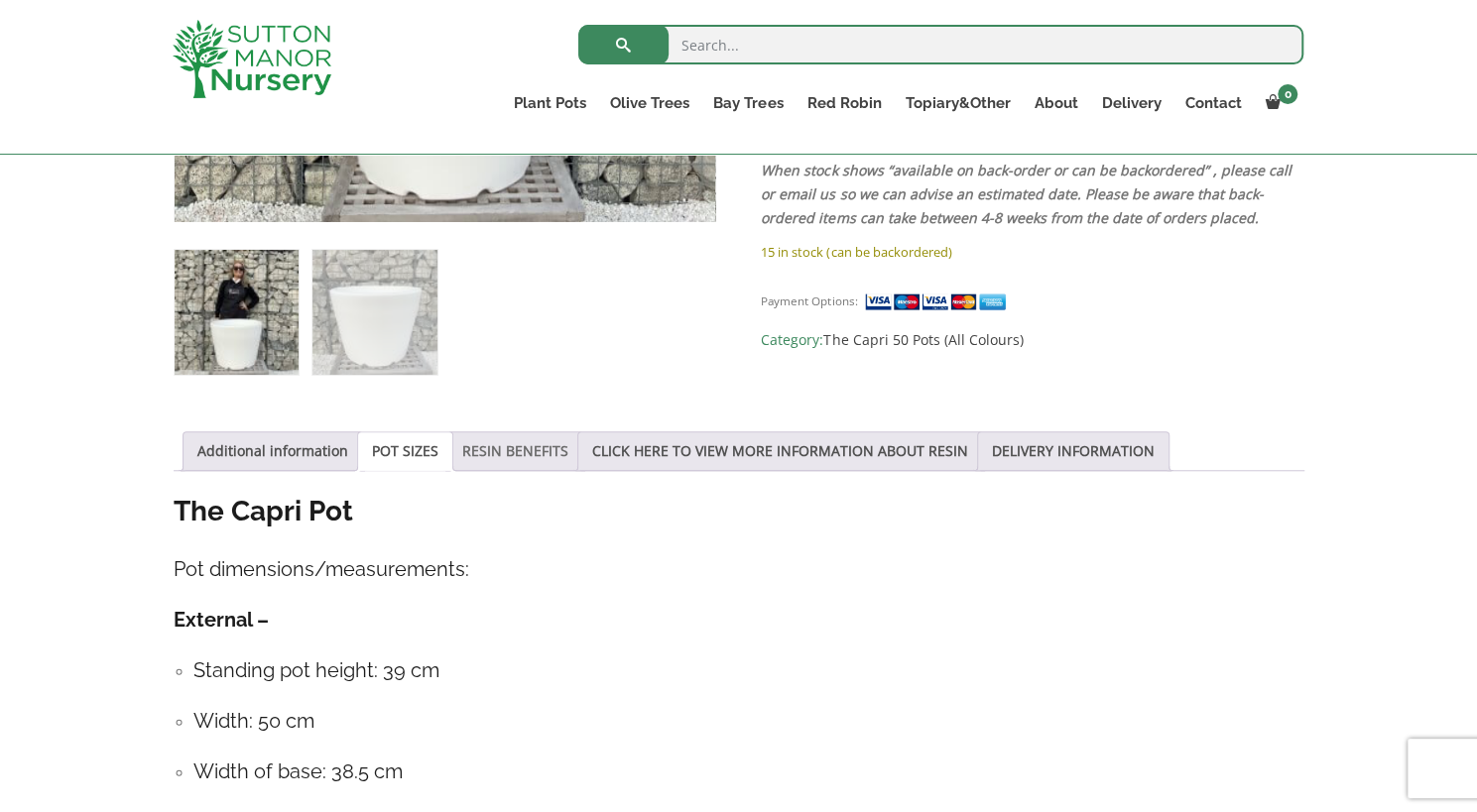 click on "RESIN BENEFITS" at bounding box center (515, 451) 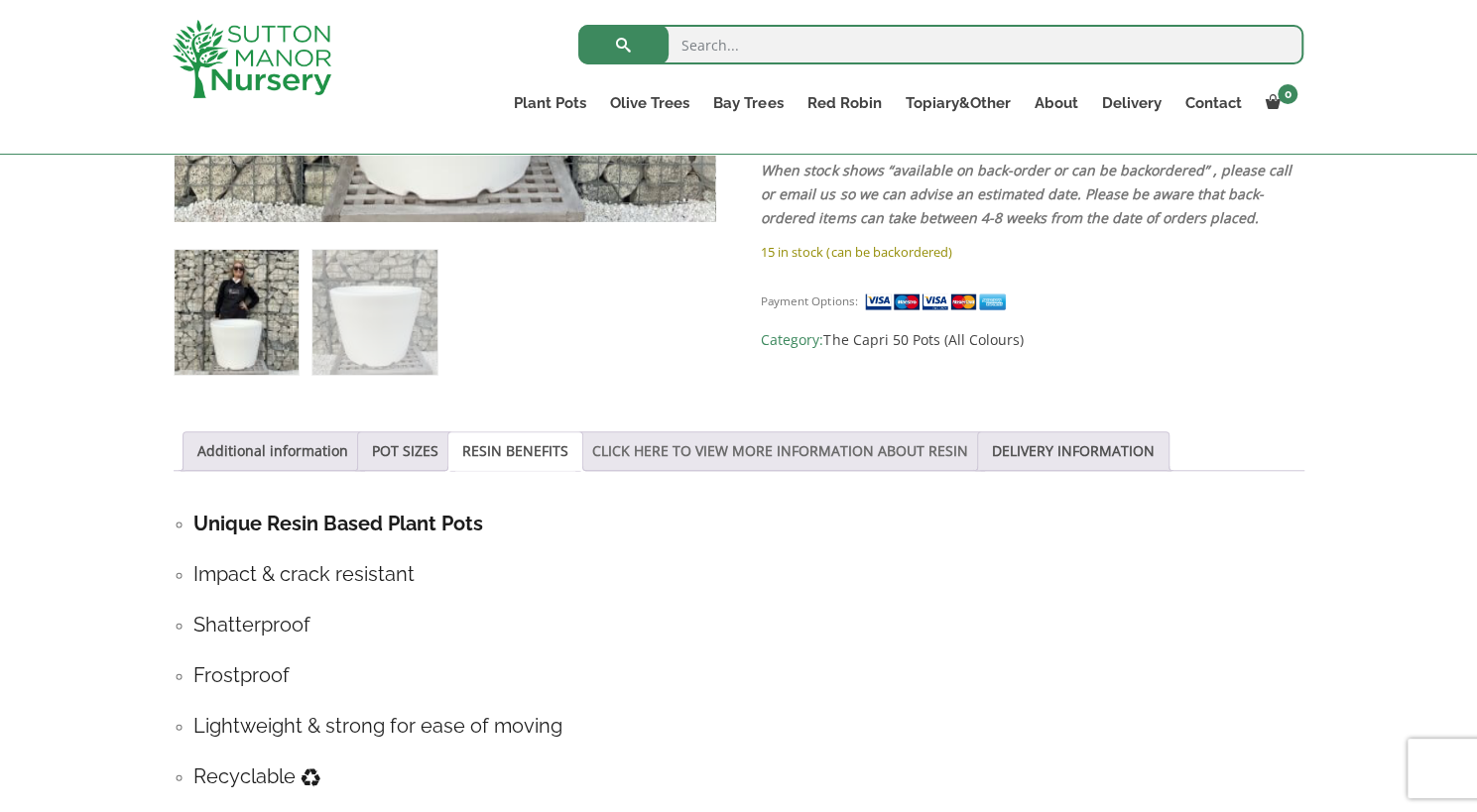 click on "CLICK HERE TO VIEW MORE INFORMATION ABOUT RESIN" at bounding box center (780, 451) 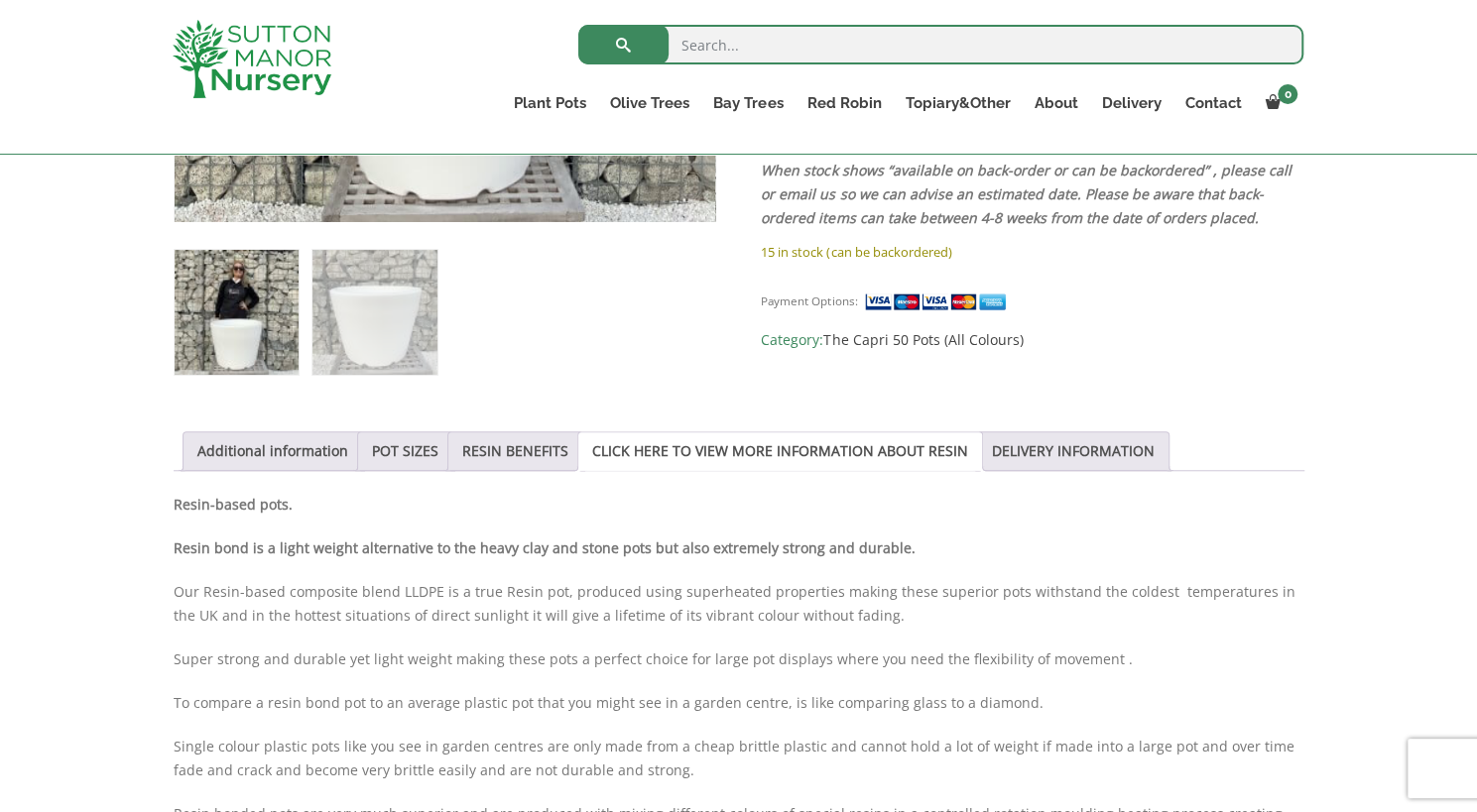 click on "CLICK HERE TO VIEW MORE INFORMATION ABOUT RESIN" at bounding box center [780, 451] 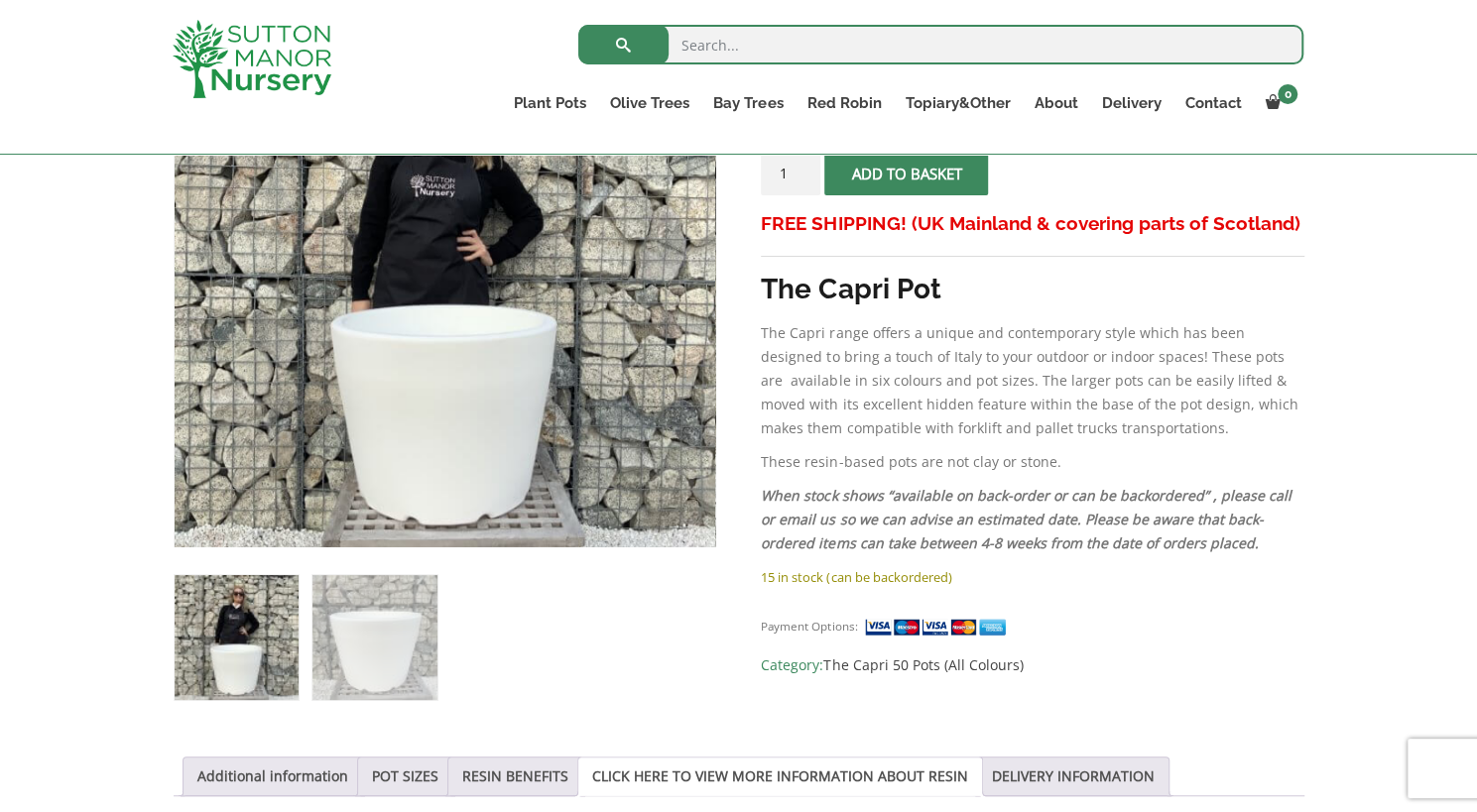 scroll, scrollTop: 458, scrollLeft: 0, axis: vertical 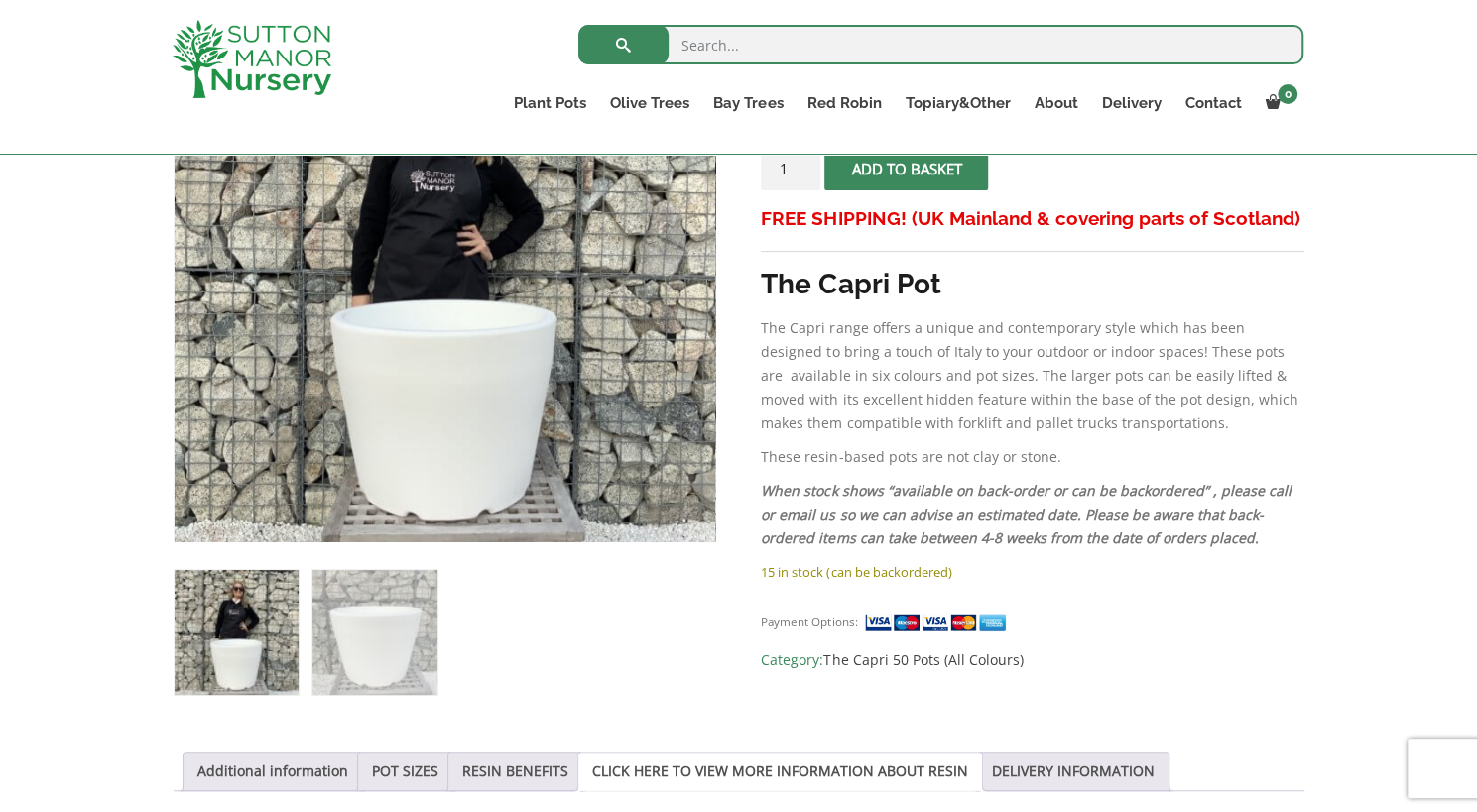 click on "Add to basket" at bounding box center [906, 168] 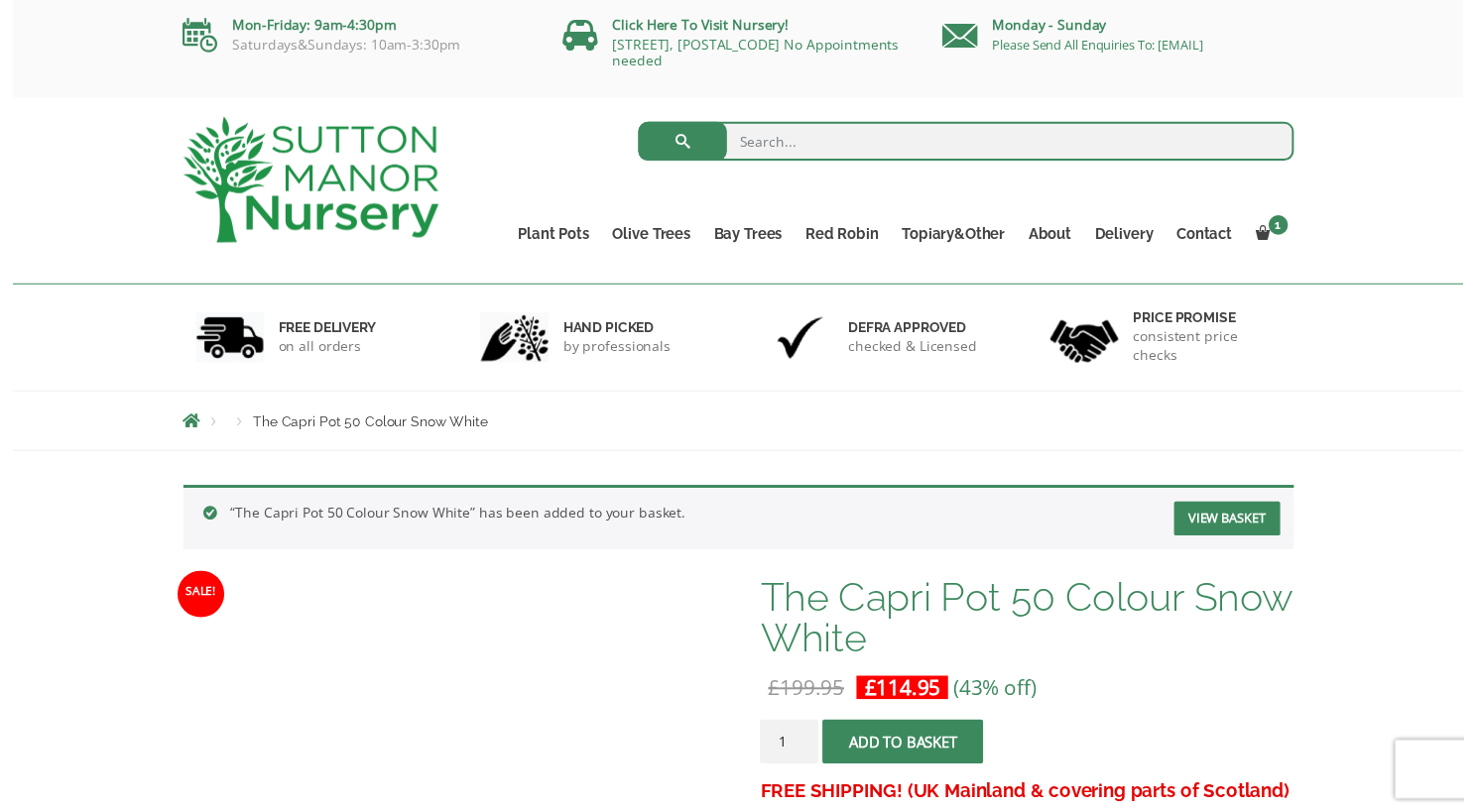 scroll, scrollTop: 0, scrollLeft: 0, axis: both 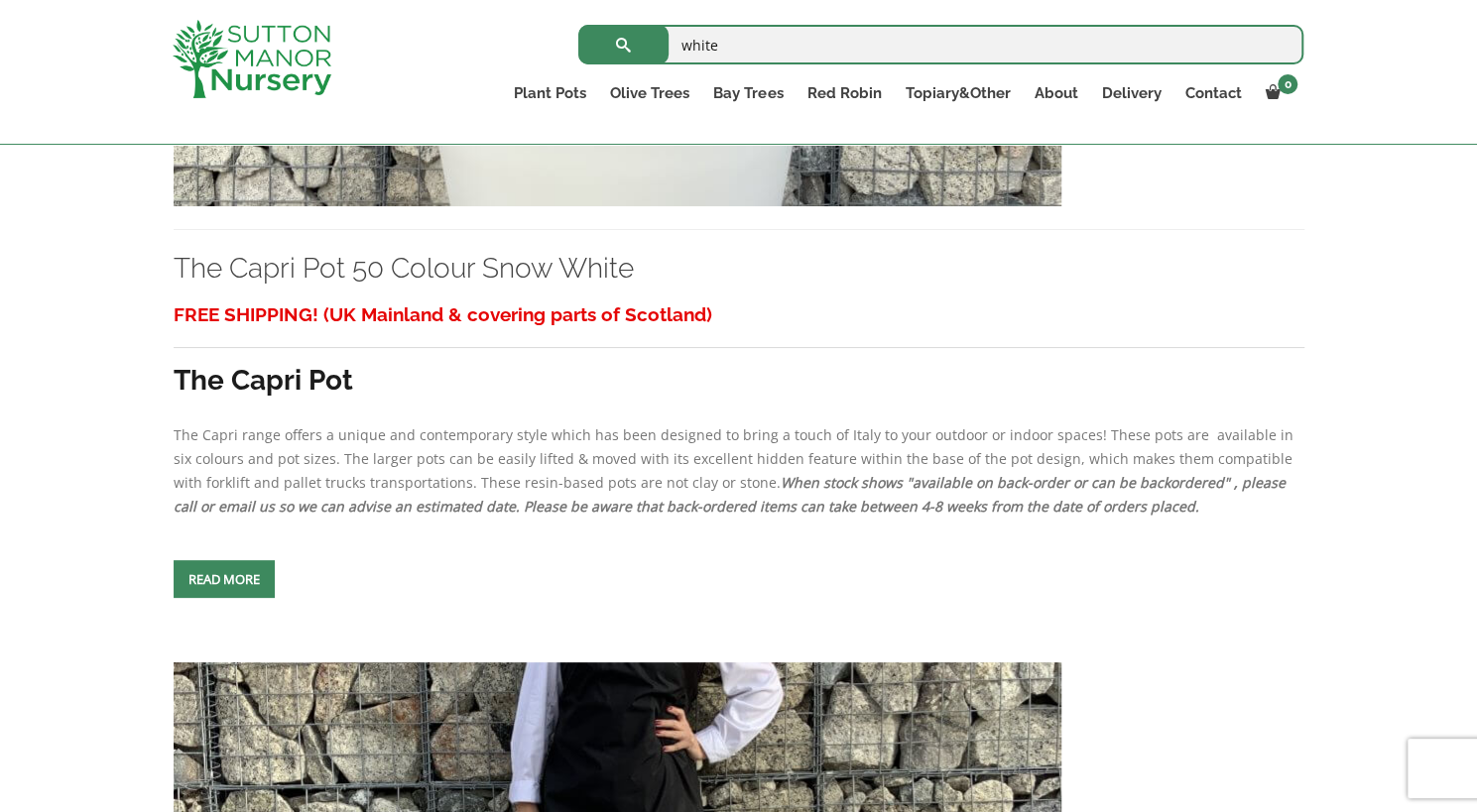 click on "The Capri Pot 50 Colour Snow White" at bounding box center (739, 38) 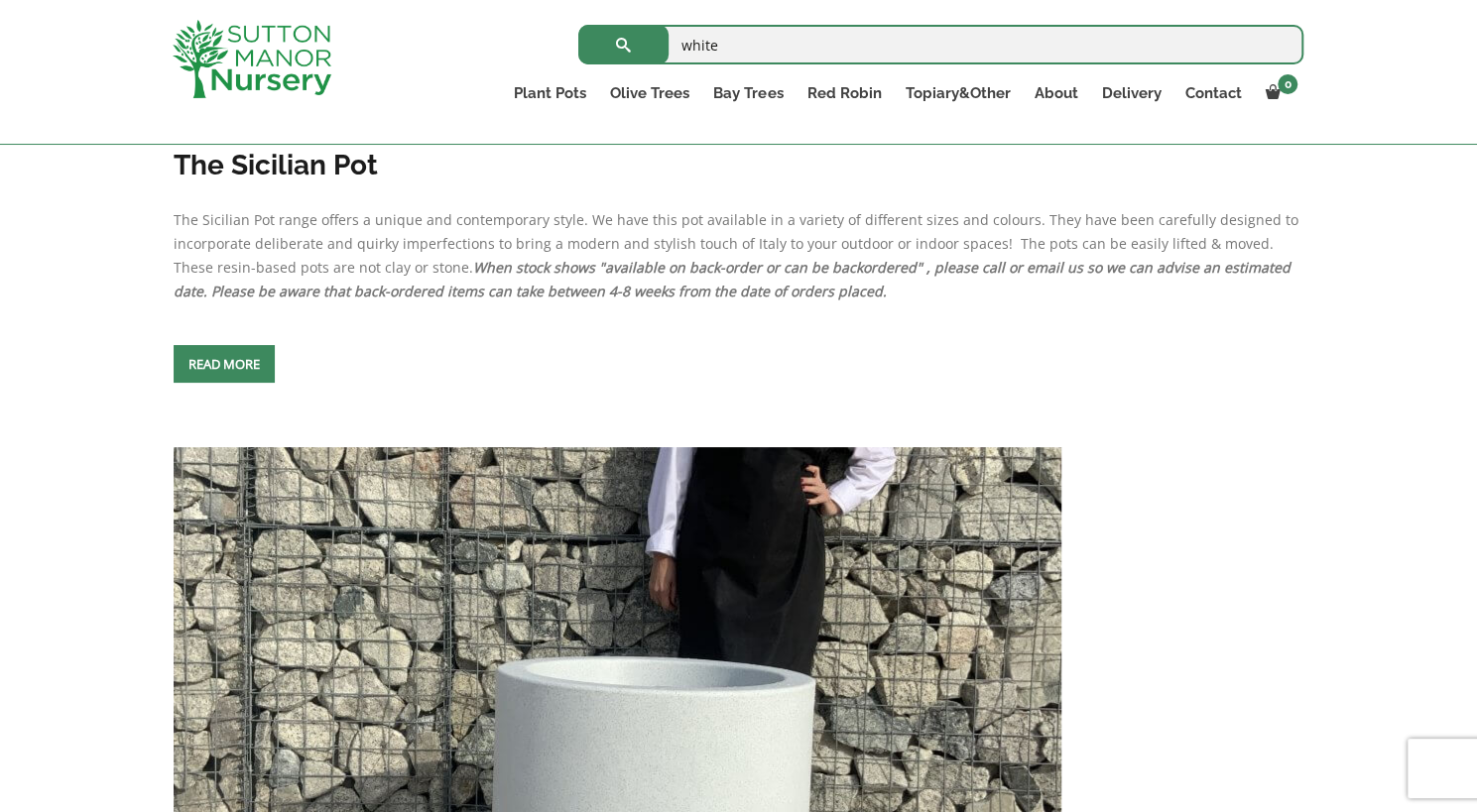 click on "When stock shows "available on back-order or can be backordered" , please call or email us so we can advise an estimated date. Please be aware that back-ordered items can take between 4-8 weeks from the date of orders placed." at bounding box center [732, 279] 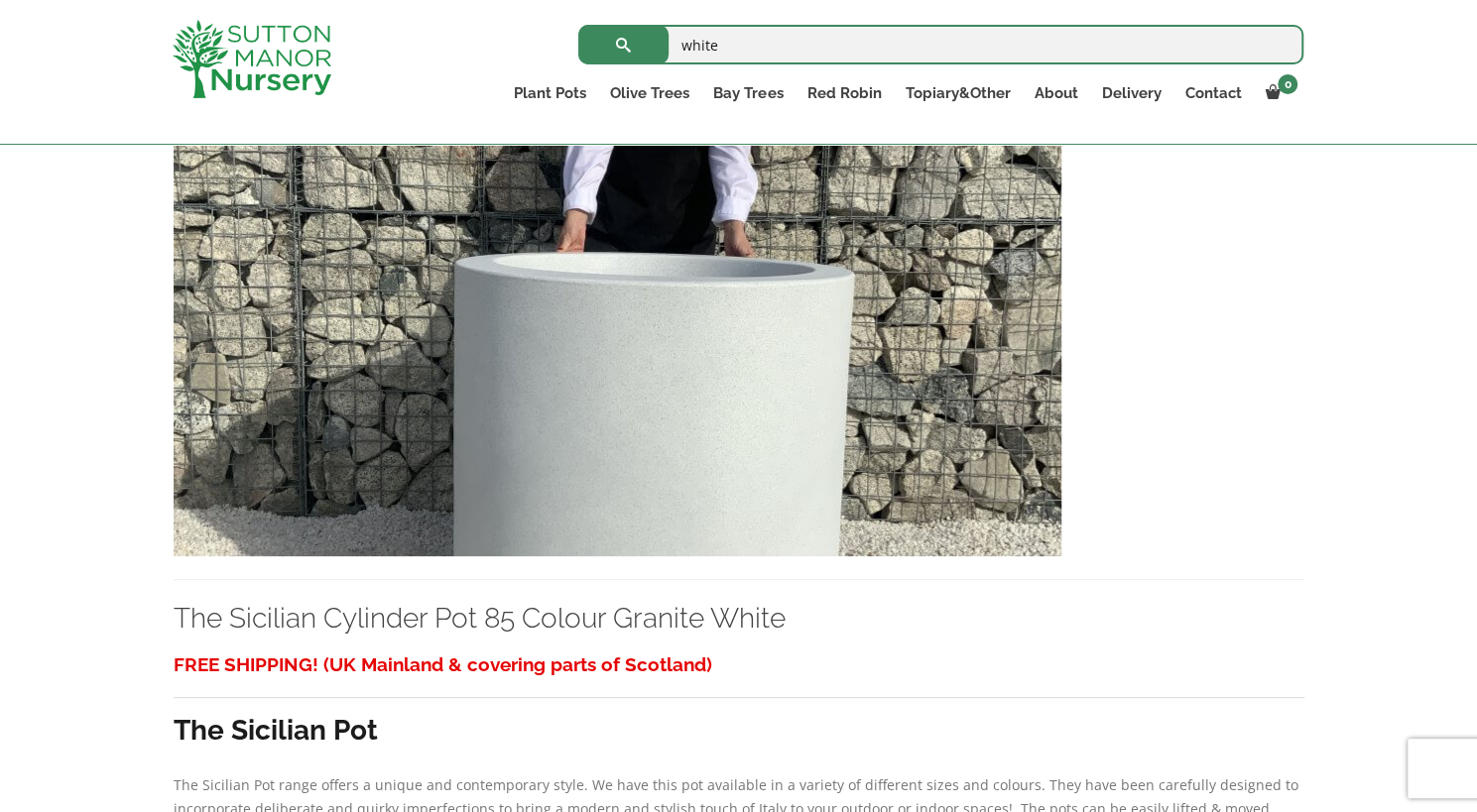 scroll, scrollTop: 7506, scrollLeft: 0, axis: vertical 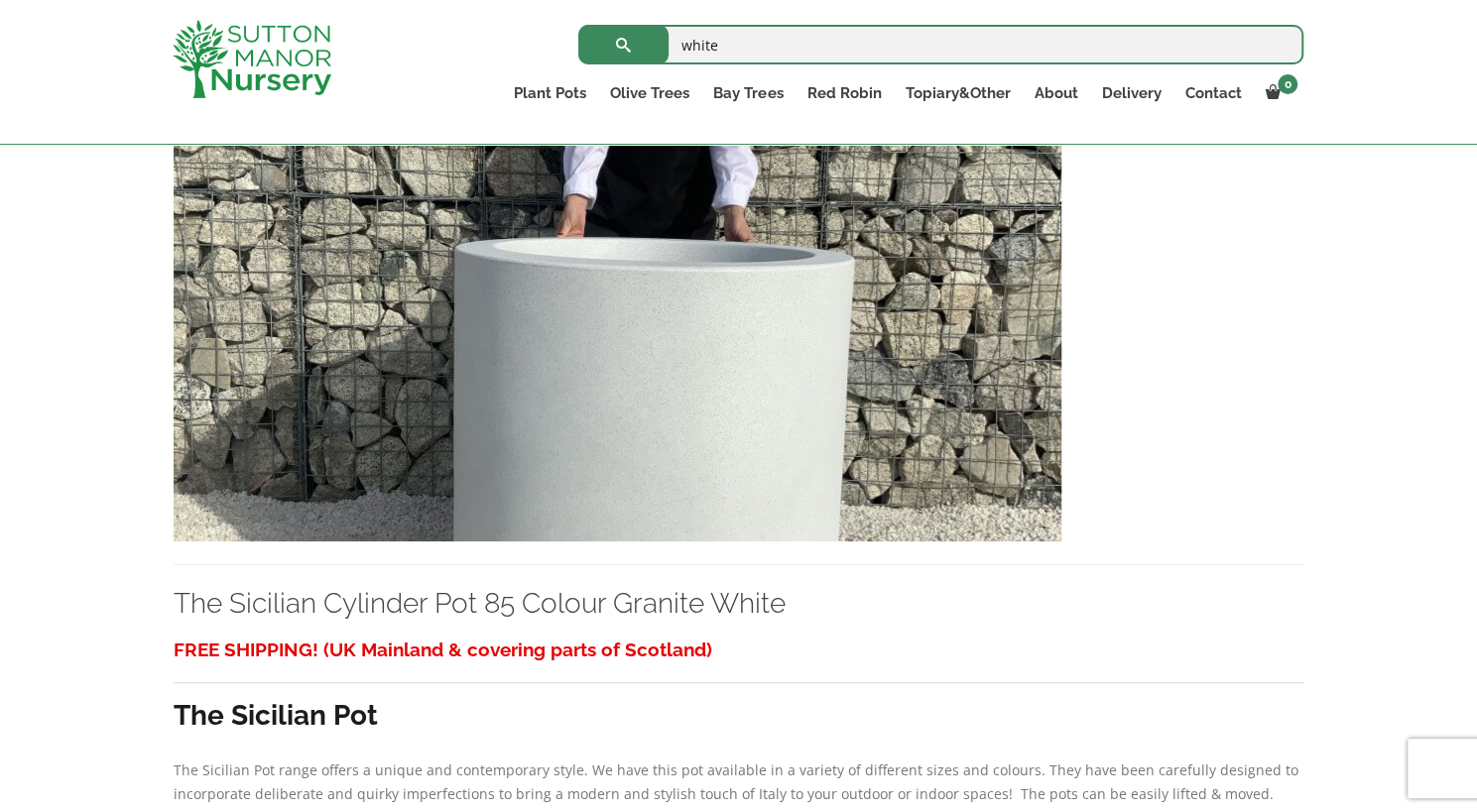 click at bounding box center (617, 328) 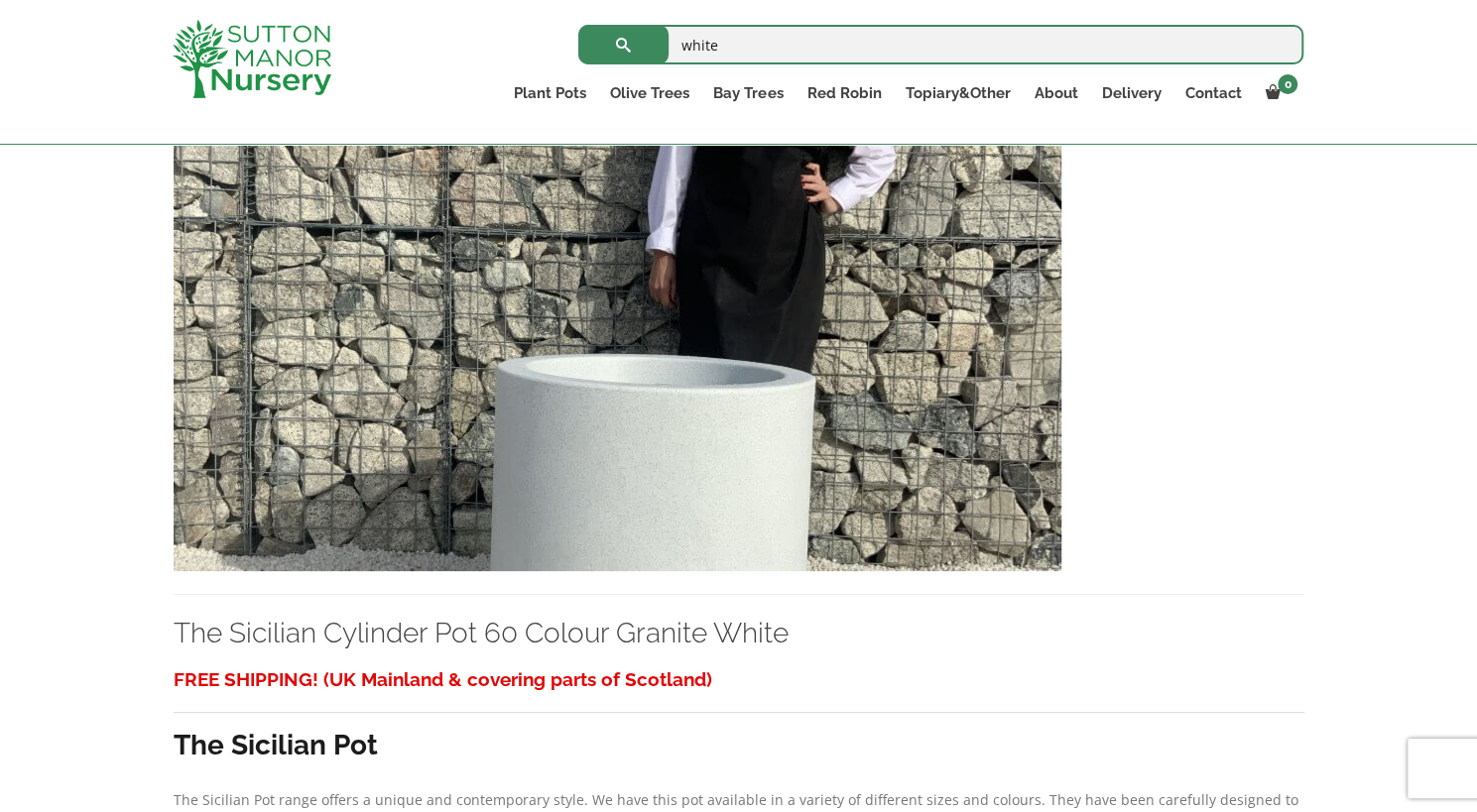 scroll, scrollTop: 6597, scrollLeft: 0, axis: vertical 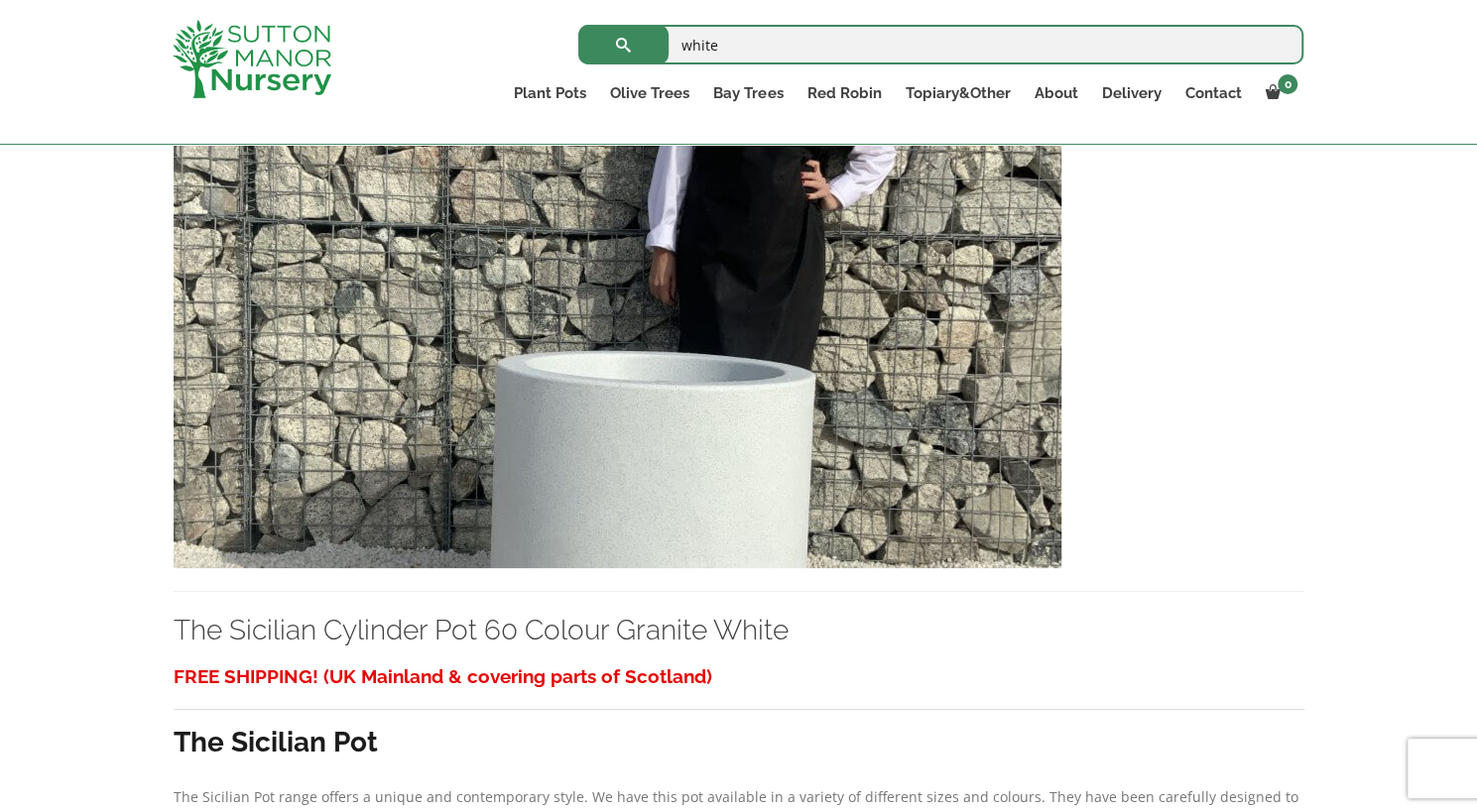 click at bounding box center [617, 355] 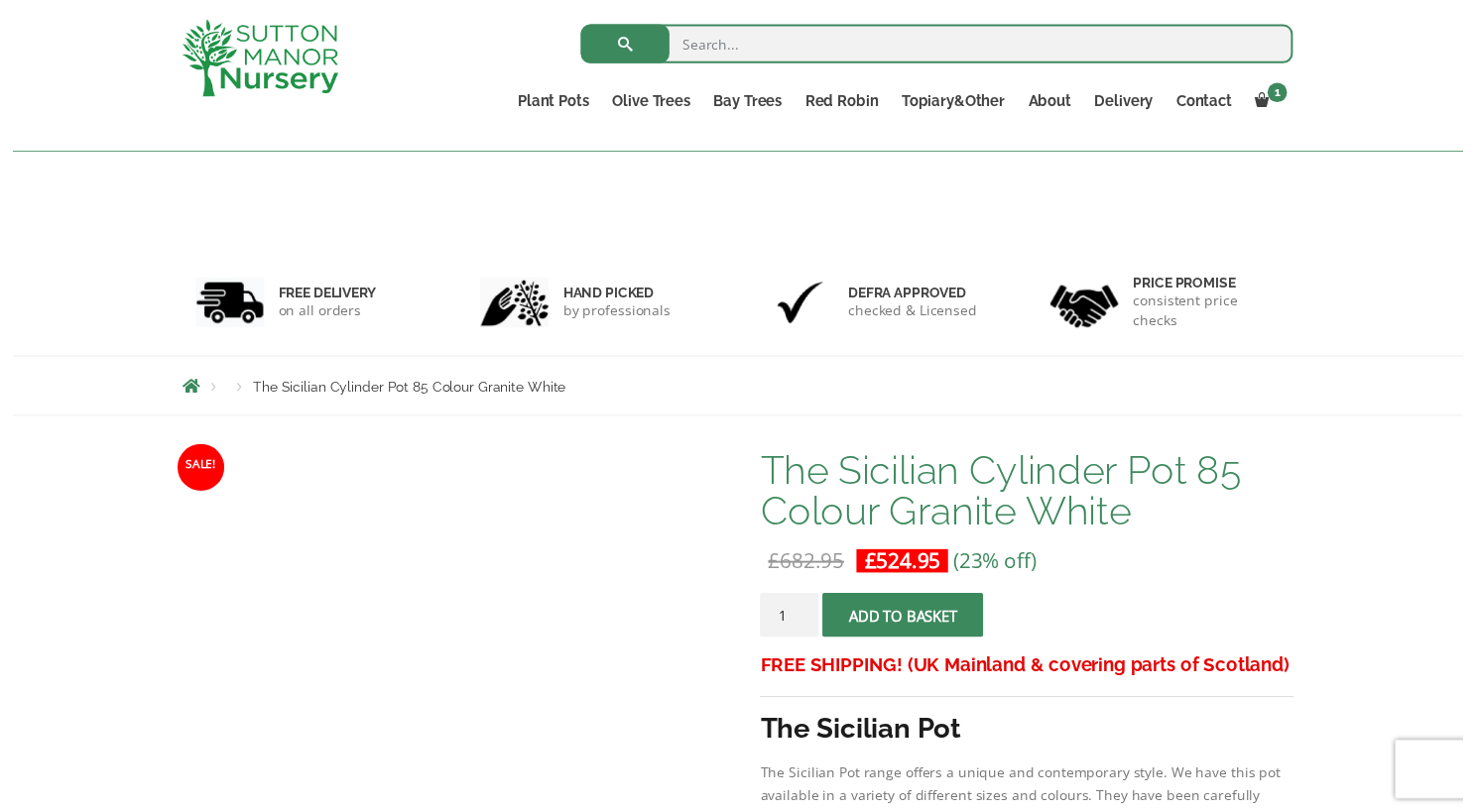 scroll, scrollTop: 159, scrollLeft: 0, axis: vertical 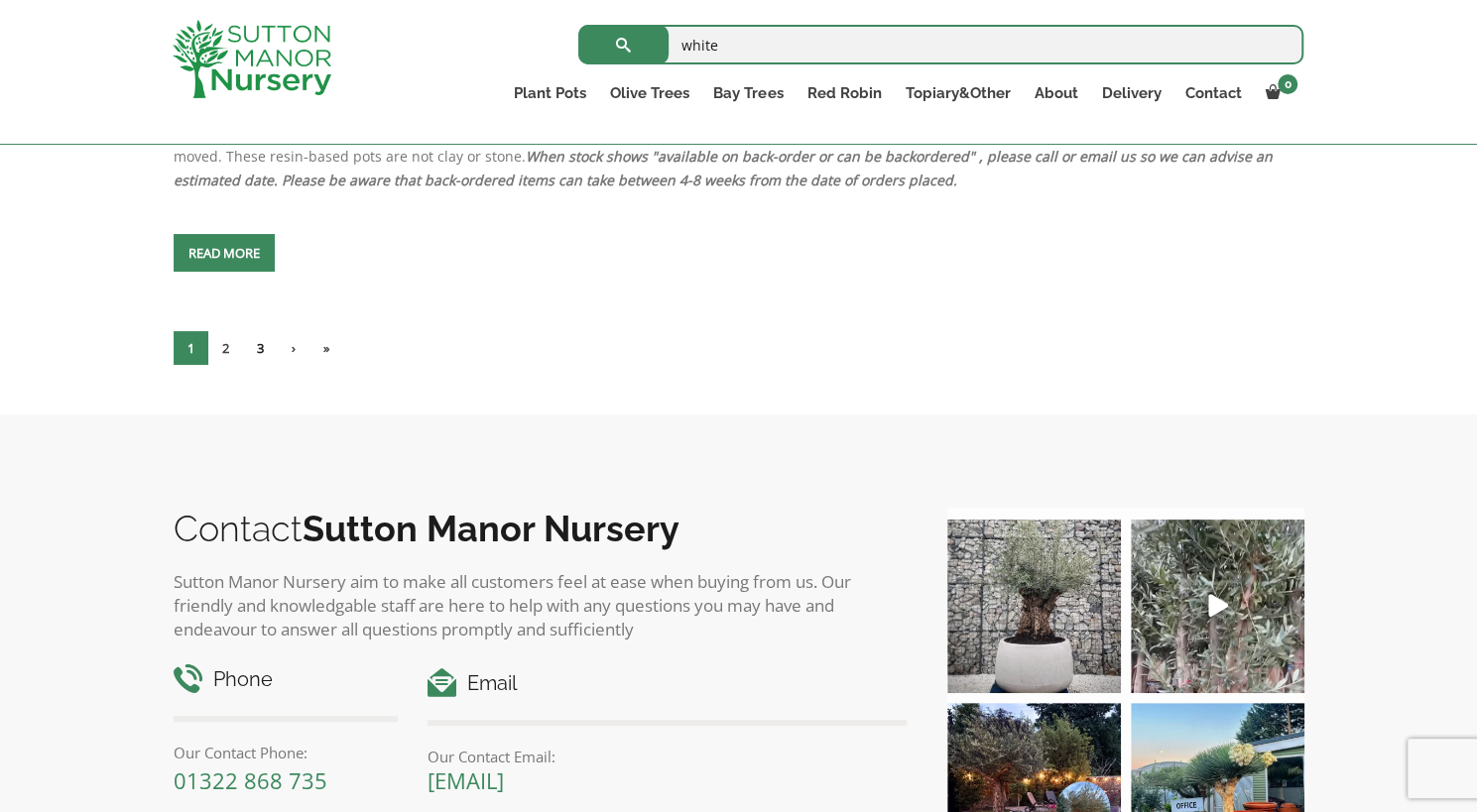 click on "3" at bounding box center [260, 348] 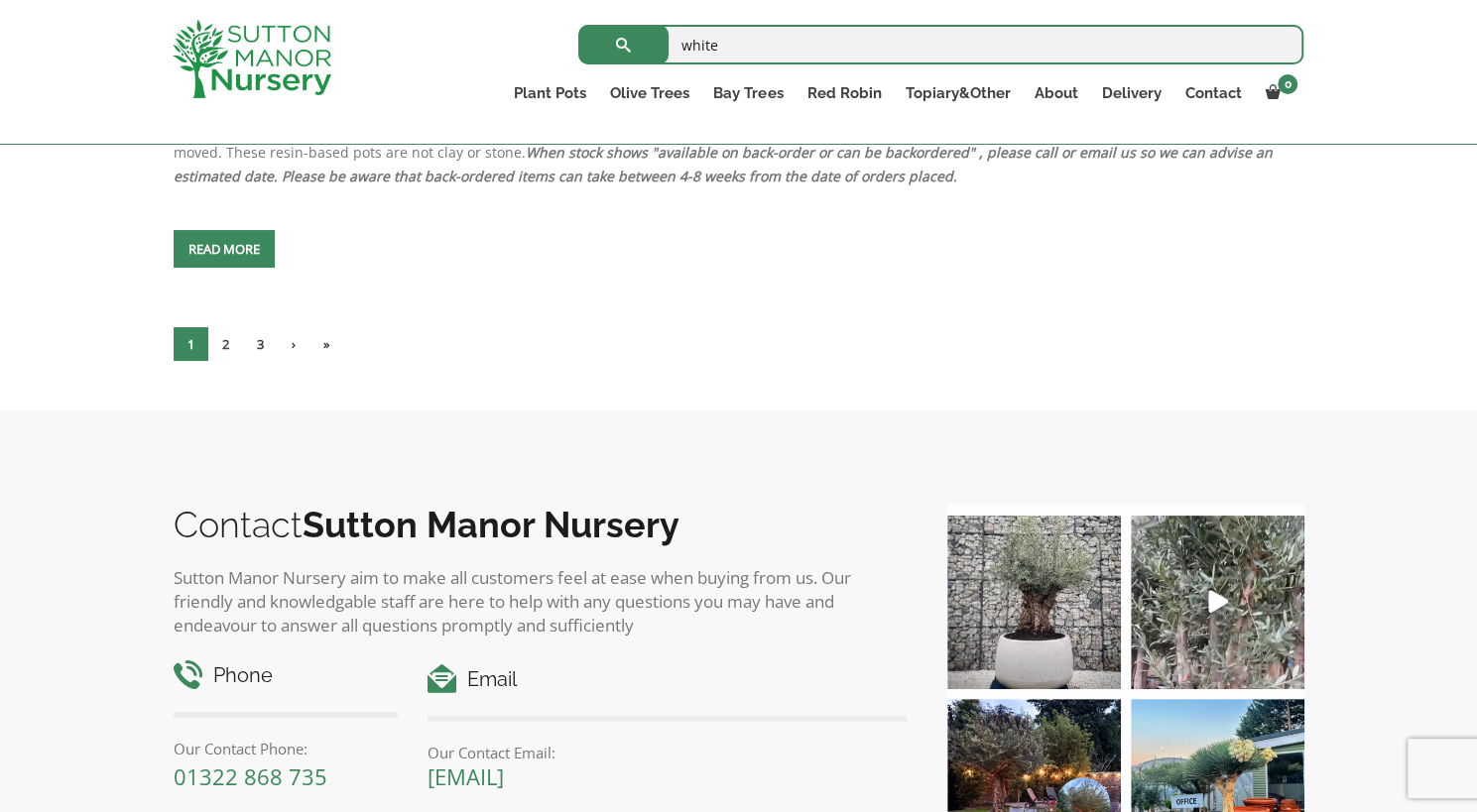 scroll, scrollTop: 7340, scrollLeft: 0, axis: vertical 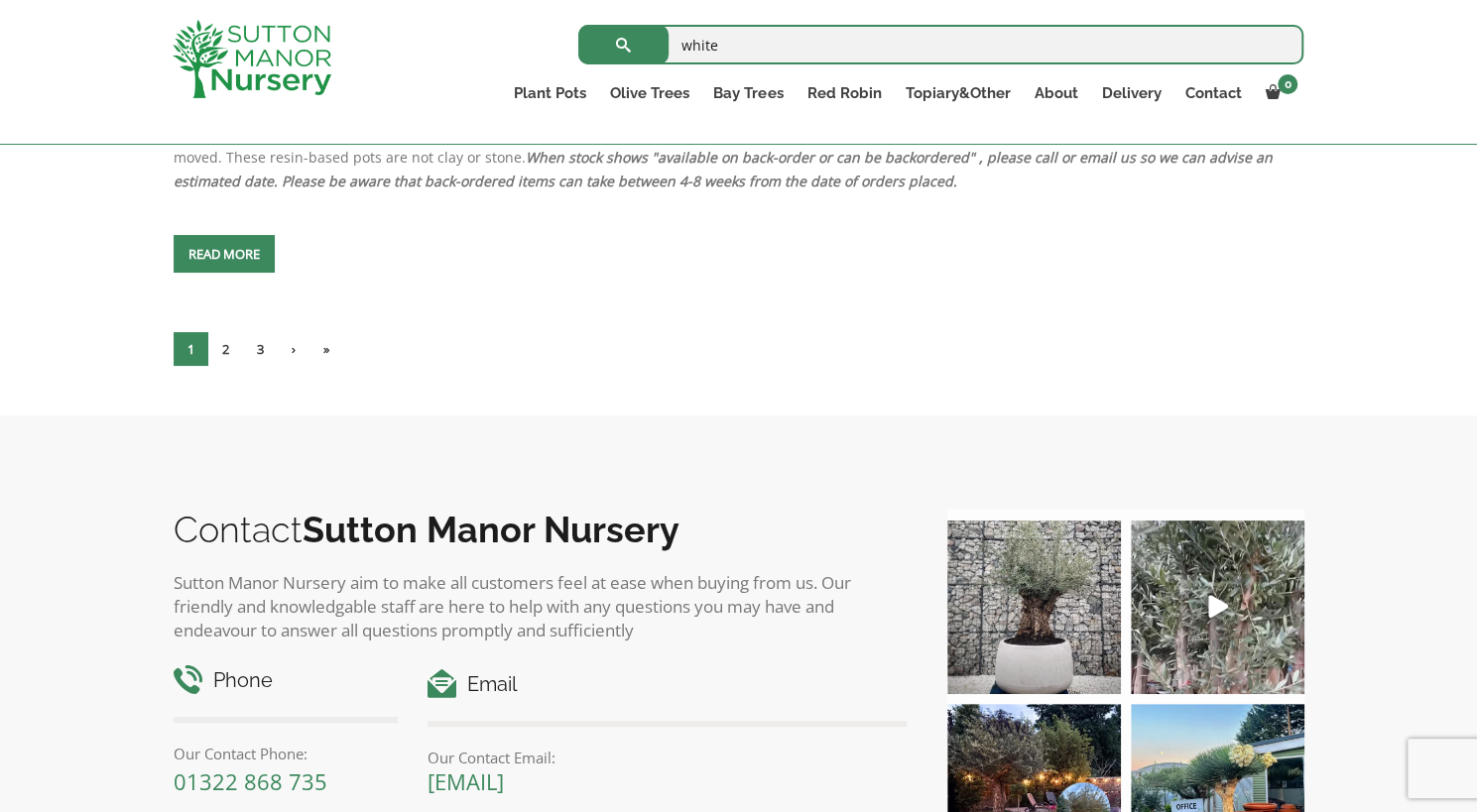 click on "1" at bounding box center (190, 349) 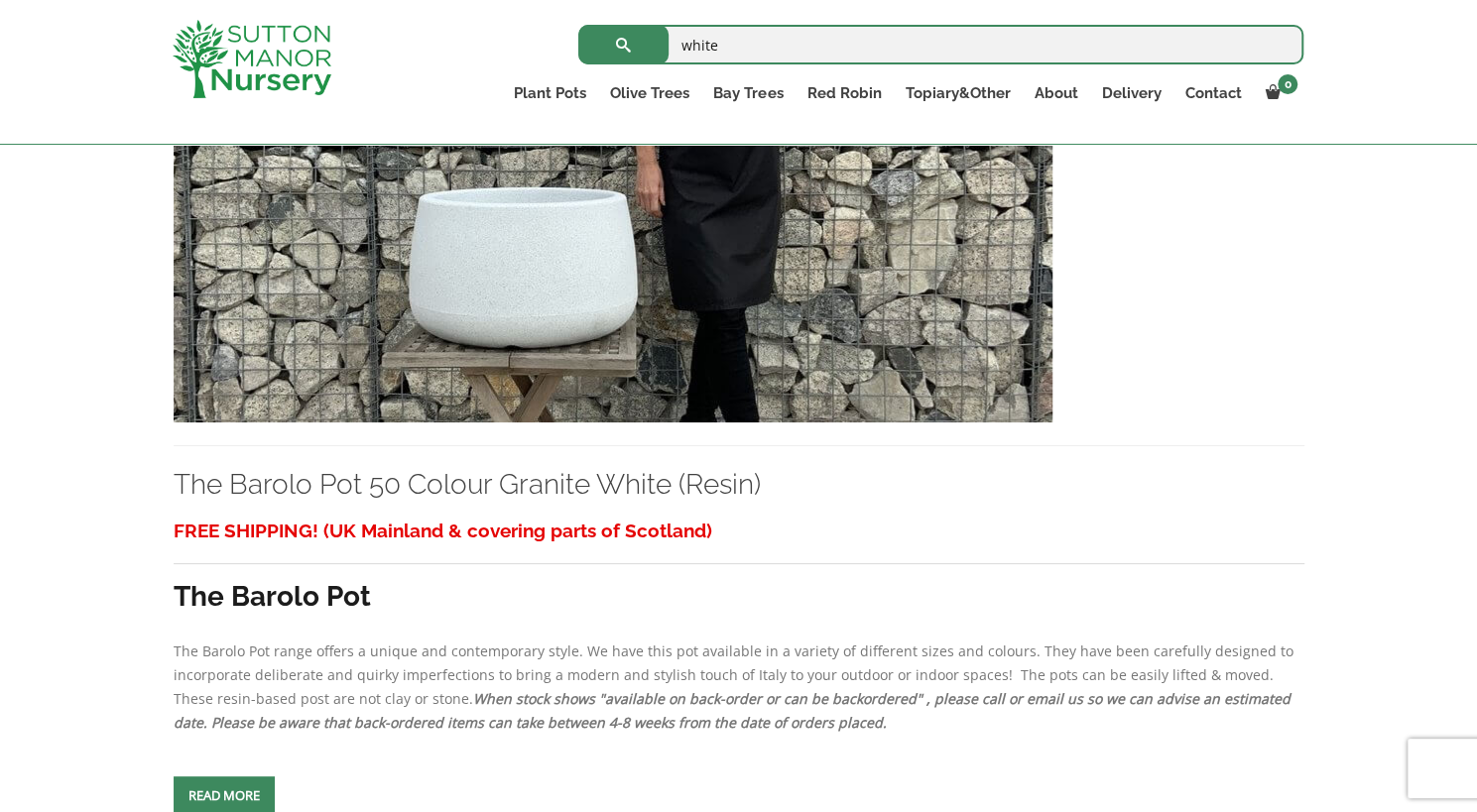 scroll, scrollTop: 1144, scrollLeft: 0, axis: vertical 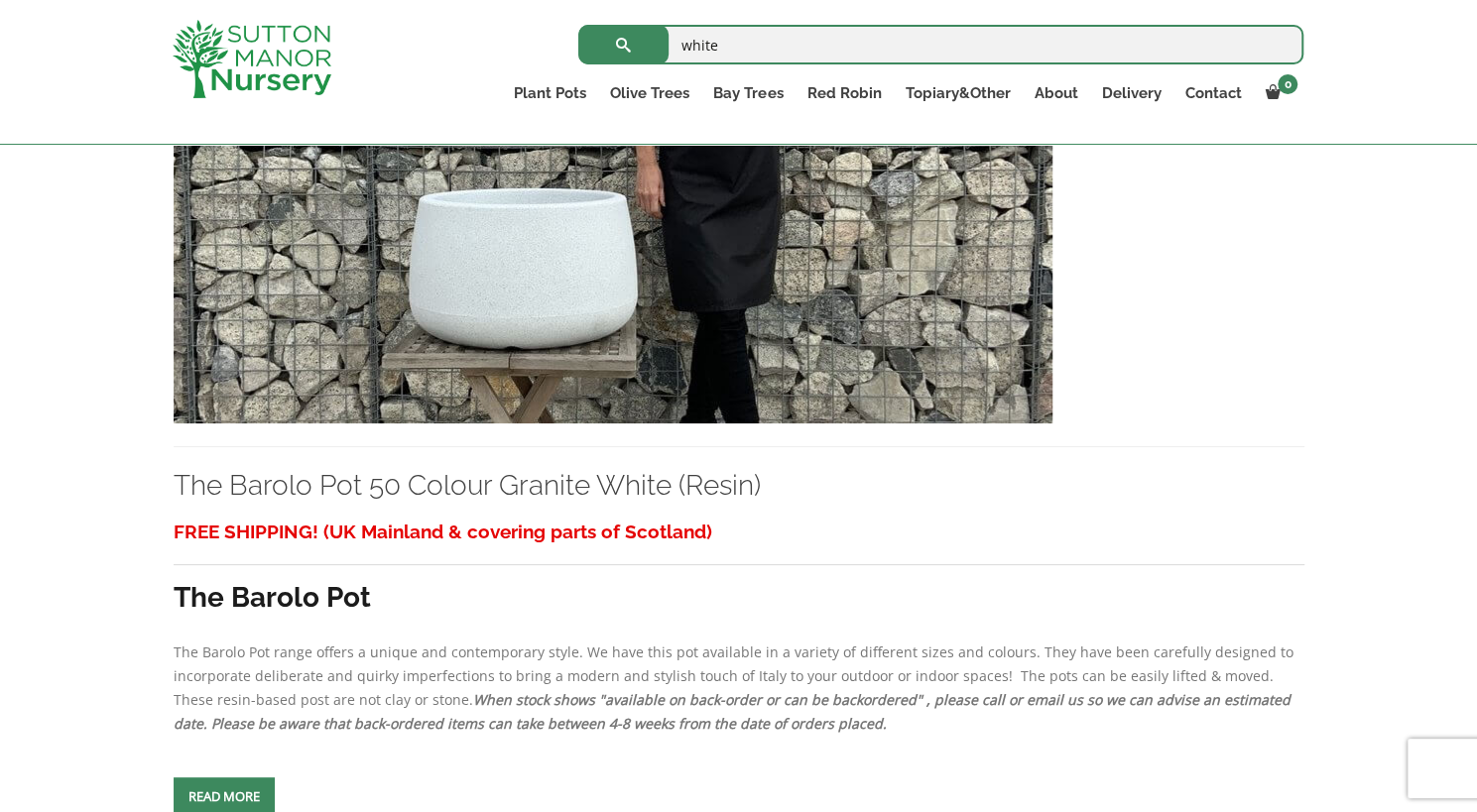 click at bounding box center [613, 210] 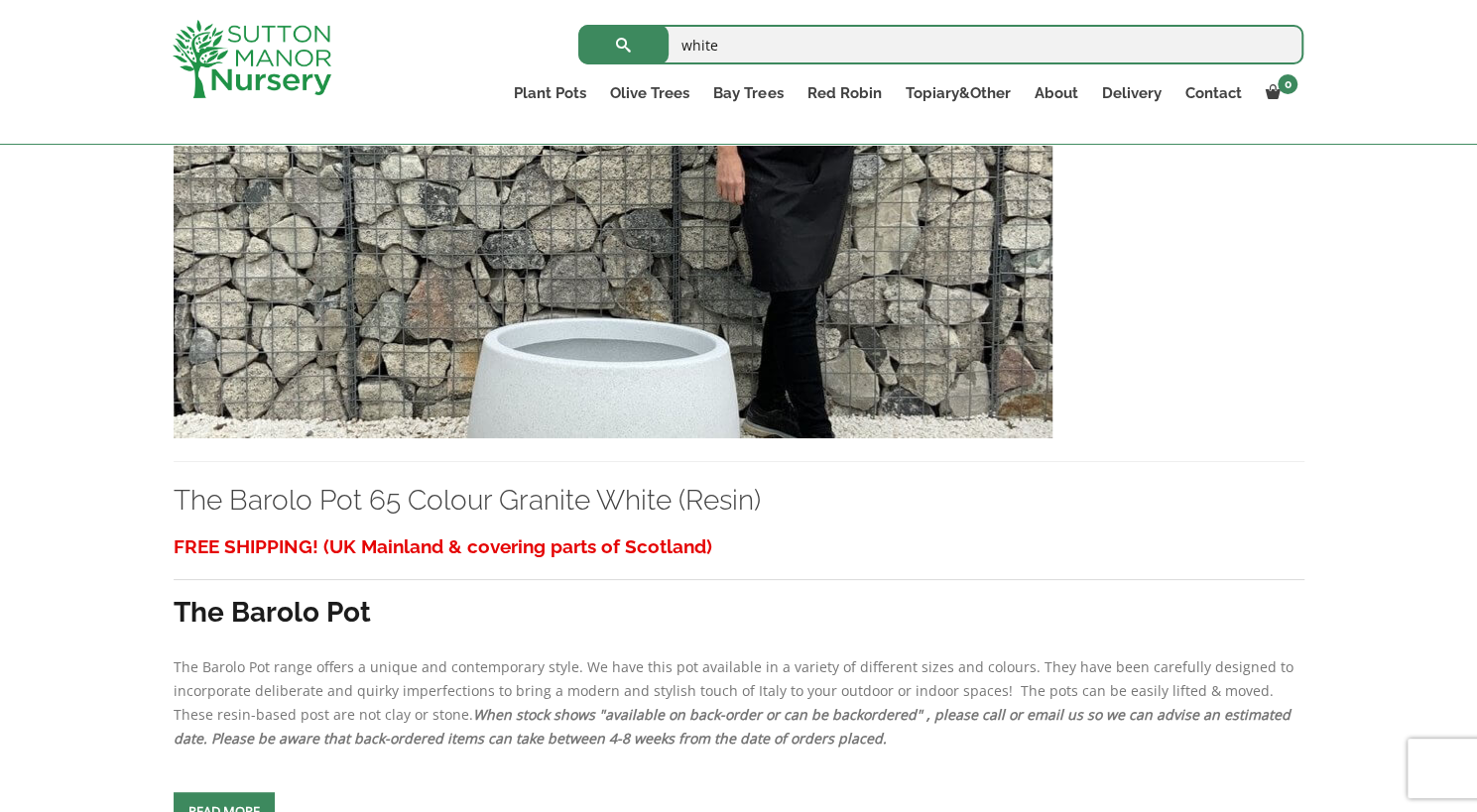 scroll, scrollTop: 2013, scrollLeft: 0, axis: vertical 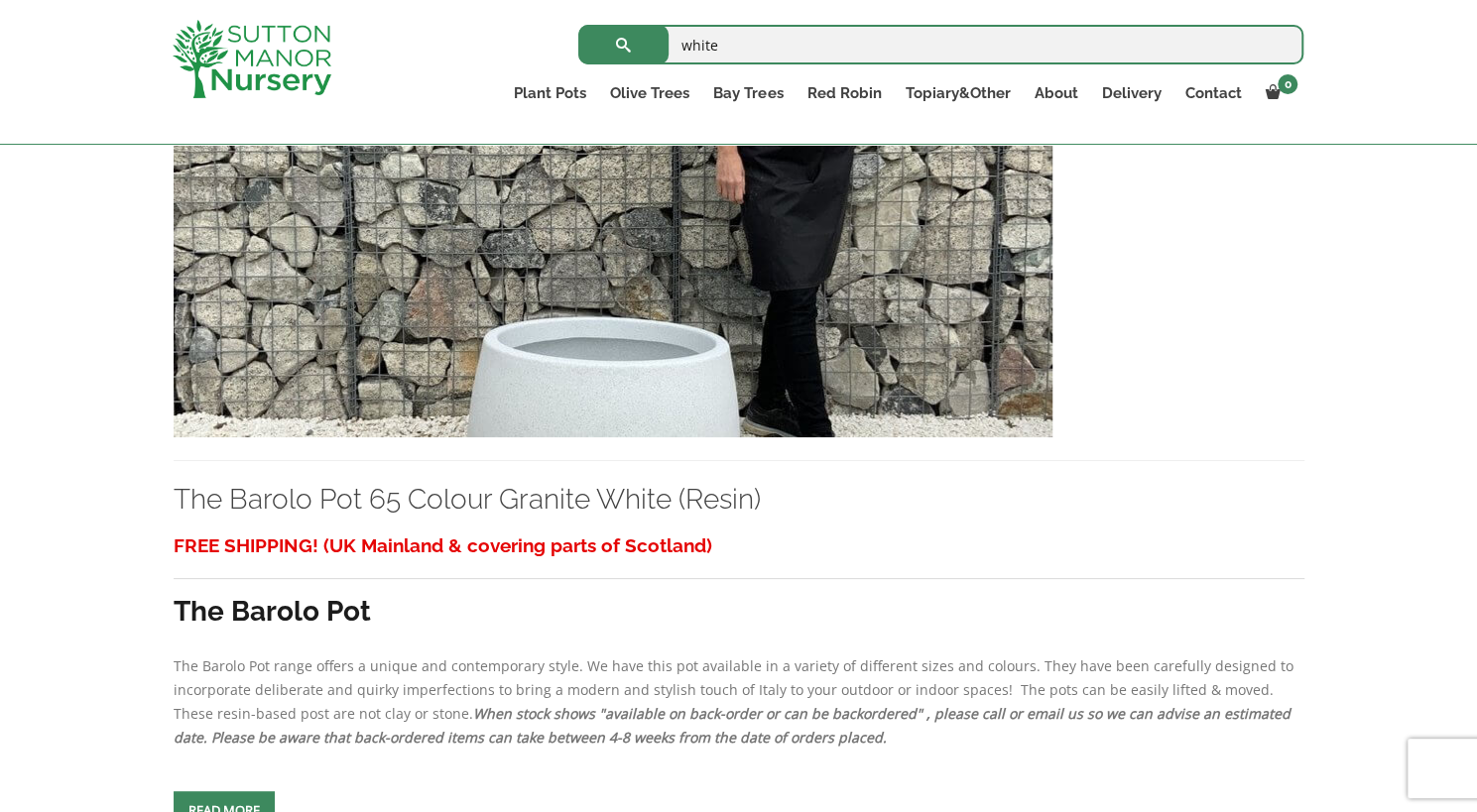 click at bounding box center (613, 224) 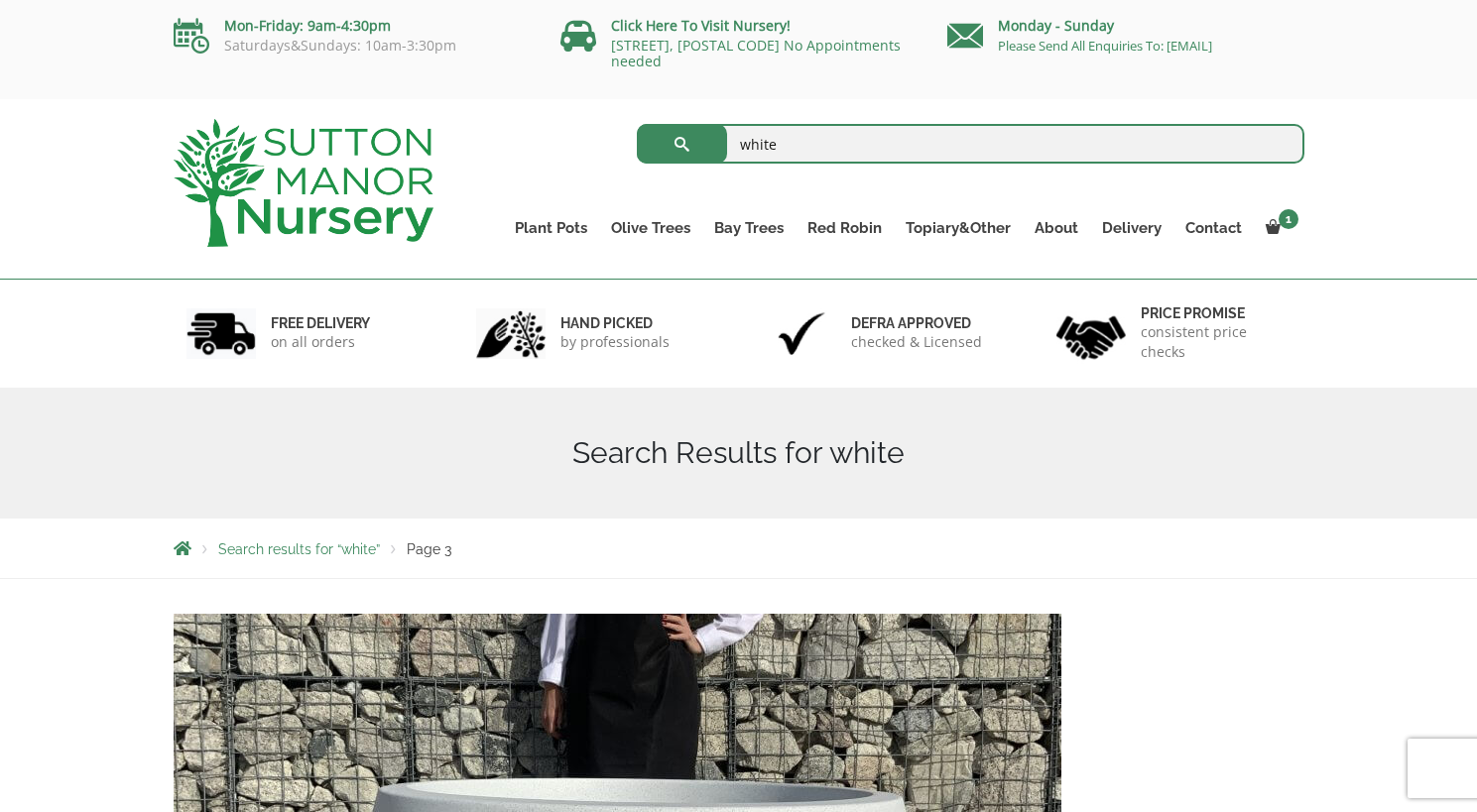 scroll, scrollTop: 0, scrollLeft: 0, axis: both 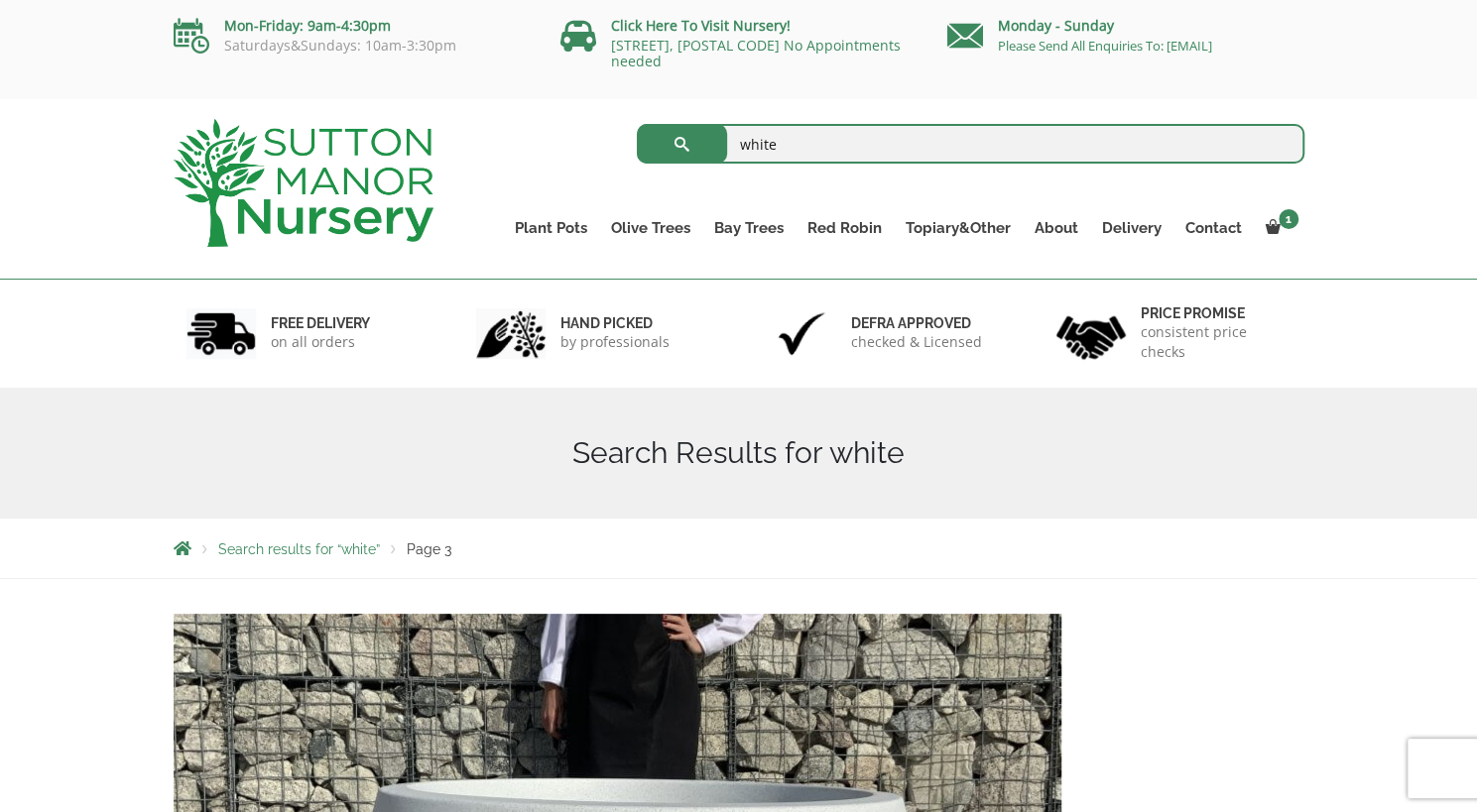 click at bounding box center [617, 827] 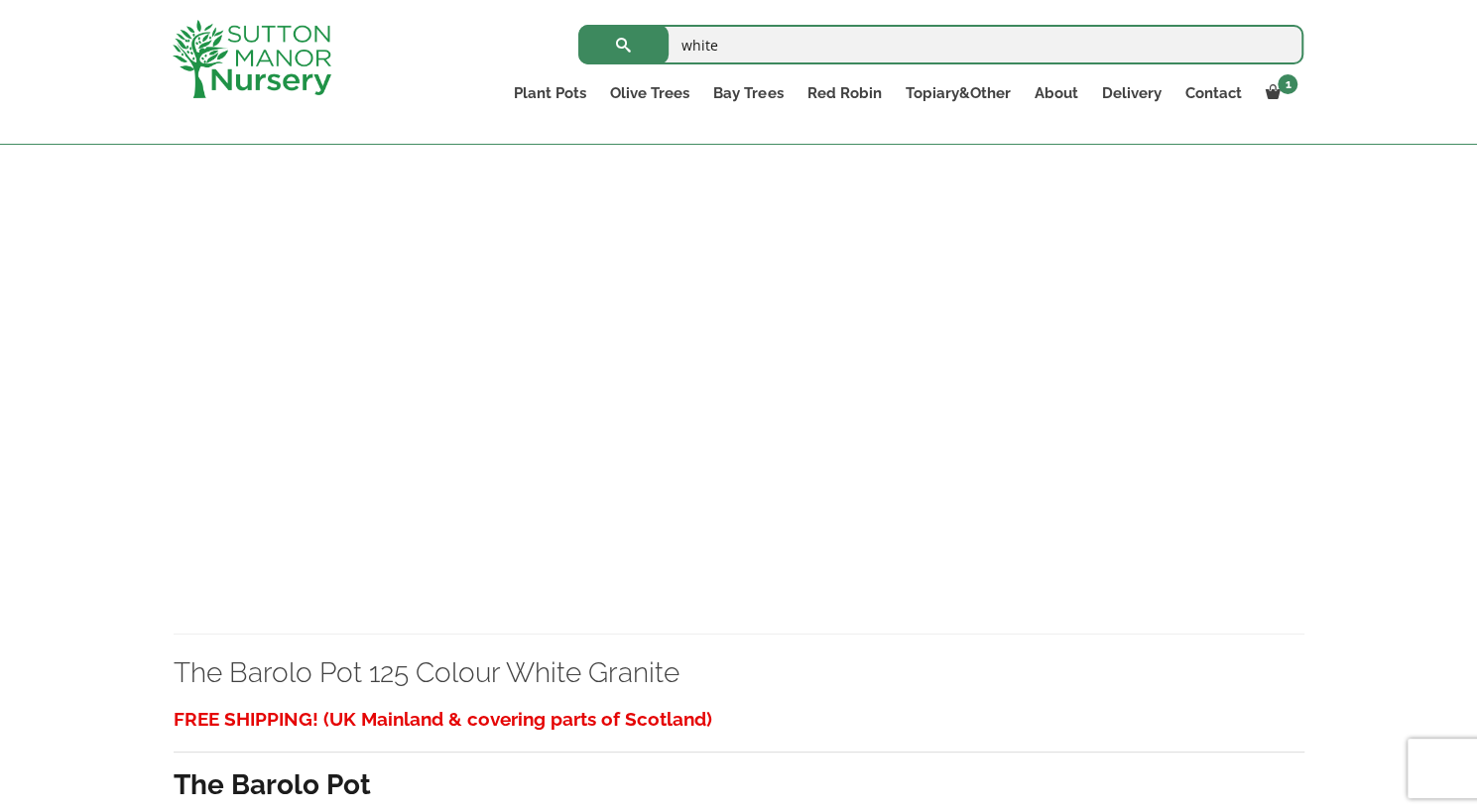 scroll, scrollTop: 1279, scrollLeft: 0, axis: vertical 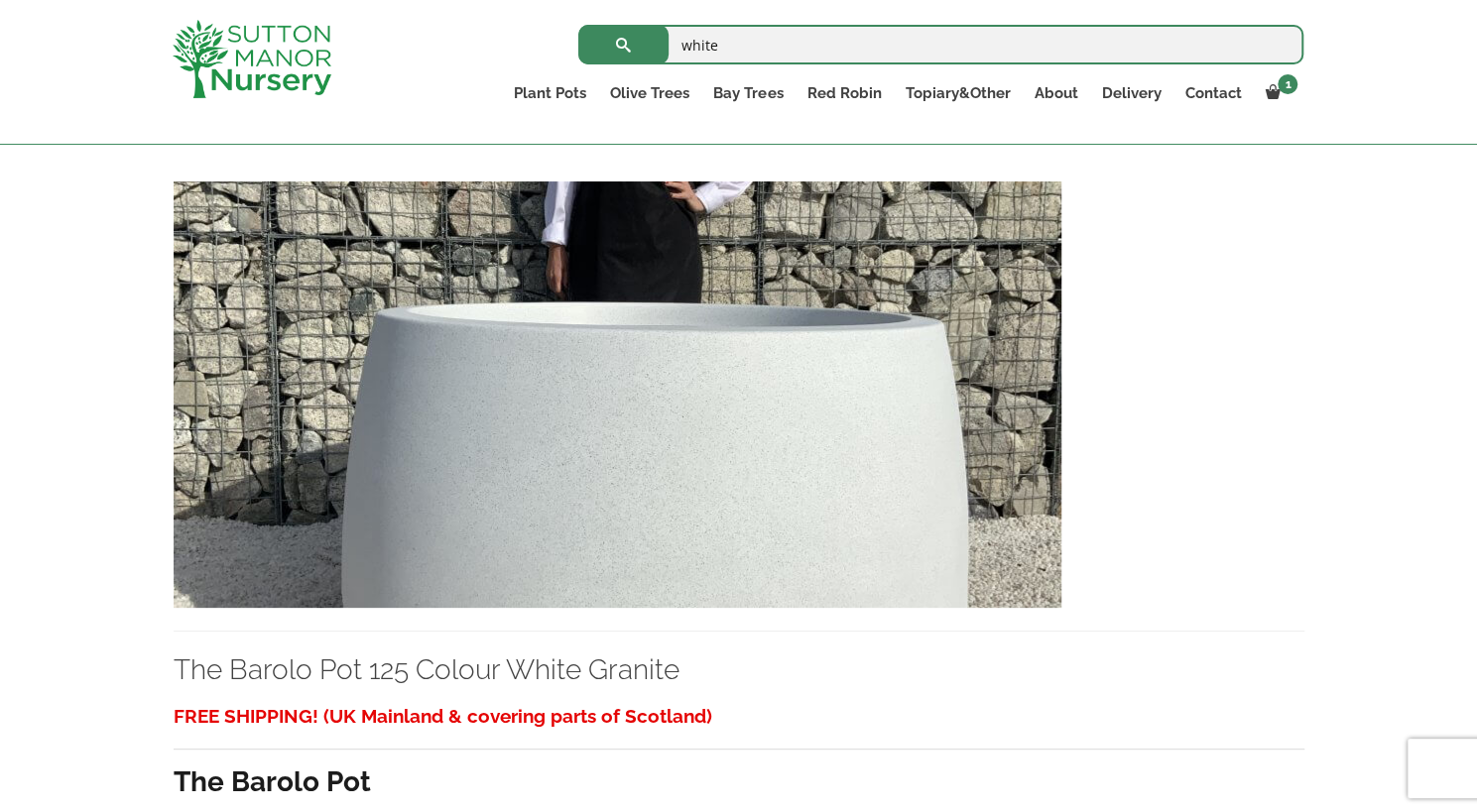 click at bounding box center [617, 395] 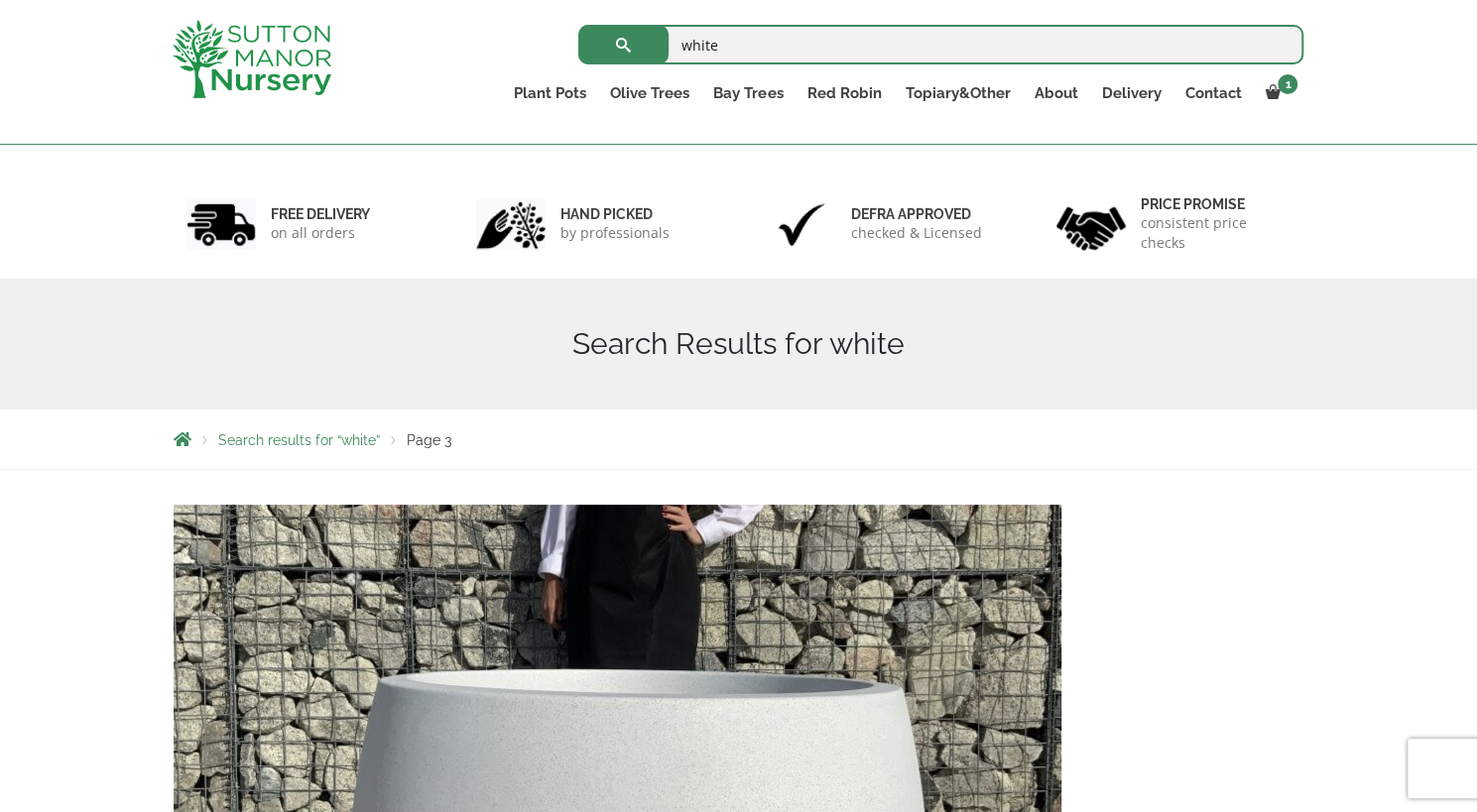 scroll, scrollTop: 0, scrollLeft: 0, axis: both 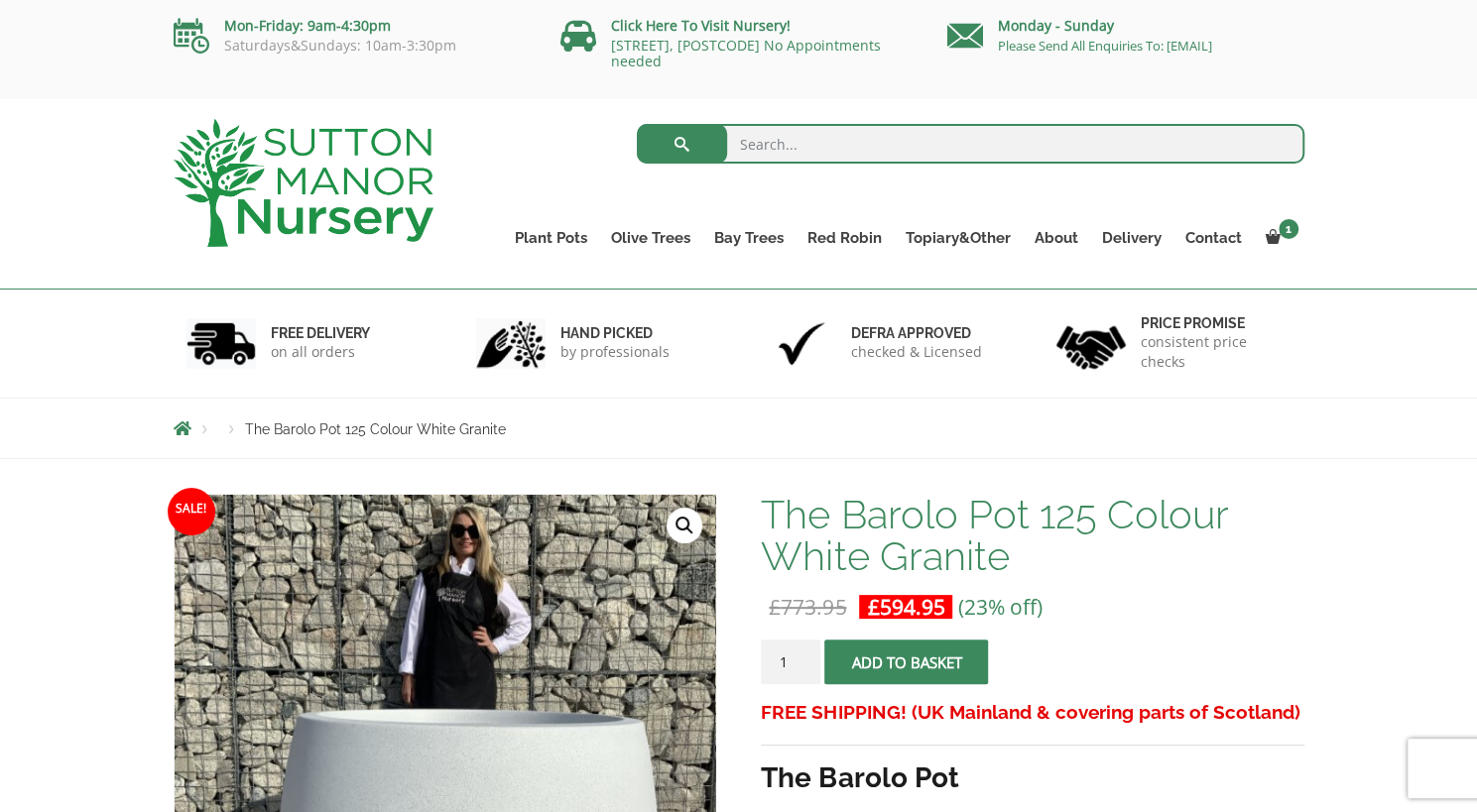 click on "FREE DELIVERY" at bounding box center [320, 333] 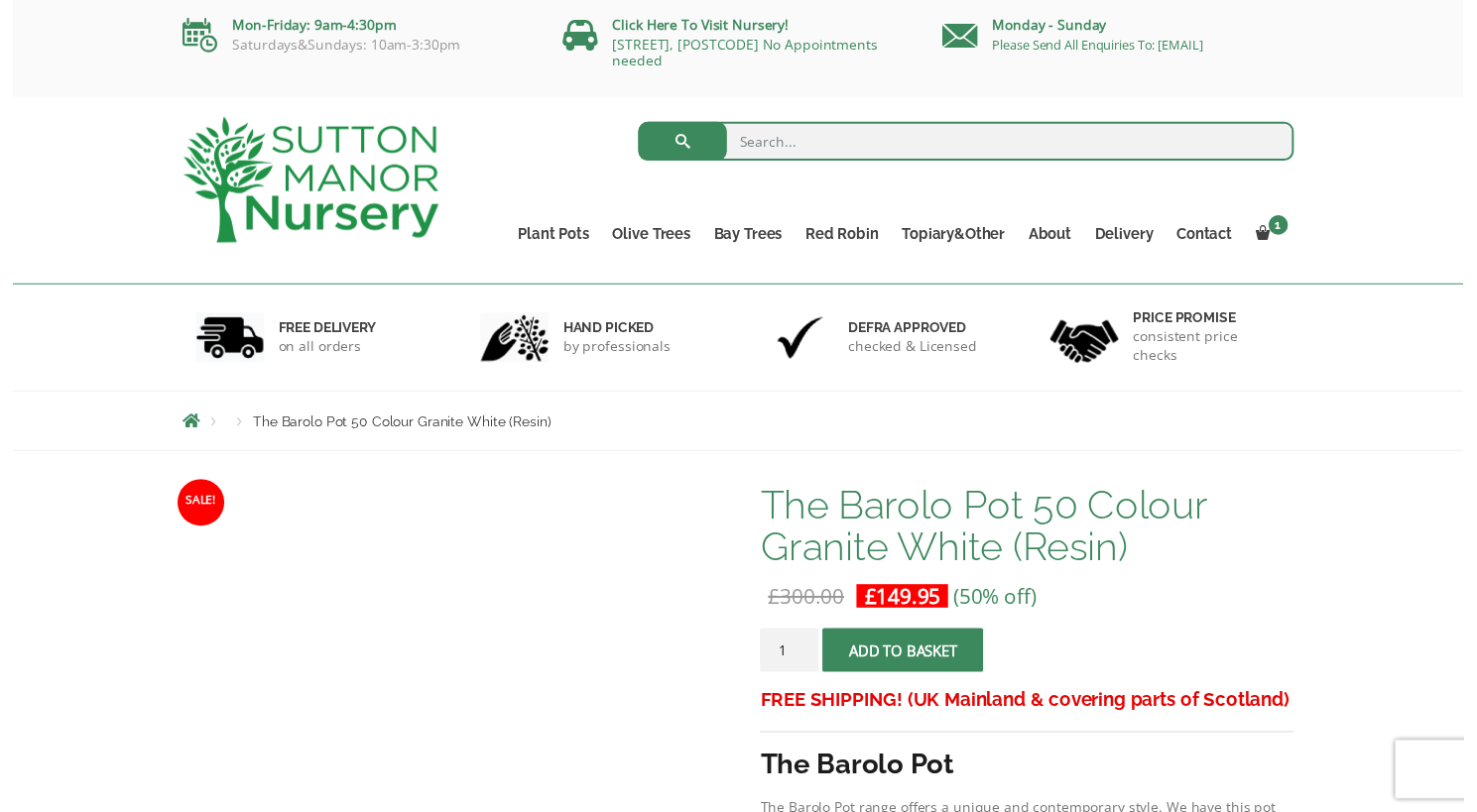 scroll, scrollTop: 0, scrollLeft: 0, axis: both 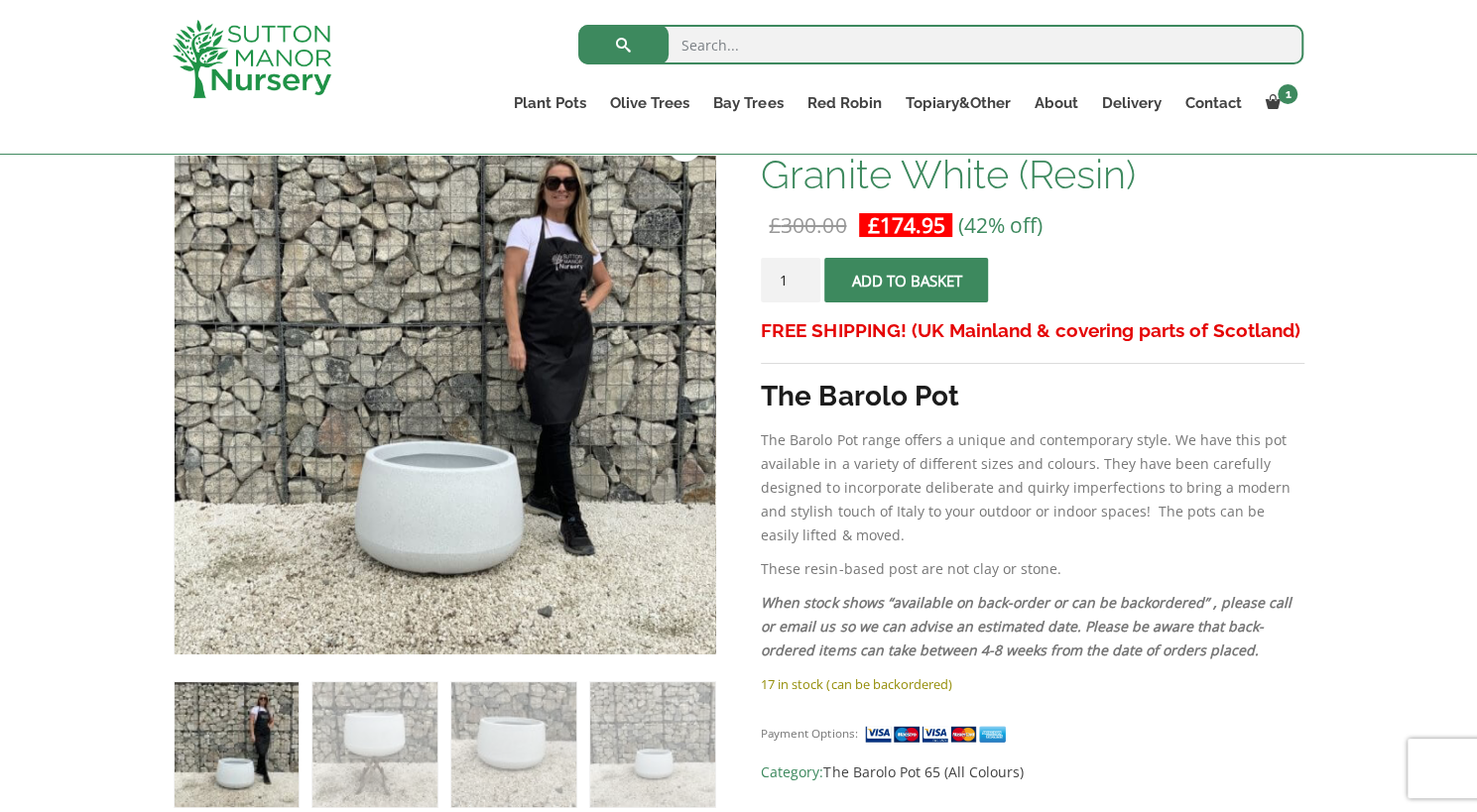 click on "Add to basket" at bounding box center [906, 280] 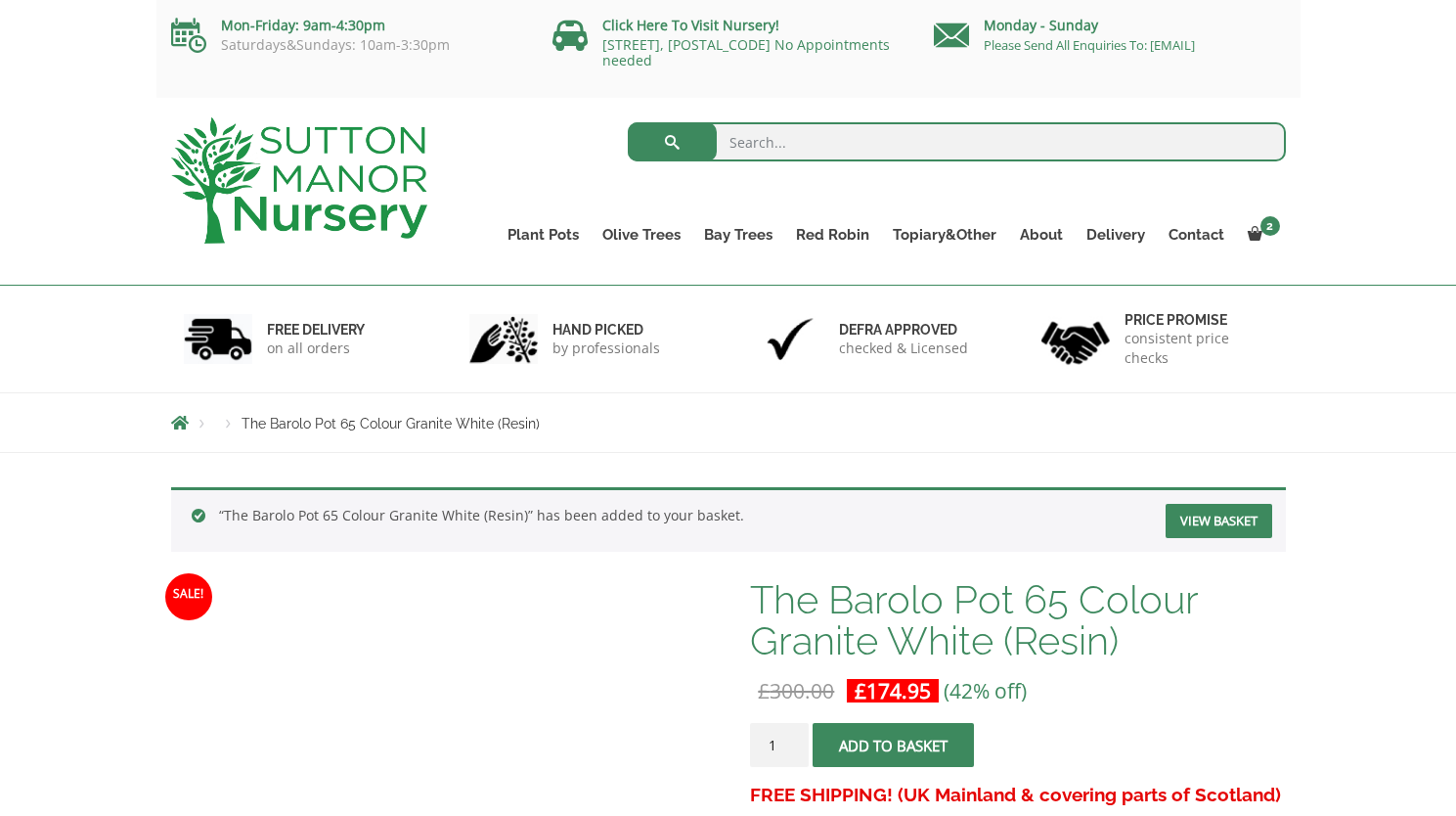 scroll, scrollTop: 0, scrollLeft: 0, axis: both 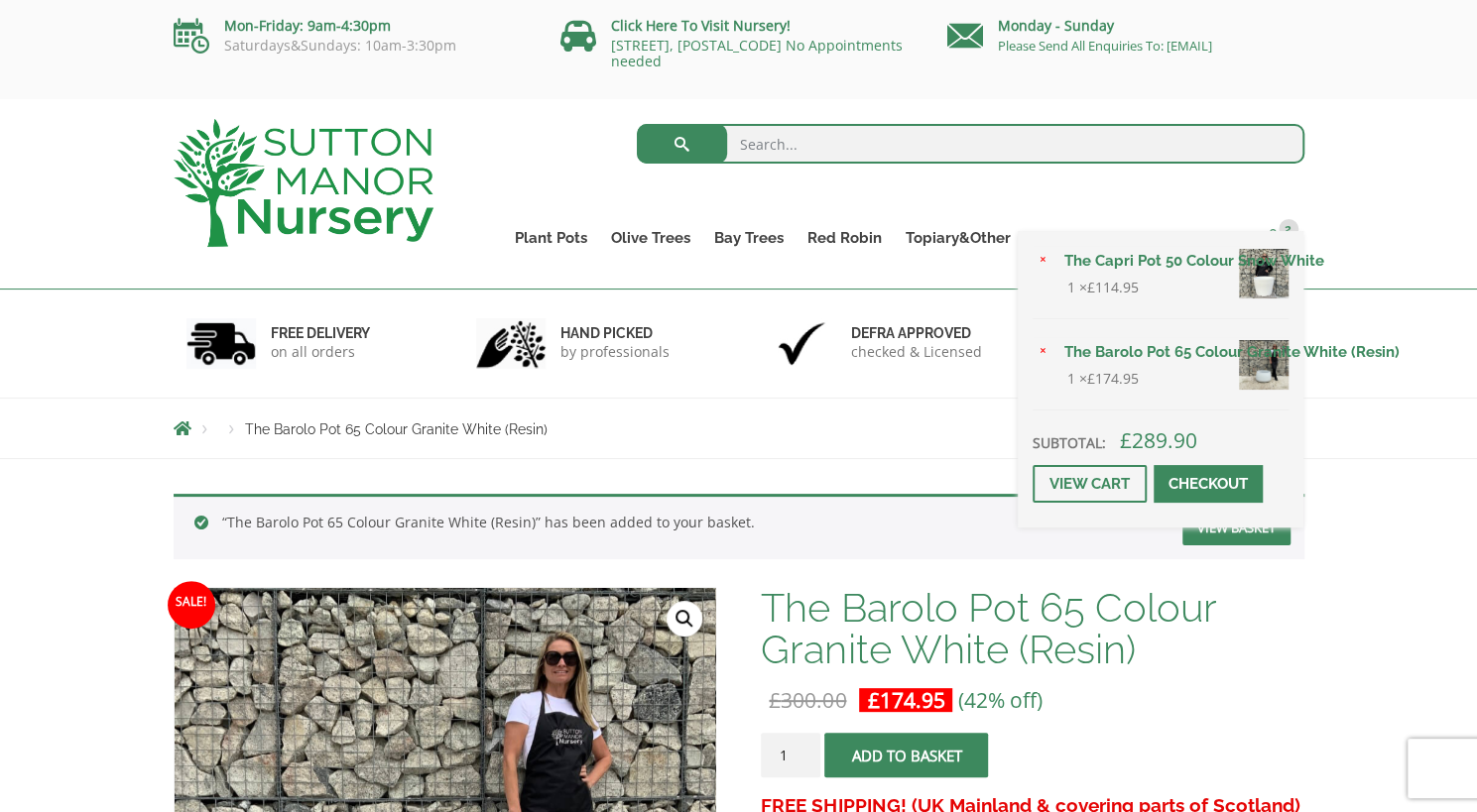 click on "2" at bounding box center [1289, 229] 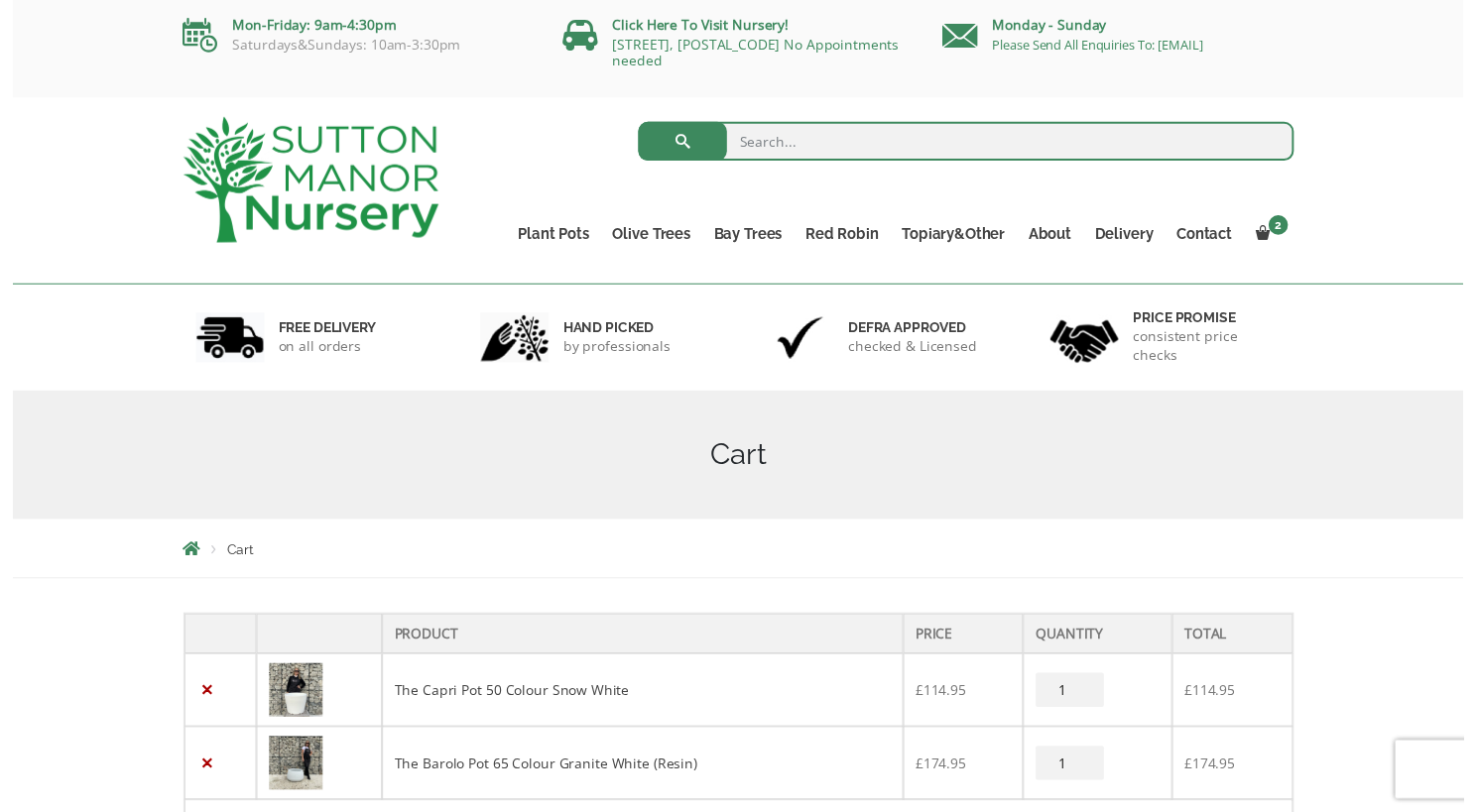 scroll, scrollTop: 0, scrollLeft: 0, axis: both 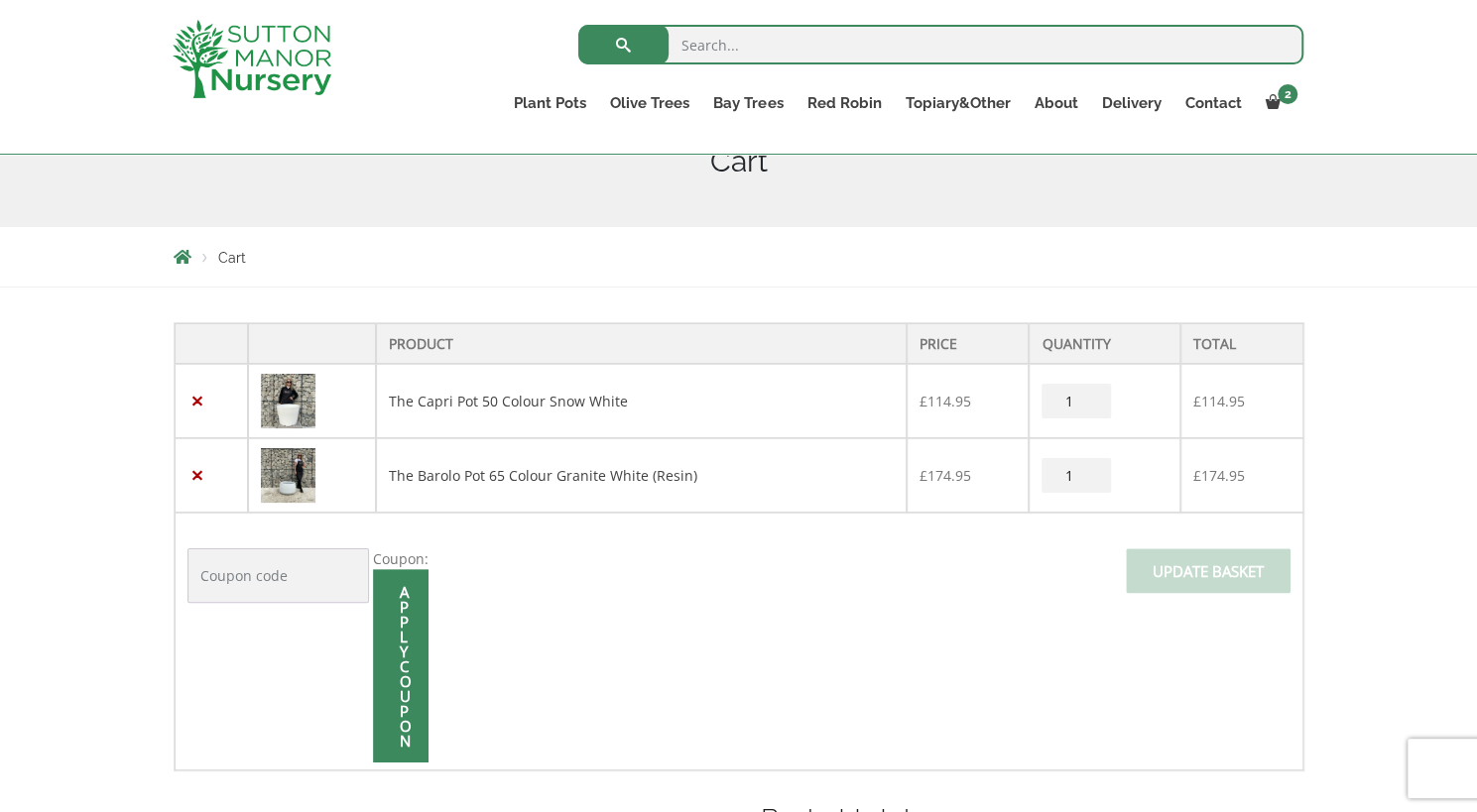 click at bounding box center (288, 401) 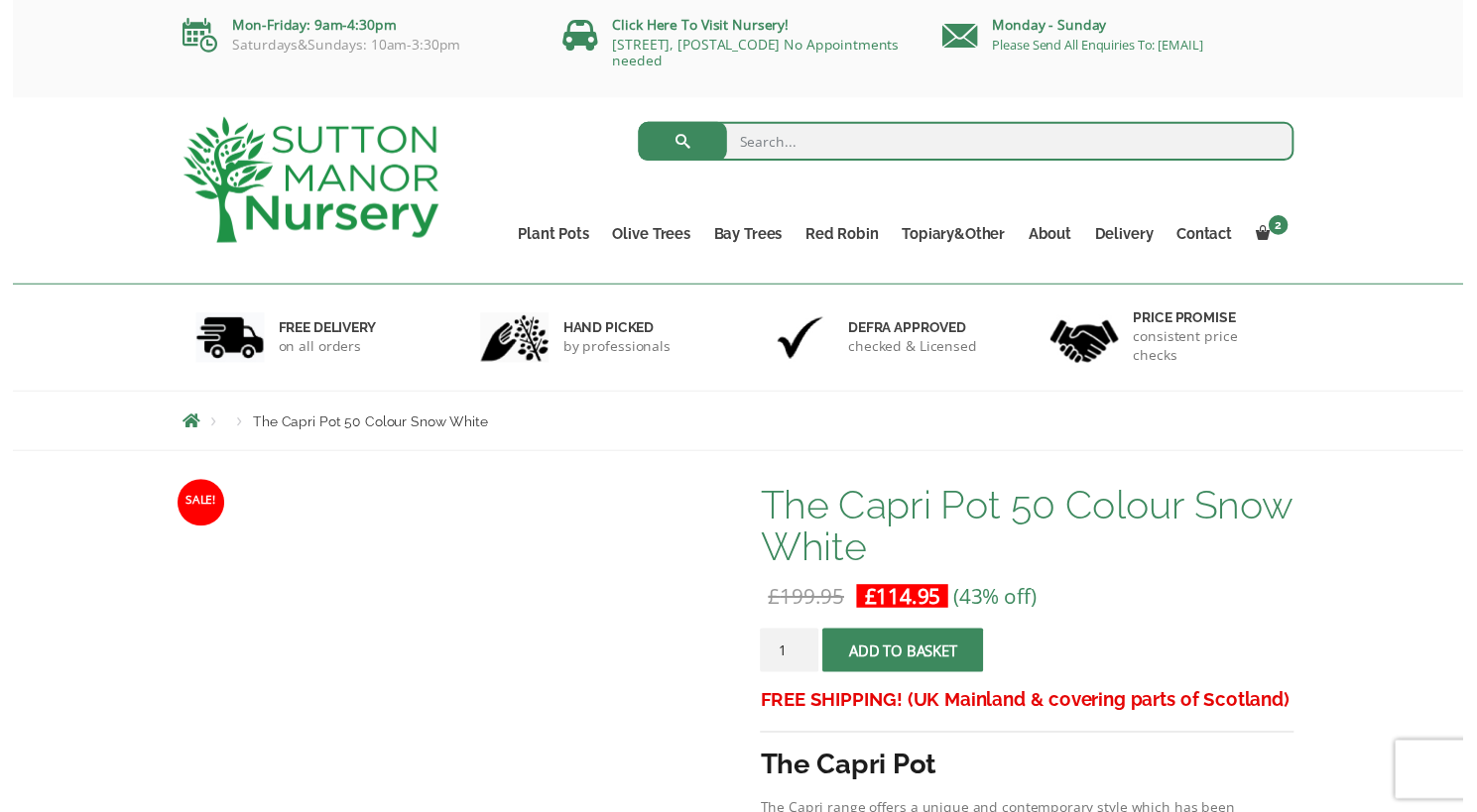 scroll, scrollTop: 0, scrollLeft: 0, axis: both 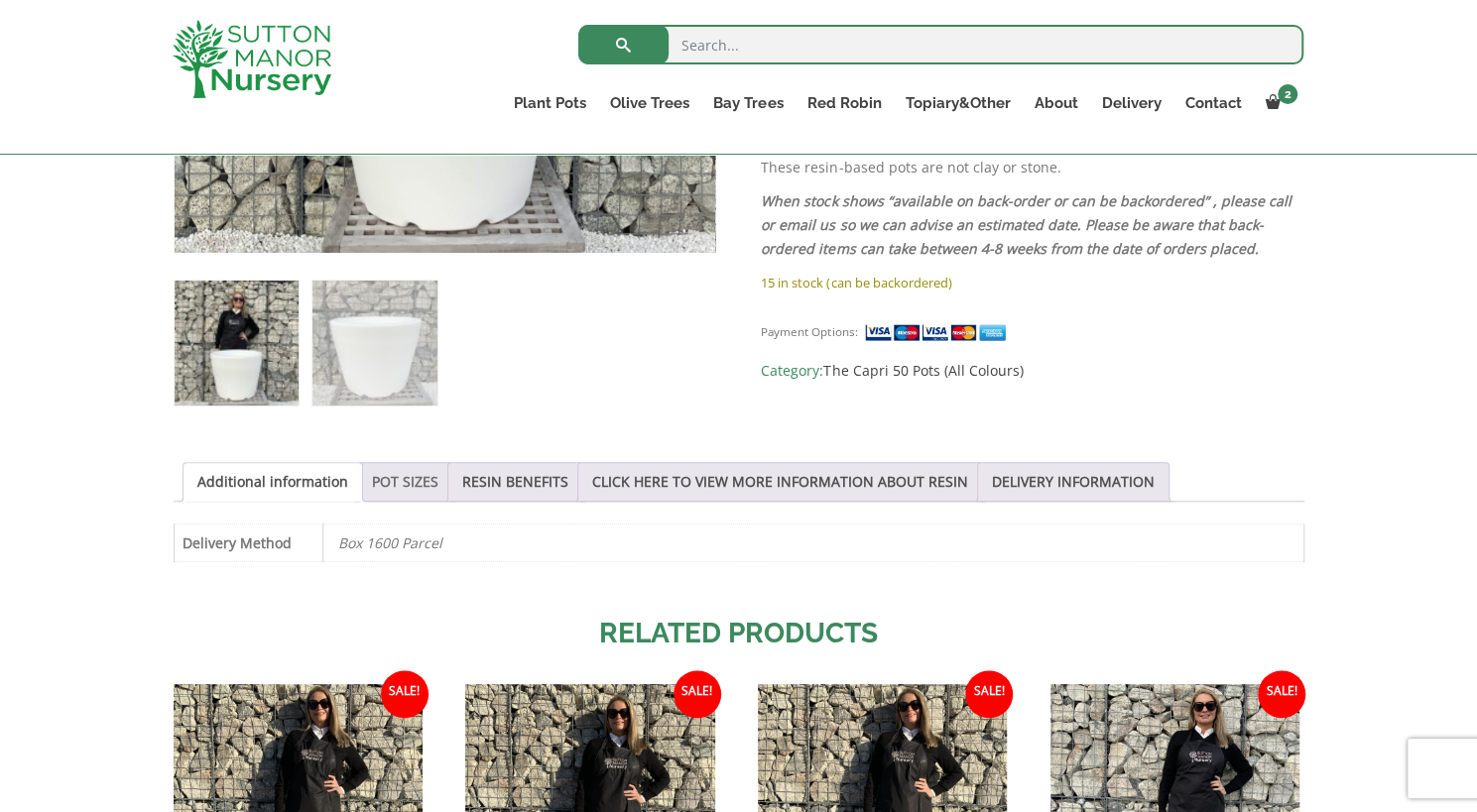 click on "POT SIZES" at bounding box center (405, 482) 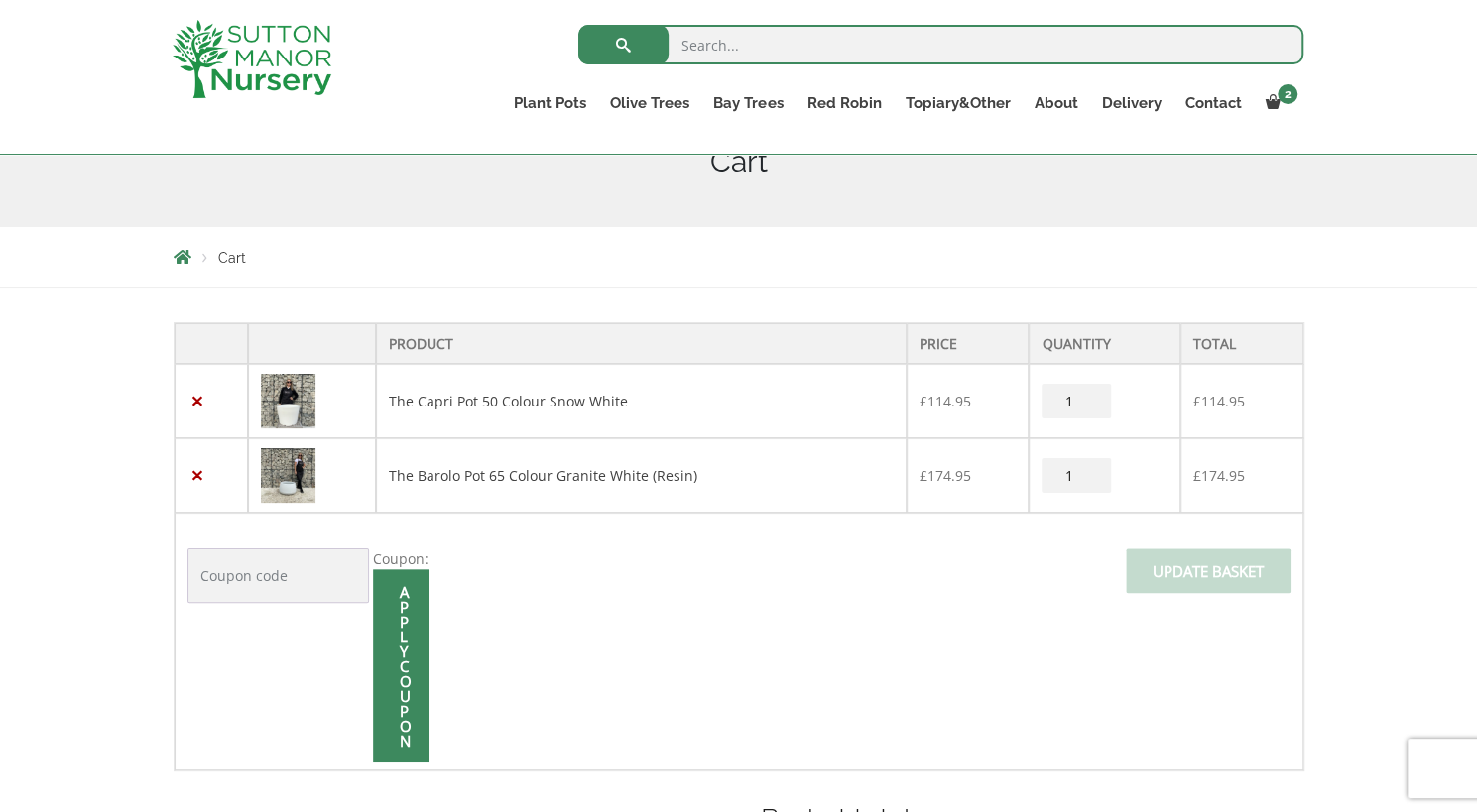 scroll, scrollTop: 0, scrollLeft: 0, axis: both 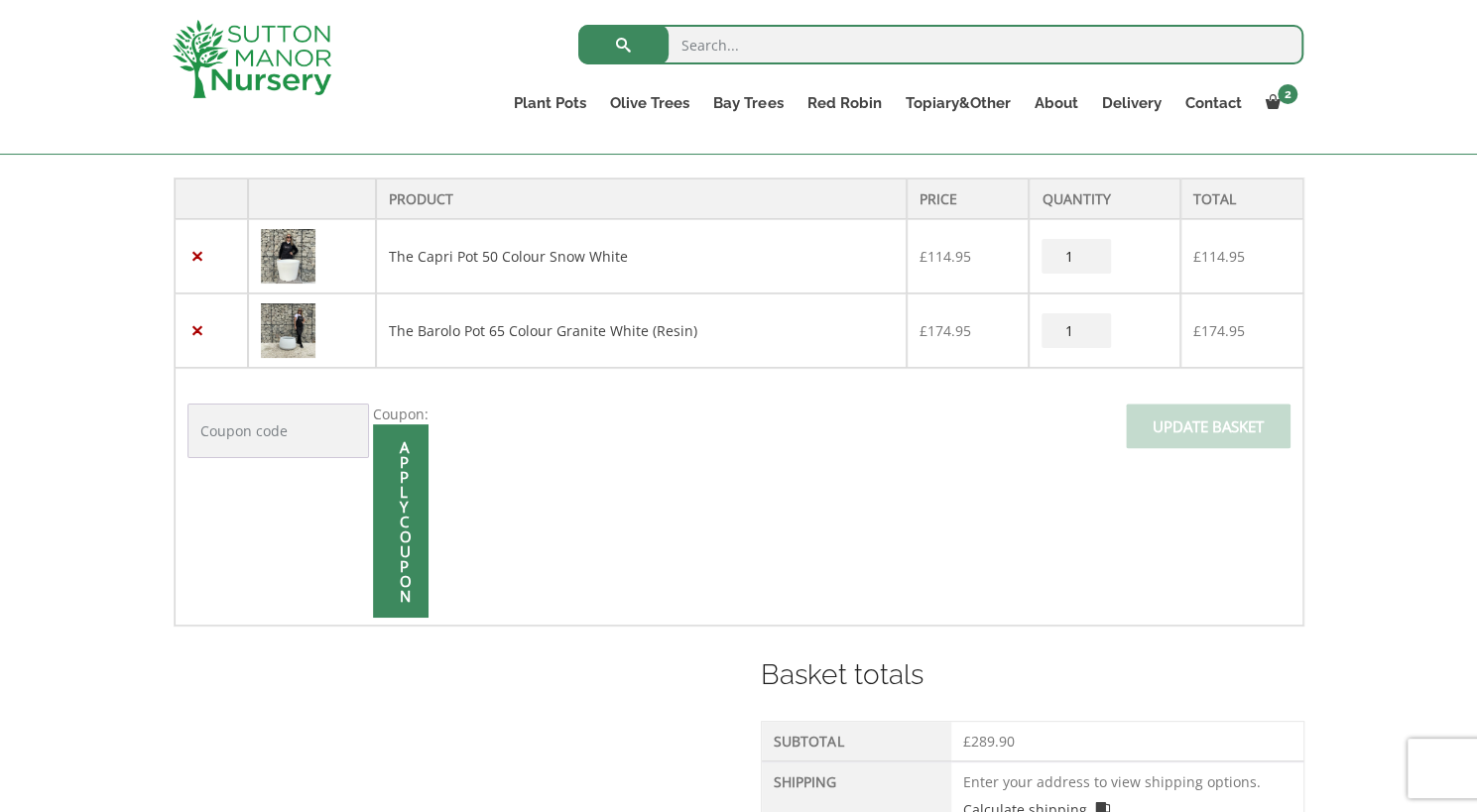 click at bounding box center (288, 330) 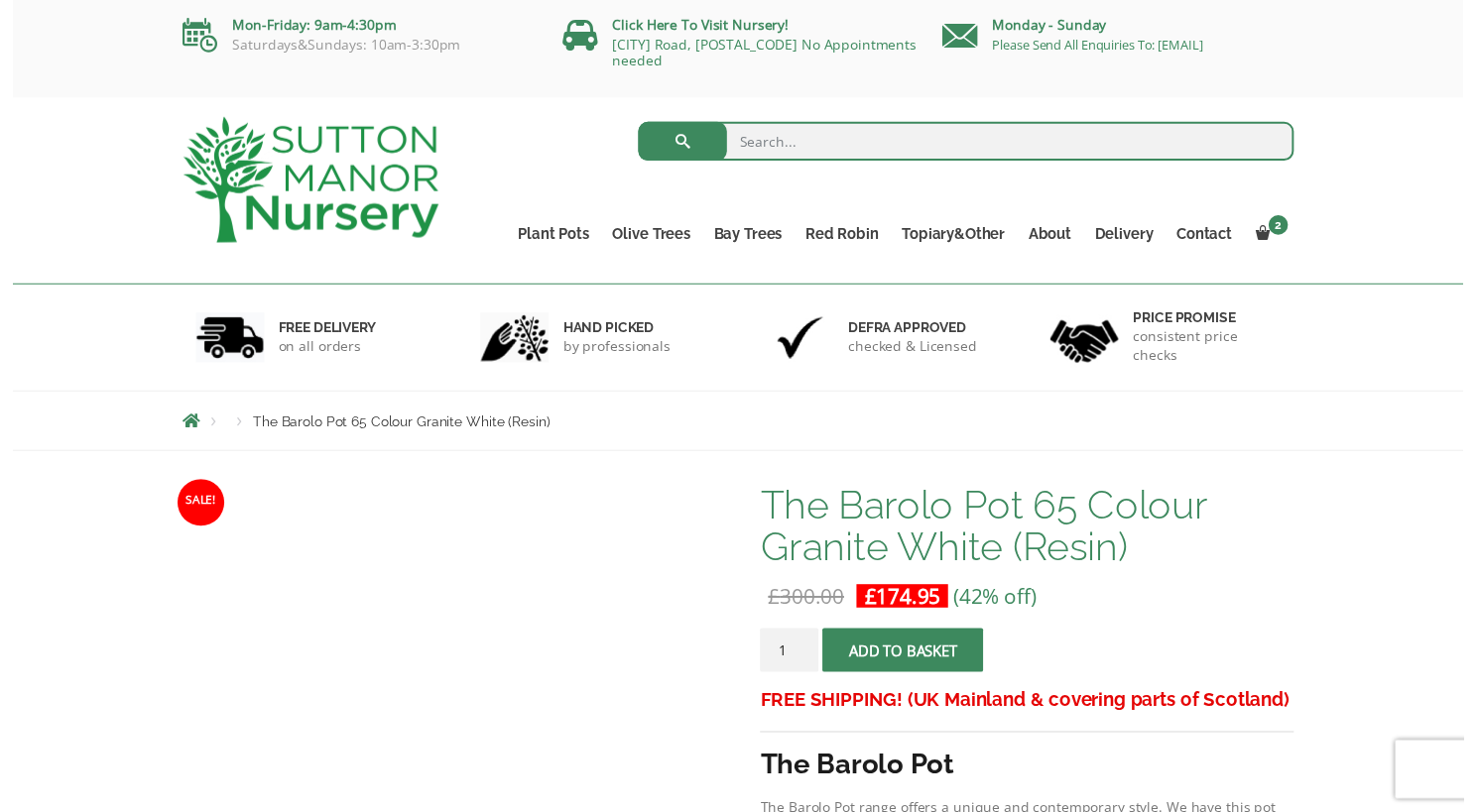 scroll, scrollTop: 0, scrollLeft: 0, axis: both 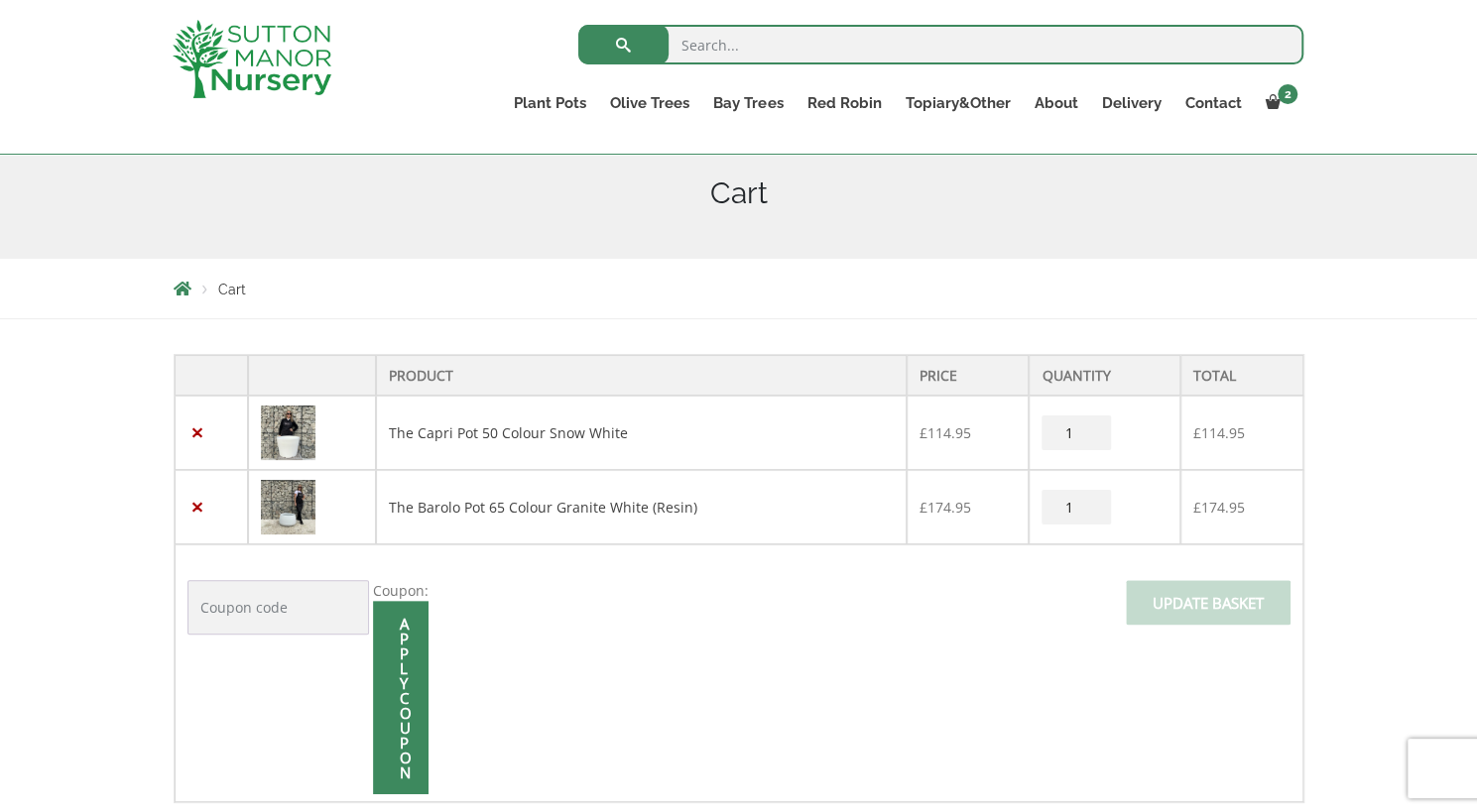 click at bounding box center (288, 432) 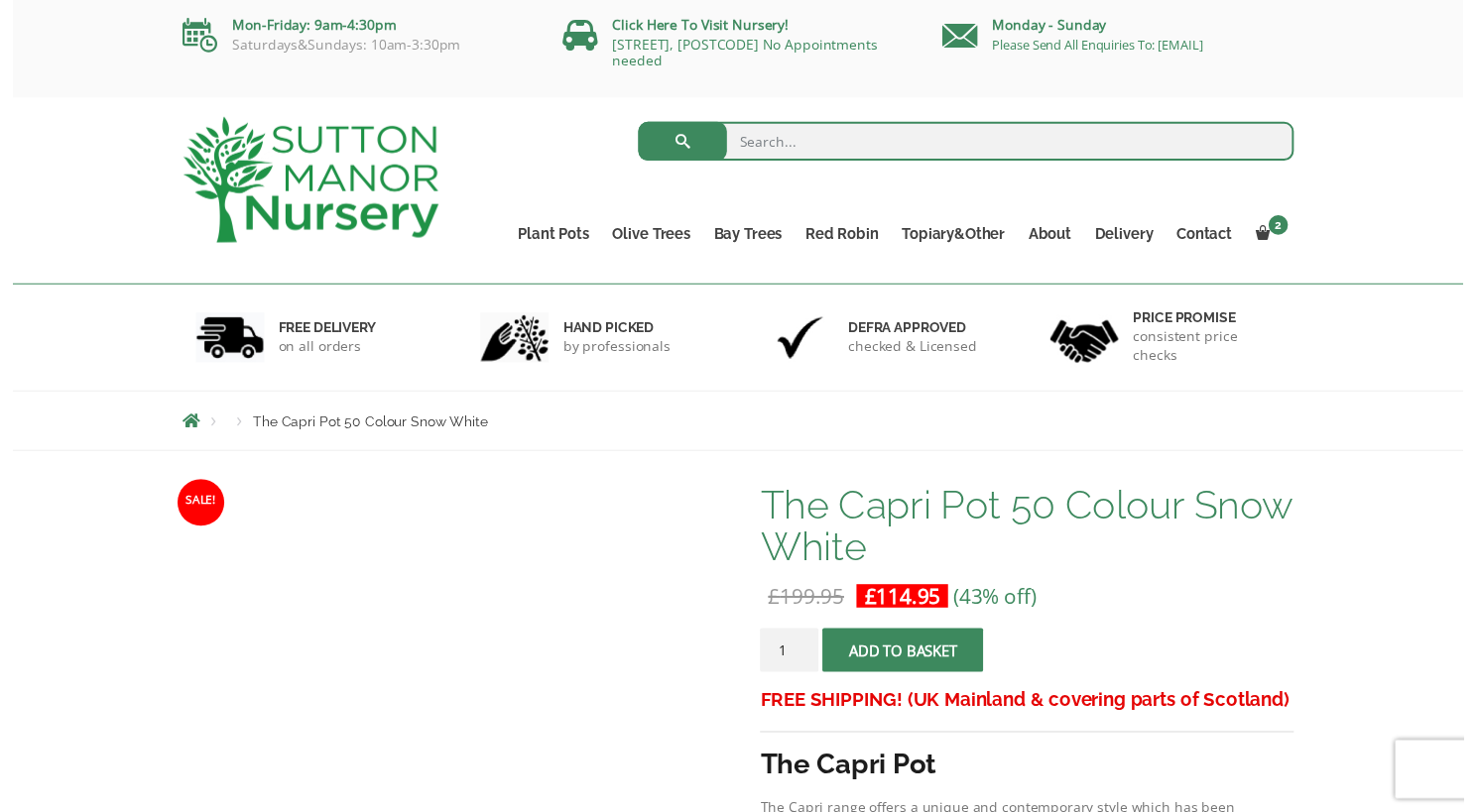 scroll, scrollTop: 0, scrollLeft: 0, axis: both 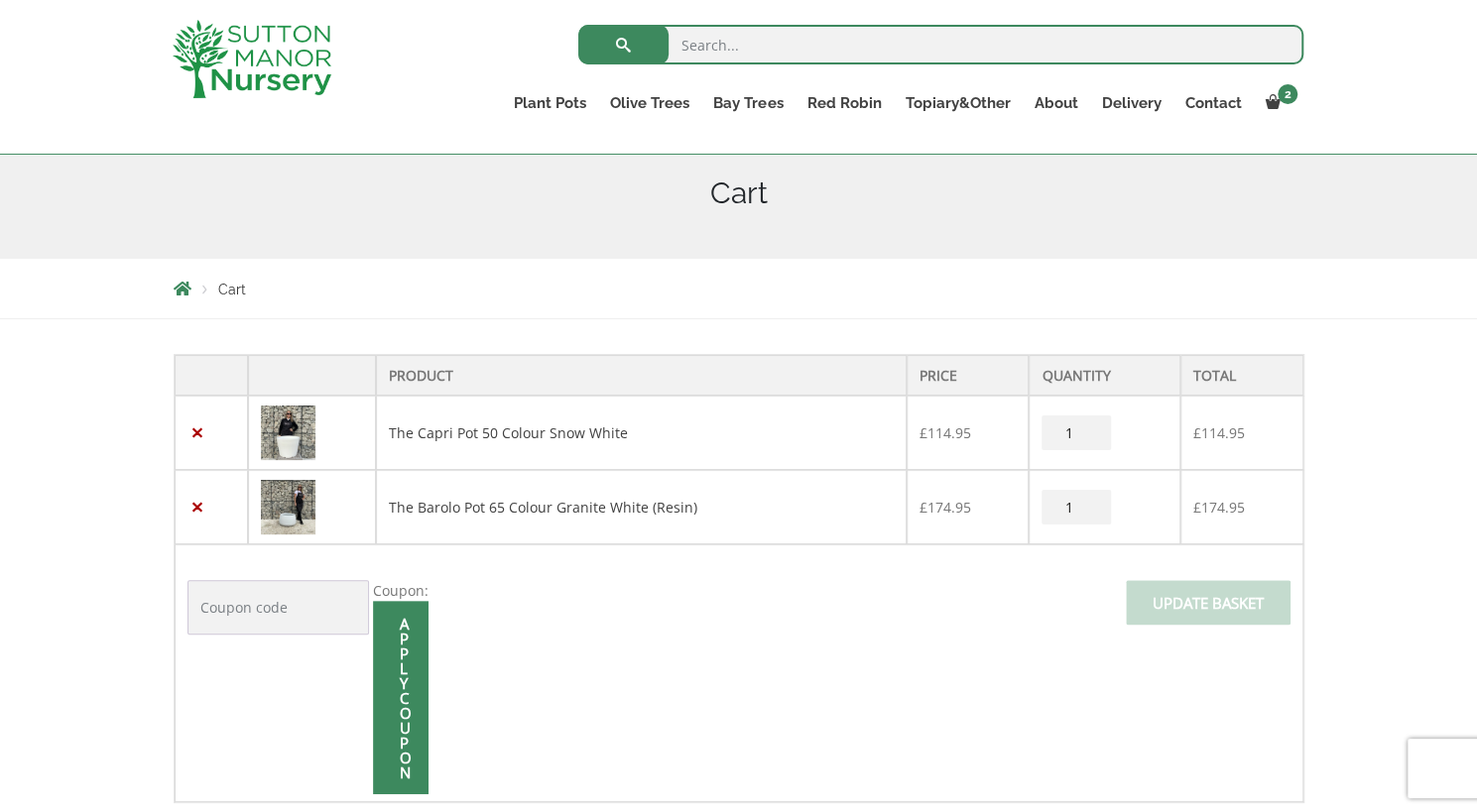 click at bounding box center (288, 507) 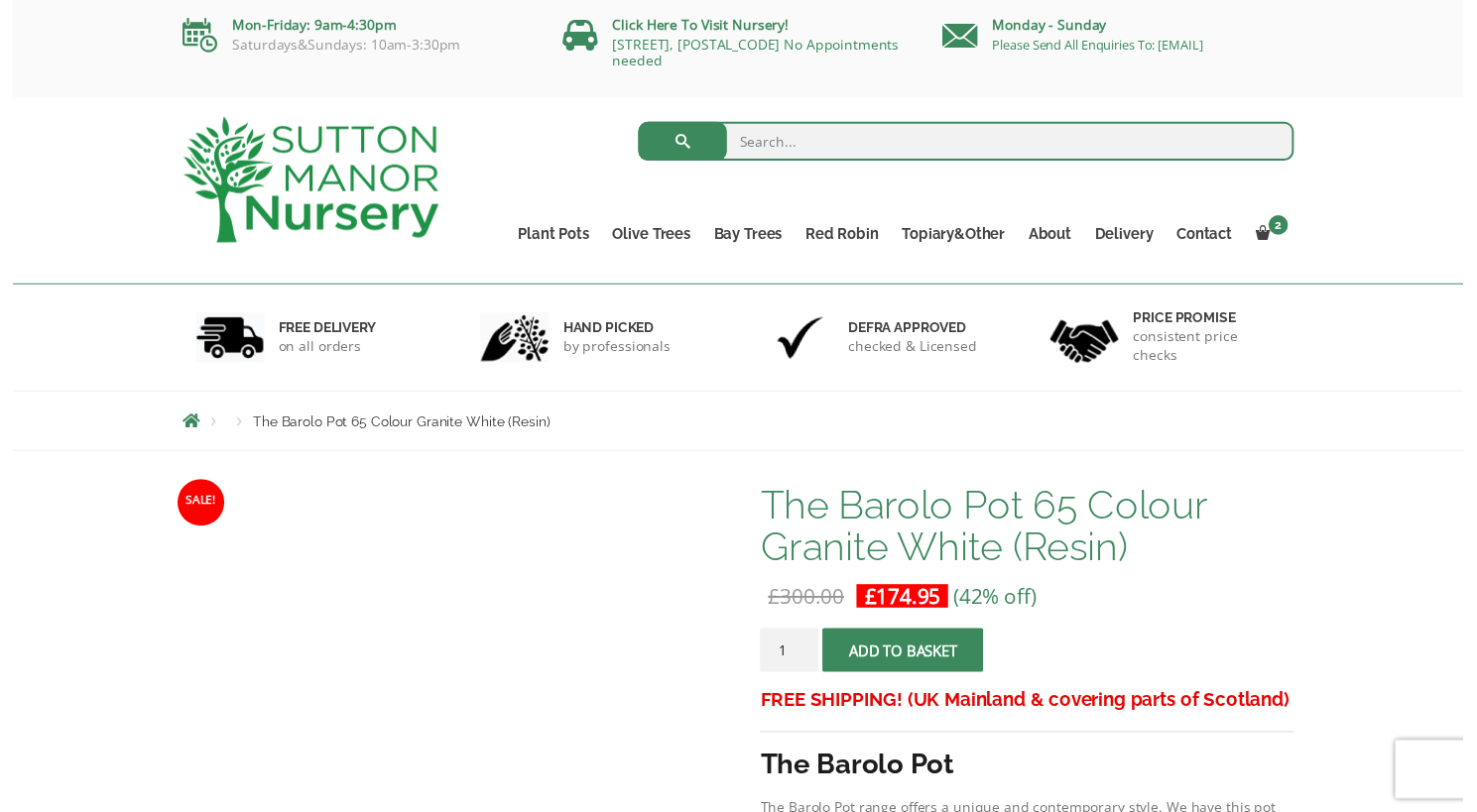 scroll, scrollTop: 0, scrollLeft: 0, axis: both 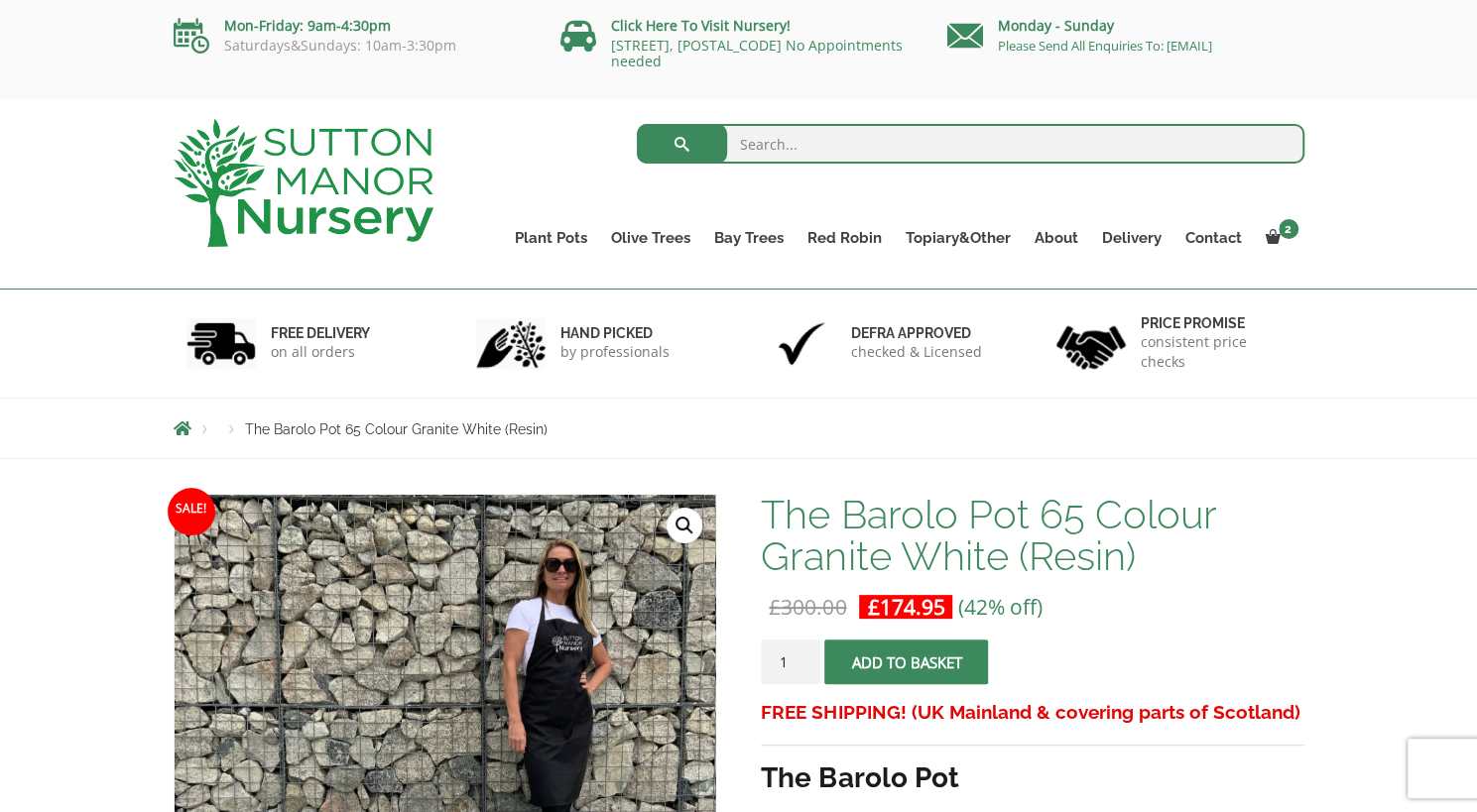 click on "1" at bounding box center [791, 661] 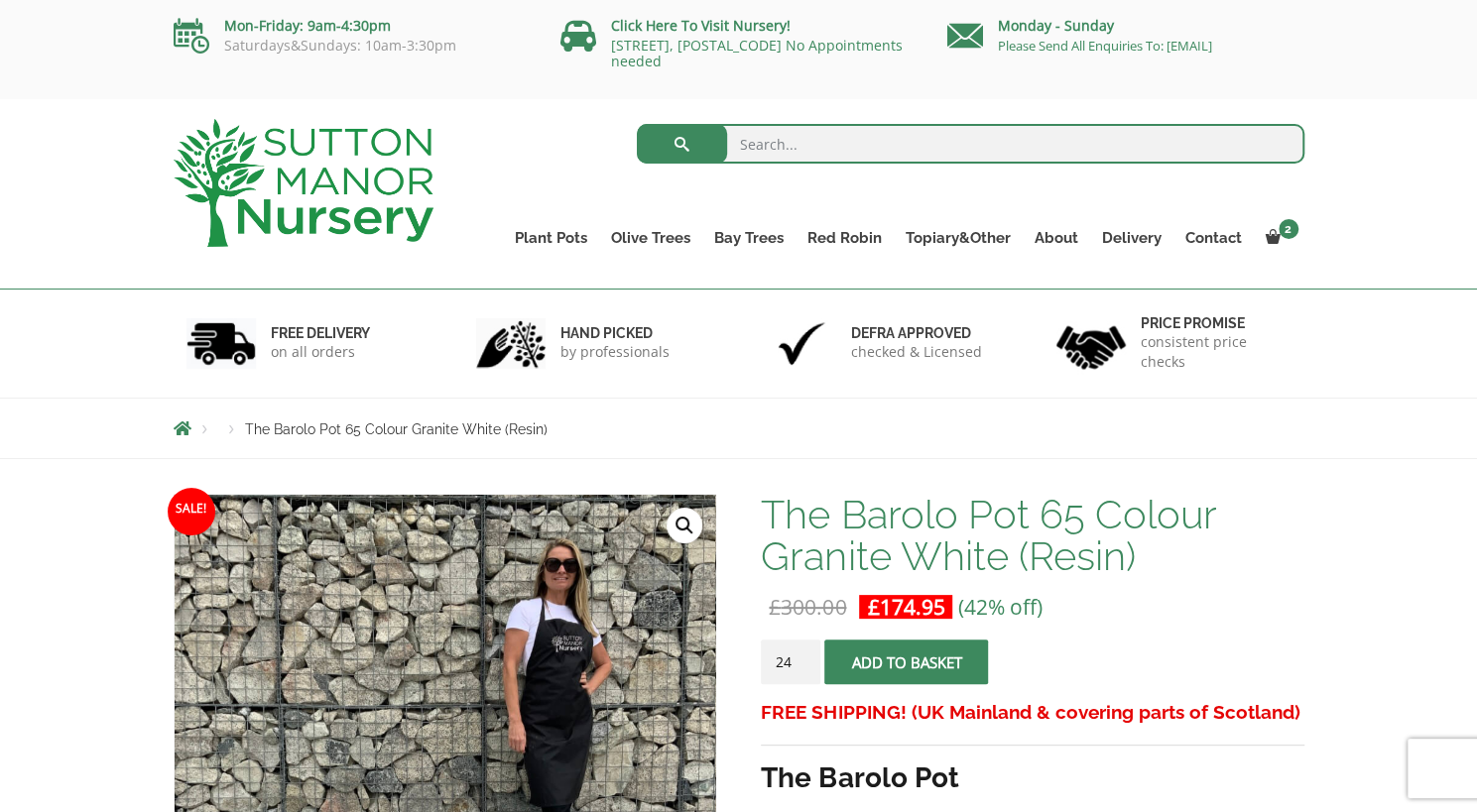 click on "24" at bounding box center (791, 661) 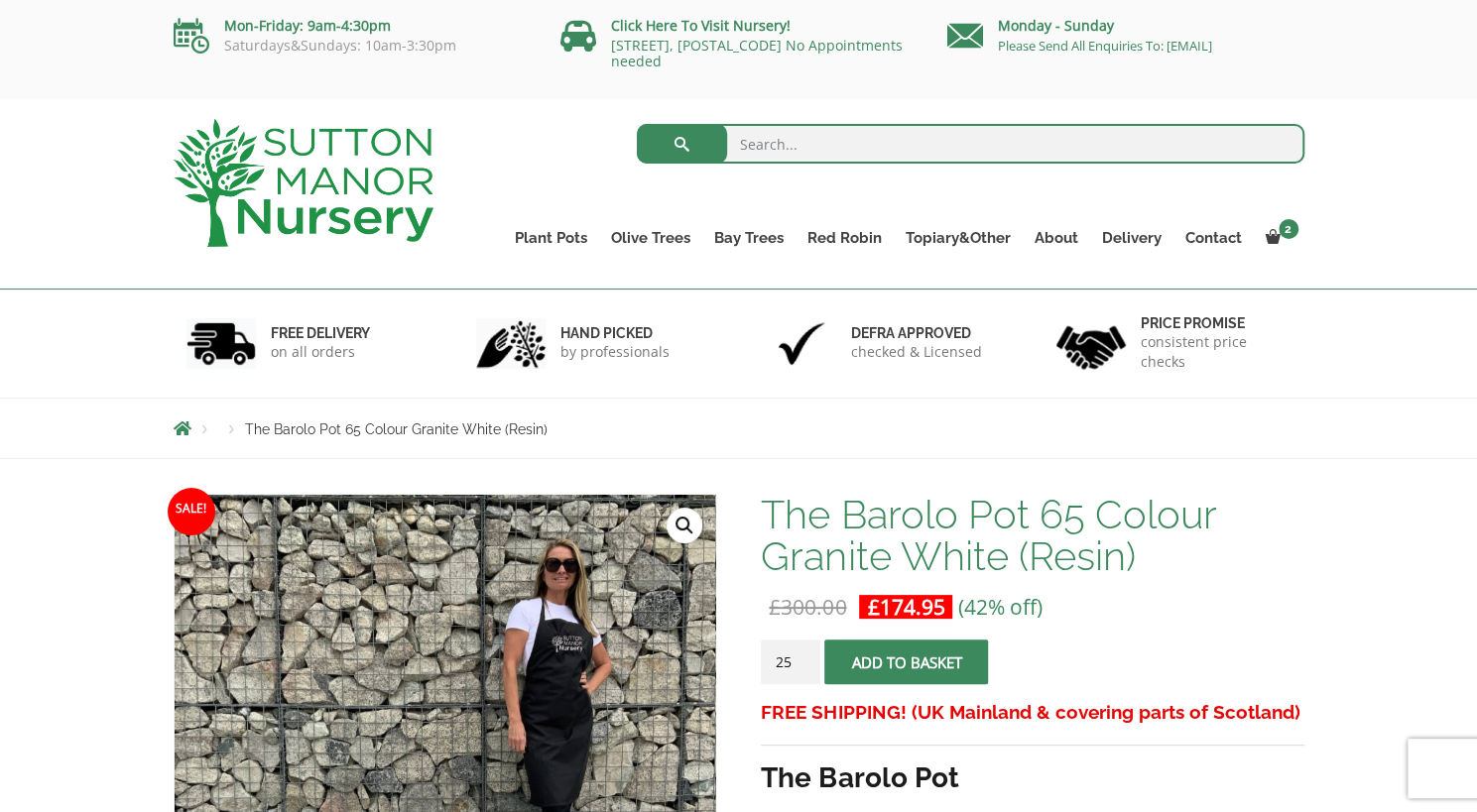 click on "25" at bounding box center [791, 661] 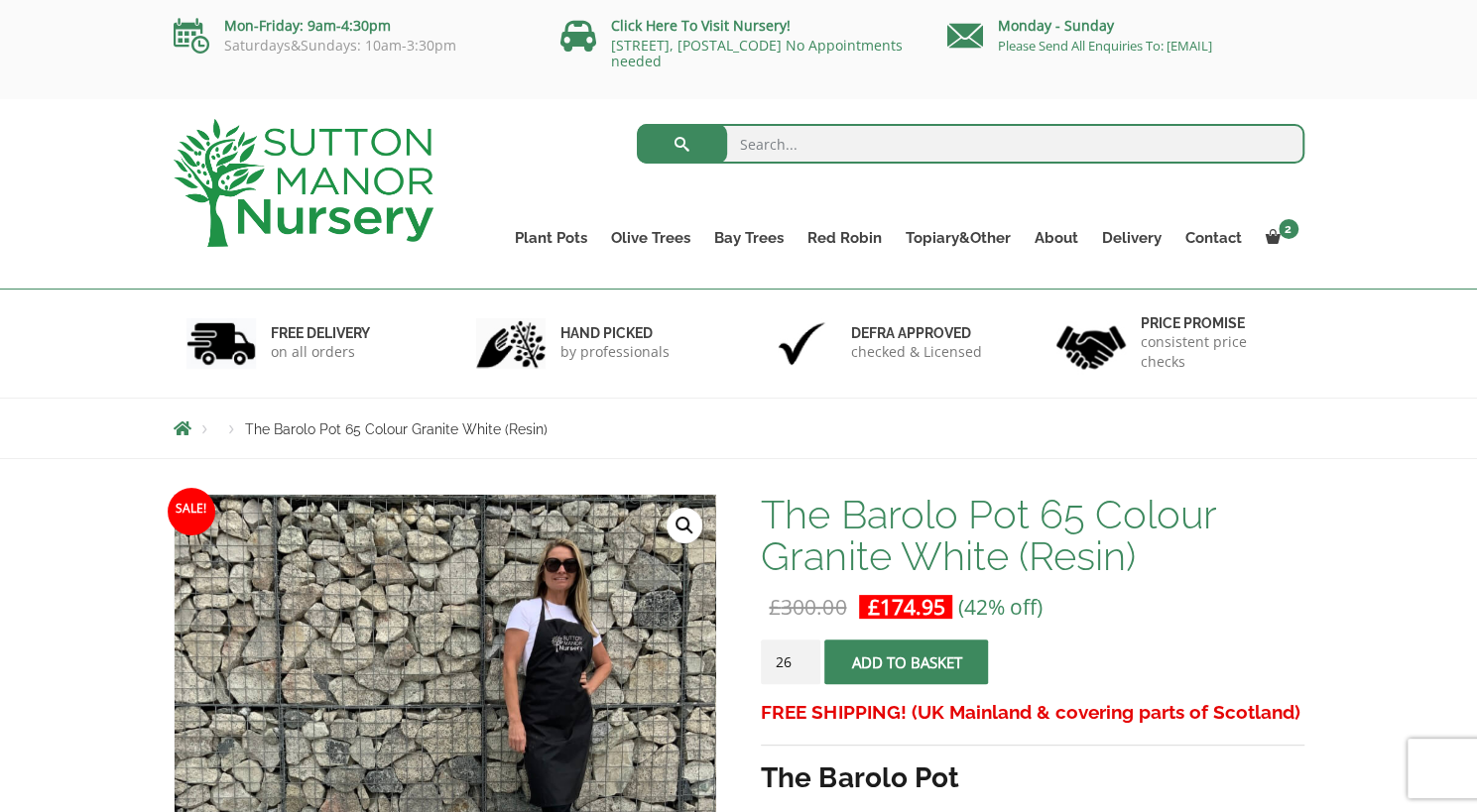 click on "26" at bounding box center [791, 661] 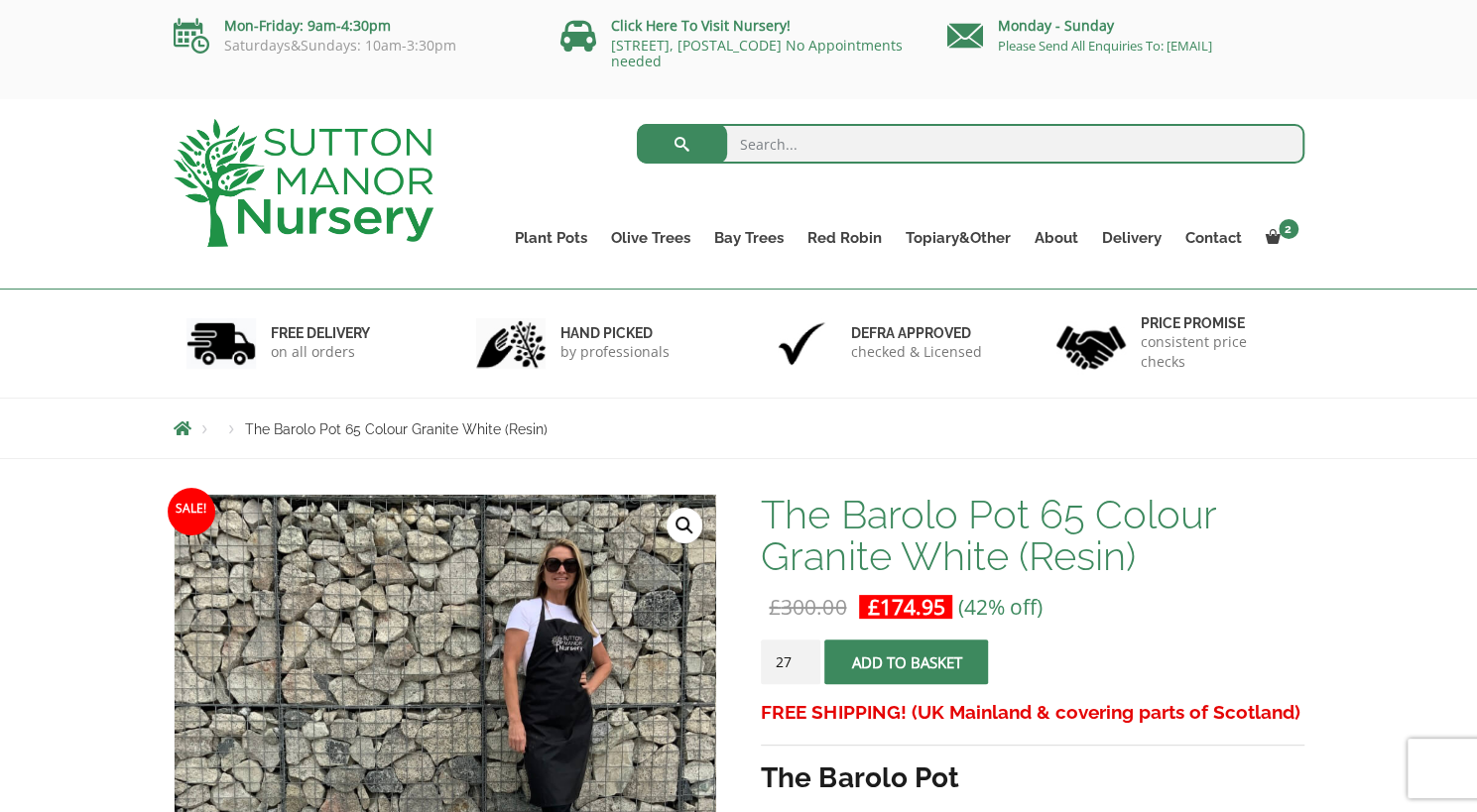 click on "27" at bounding box center [791, 661] 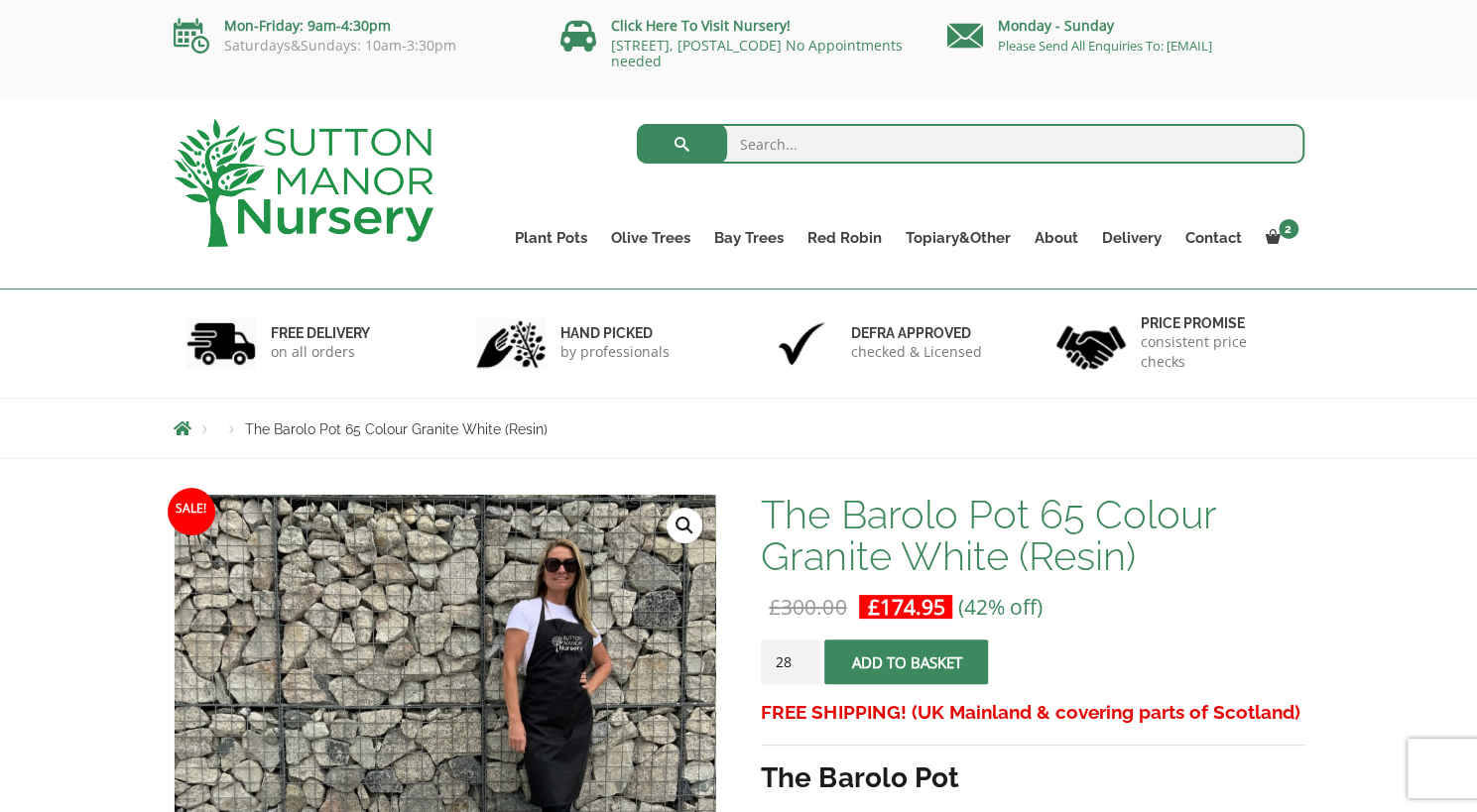 click on "28" at bounding box center [791, 661] 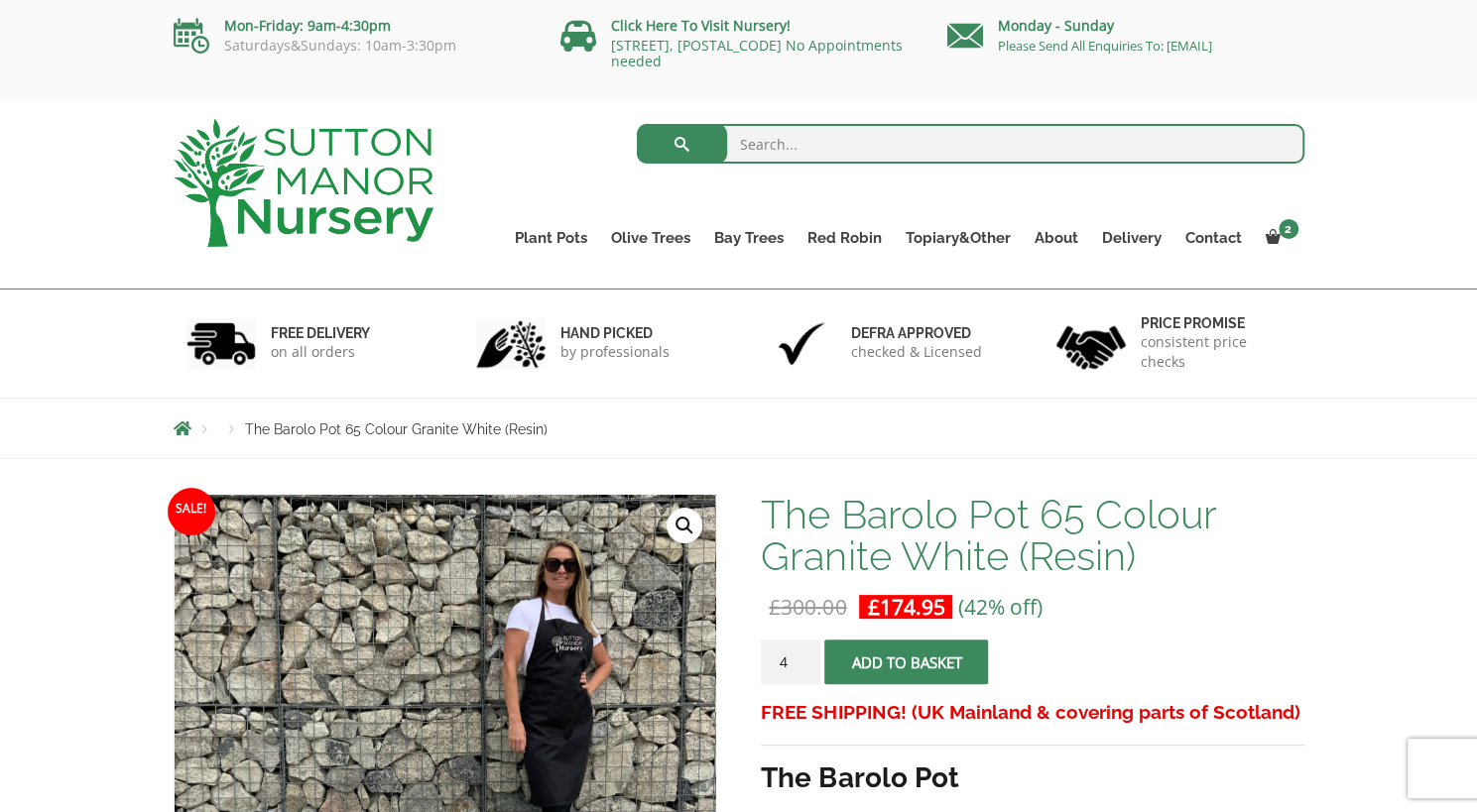 click on "4" at bounding box center (791, 661) 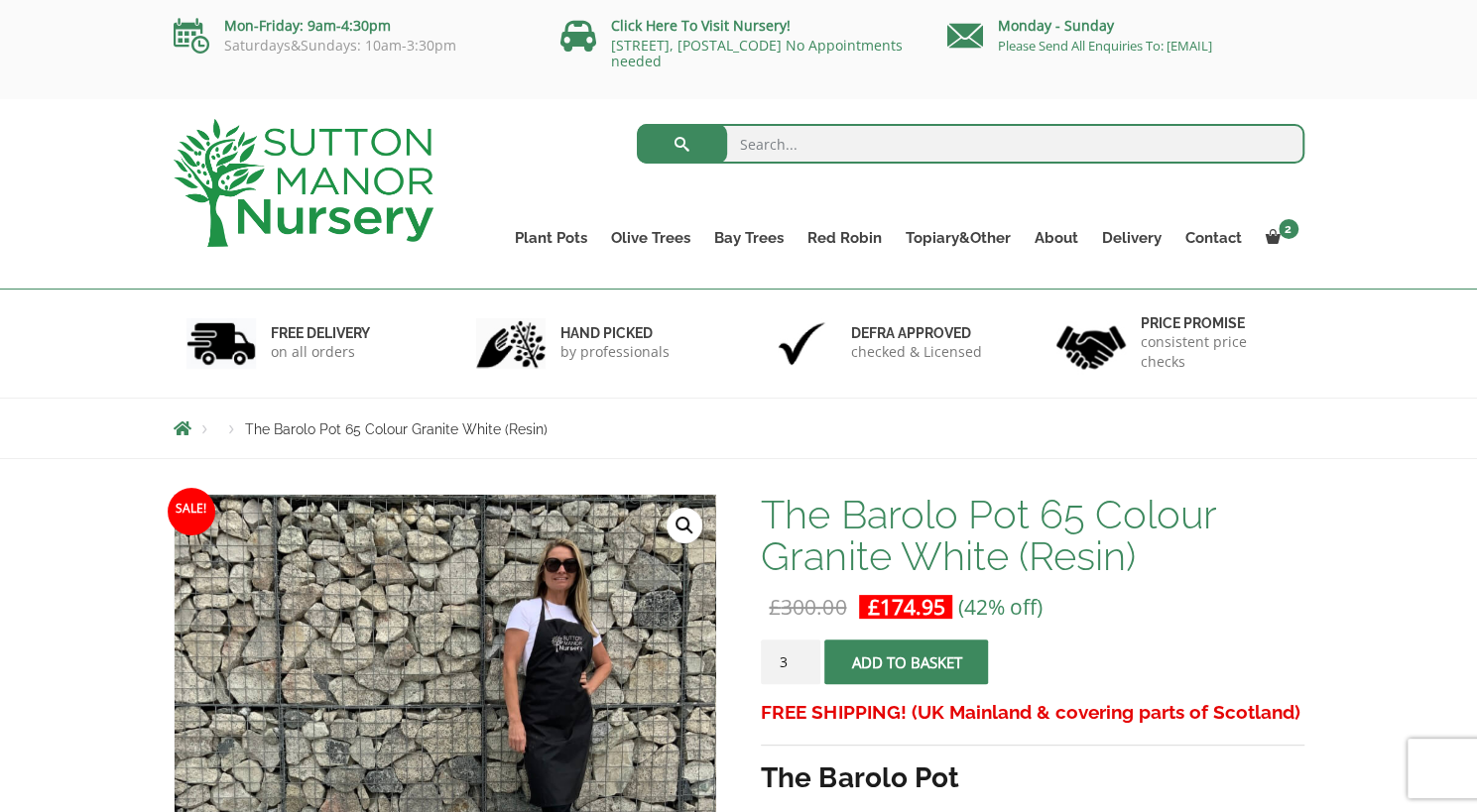 click on "3" at bounding box center [791, 661] 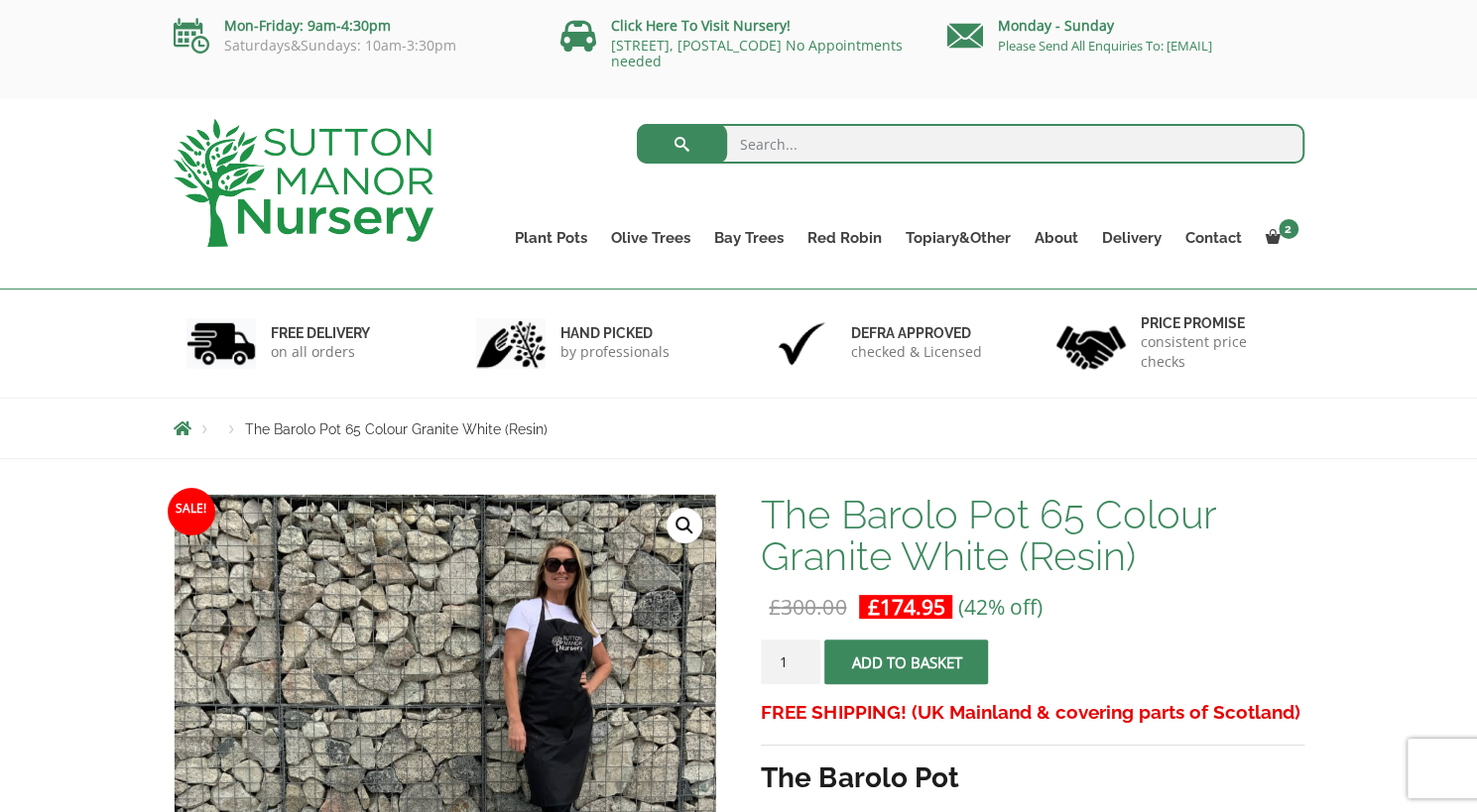 type on "1" 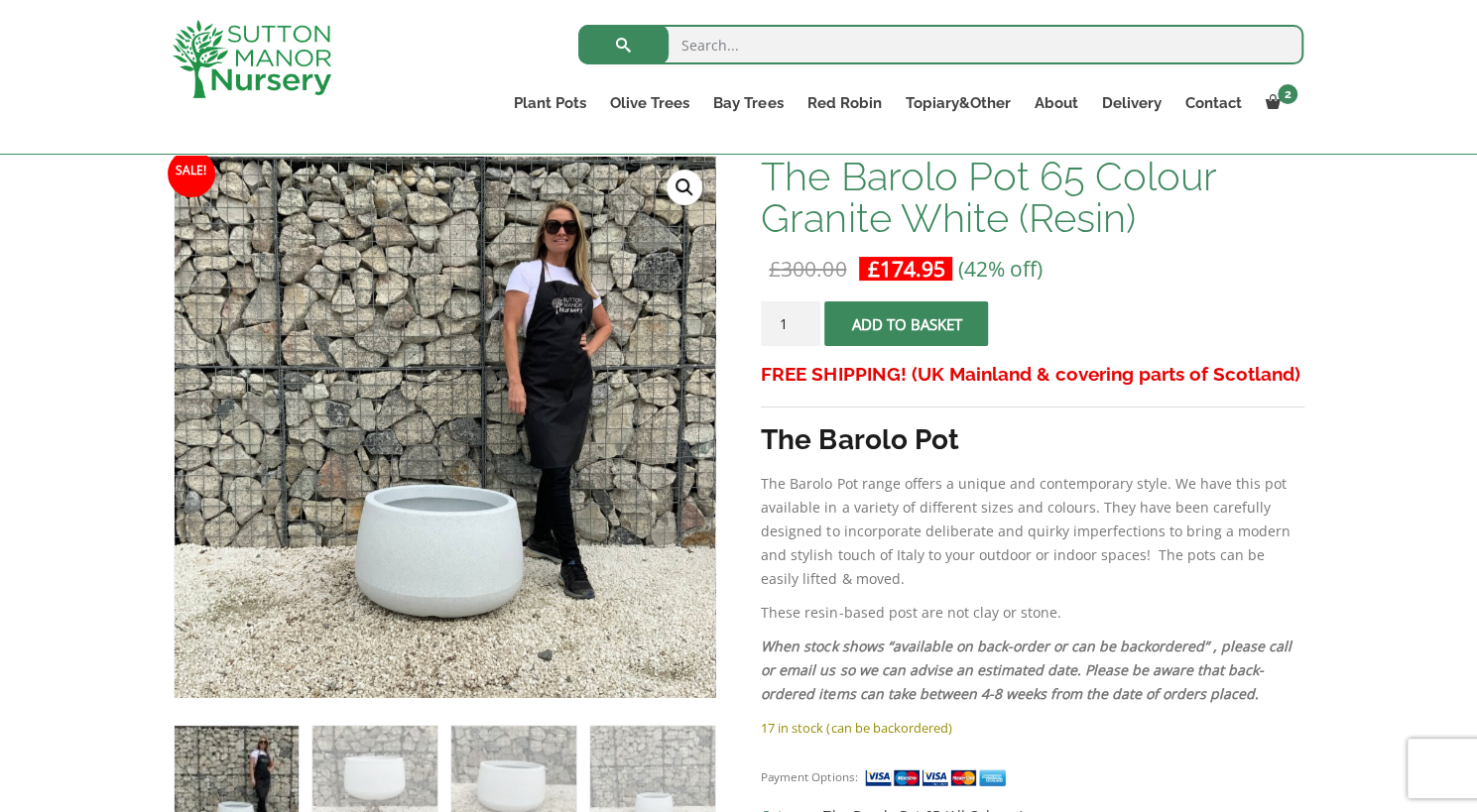 scroll, scrollTop: 303, scrollLeft: 0, axis: vertical 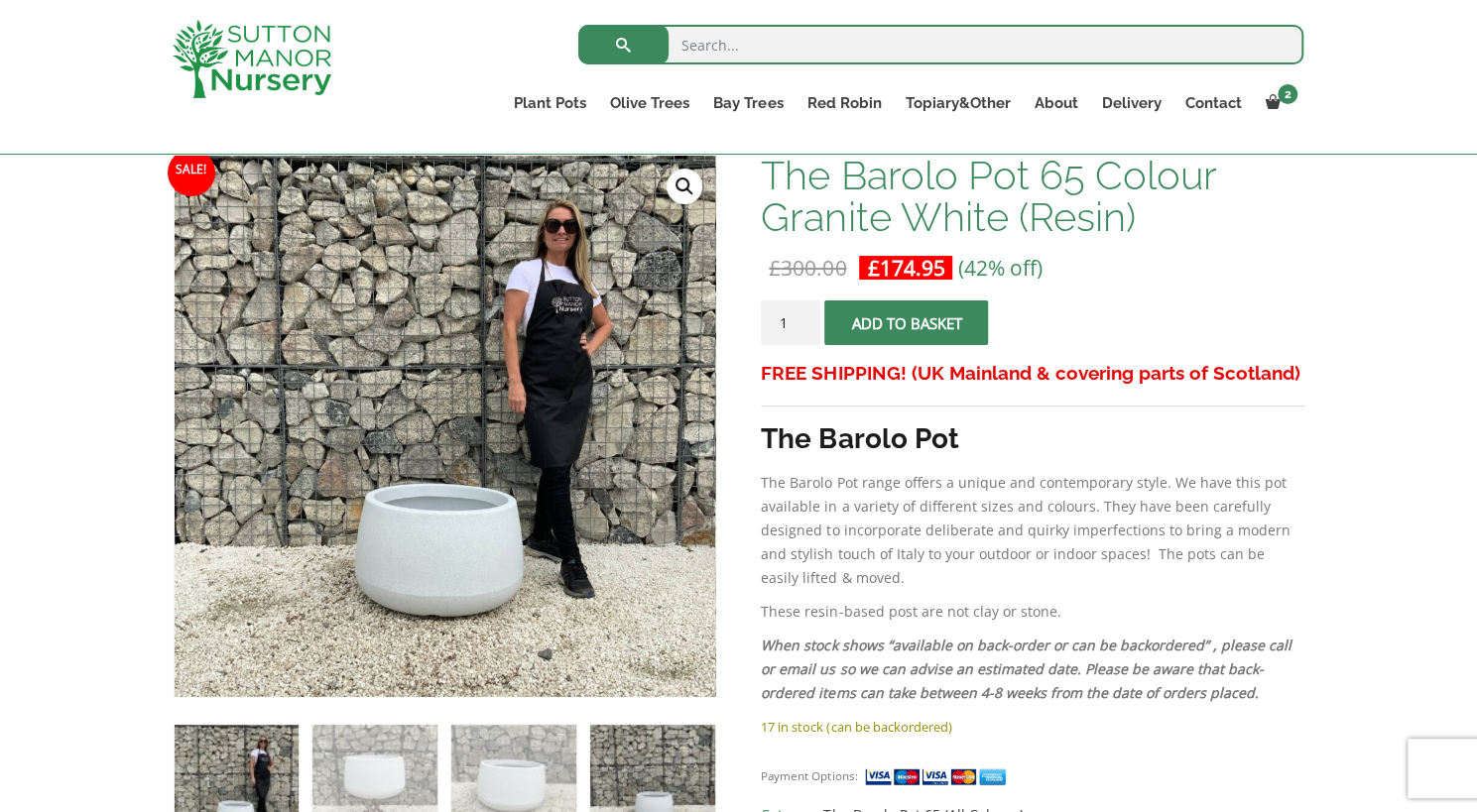 click at bounding box center [652, 786] 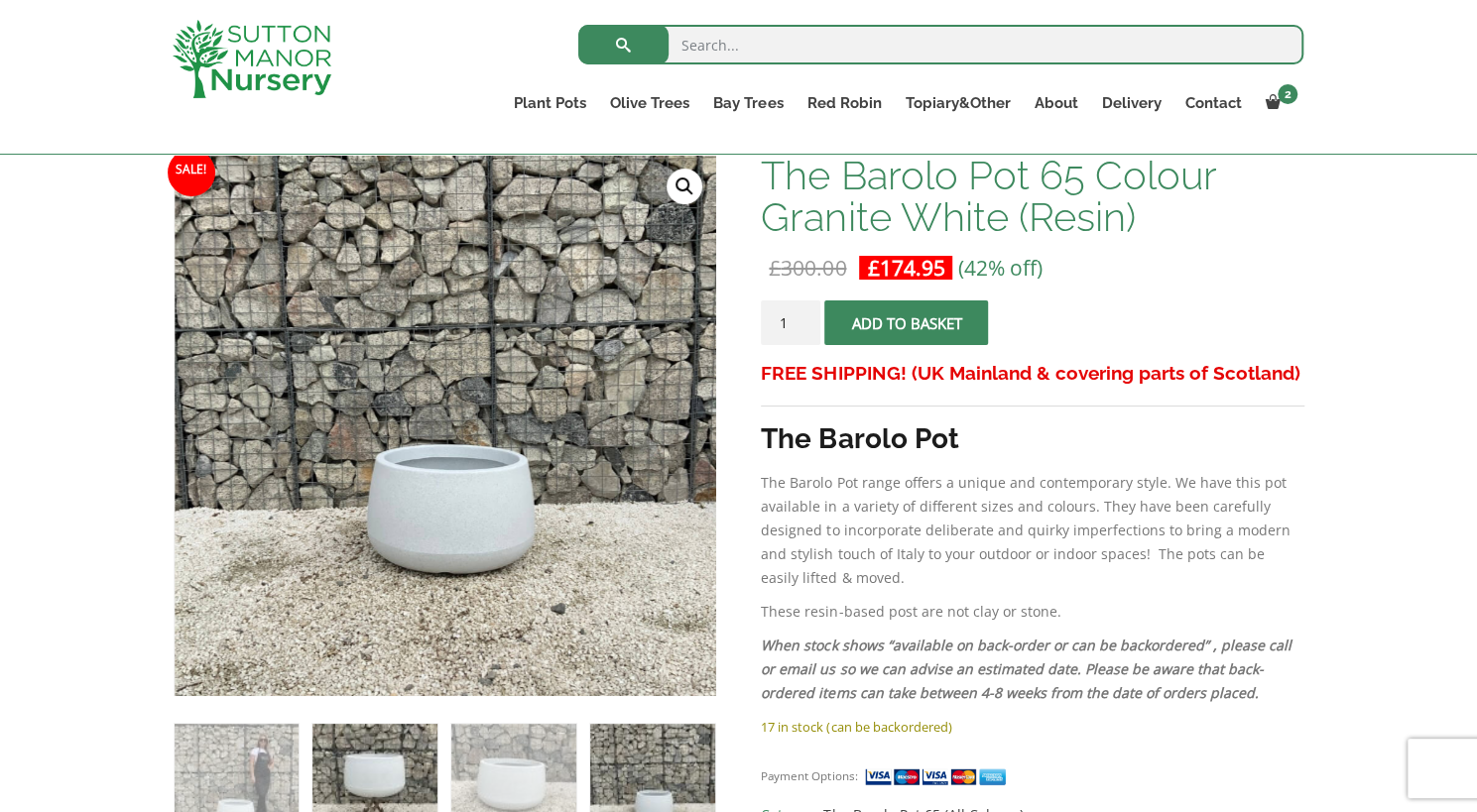 click at bounding box center (374, 785) 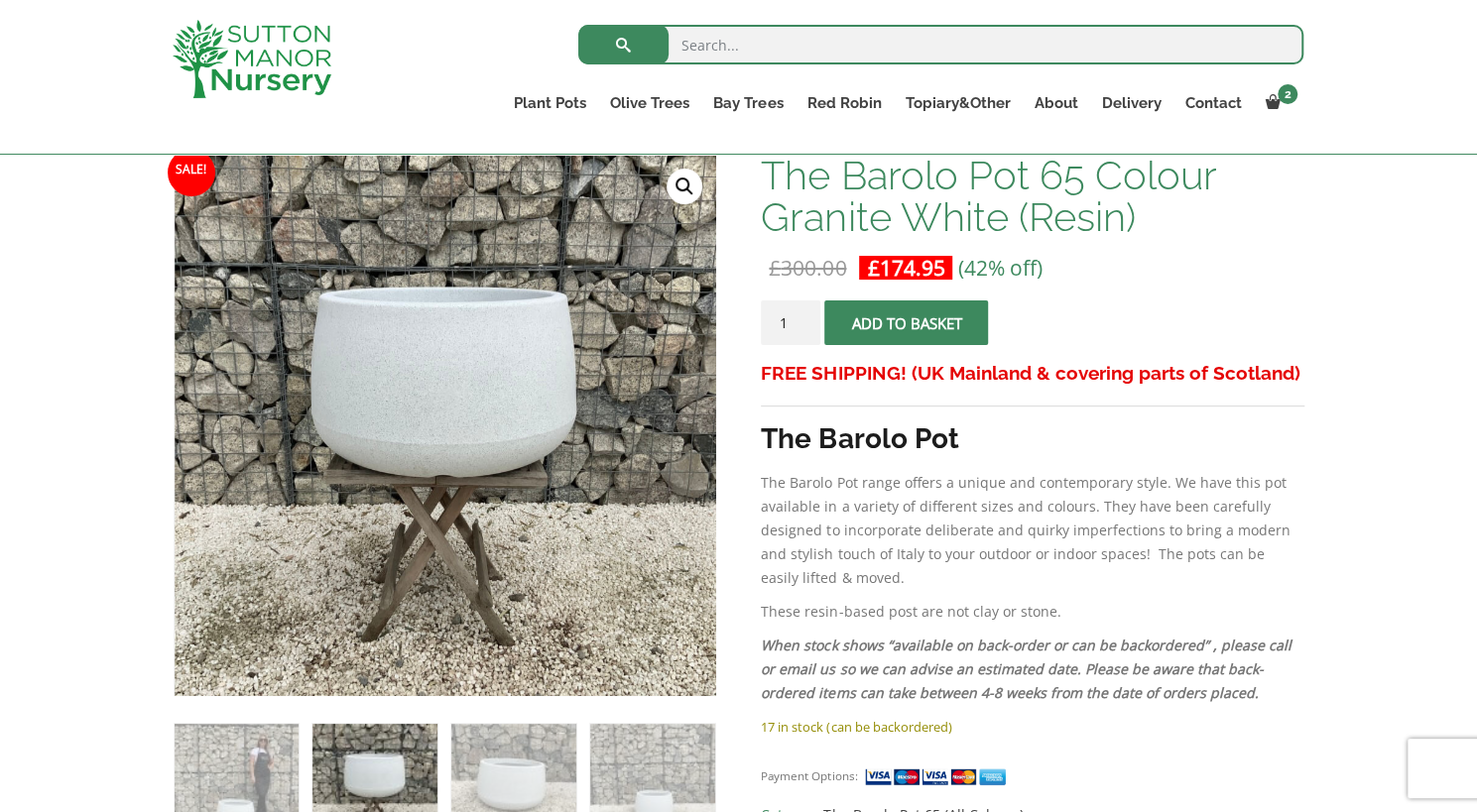 click on "🔍" at bounding box center [684, 186] 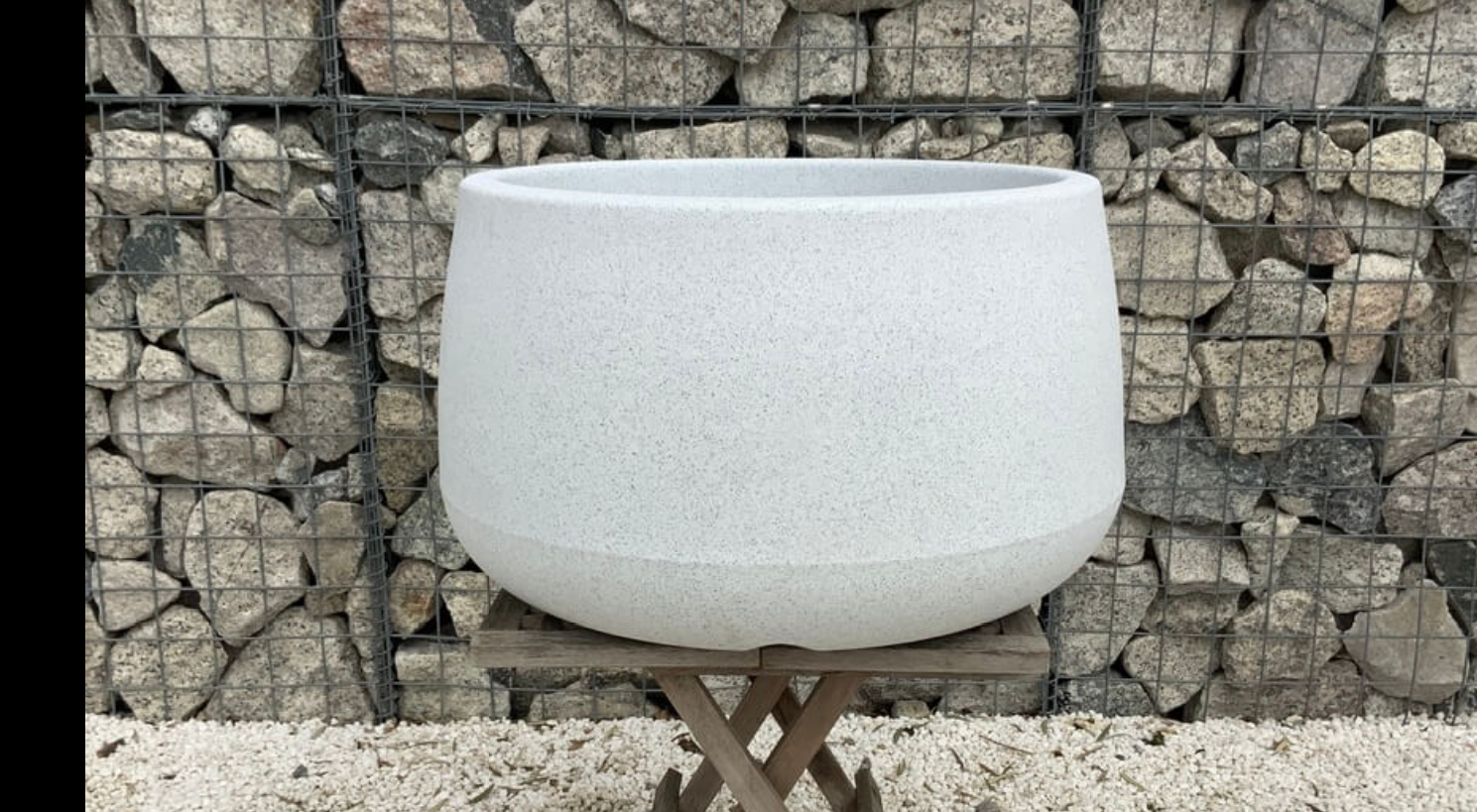 scroll, scrollTop: 303, scrollLeft: 0, axis: vertical 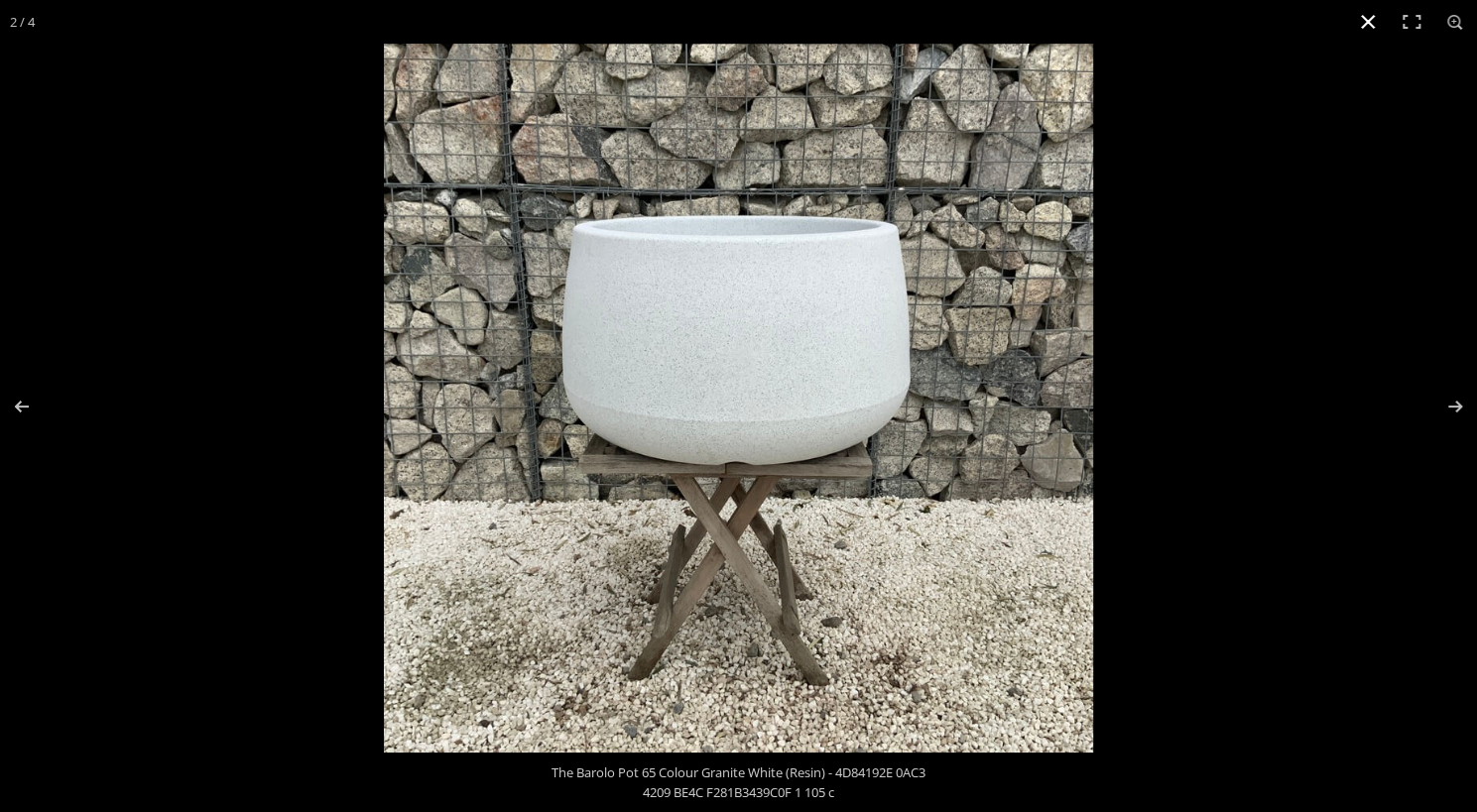 click at bounding box center [1368, 22] 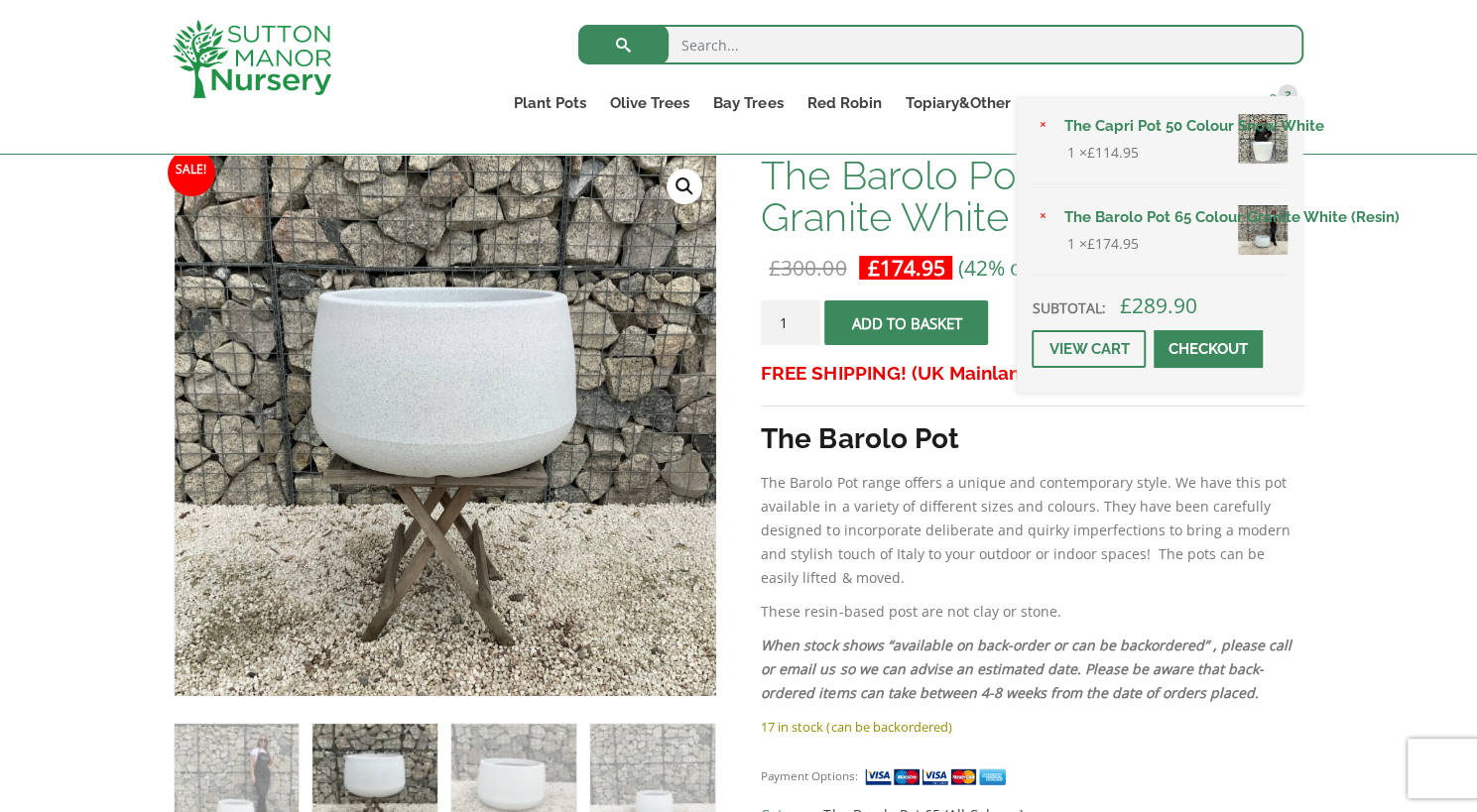 click on "2" at bounding box center [1288, 94] 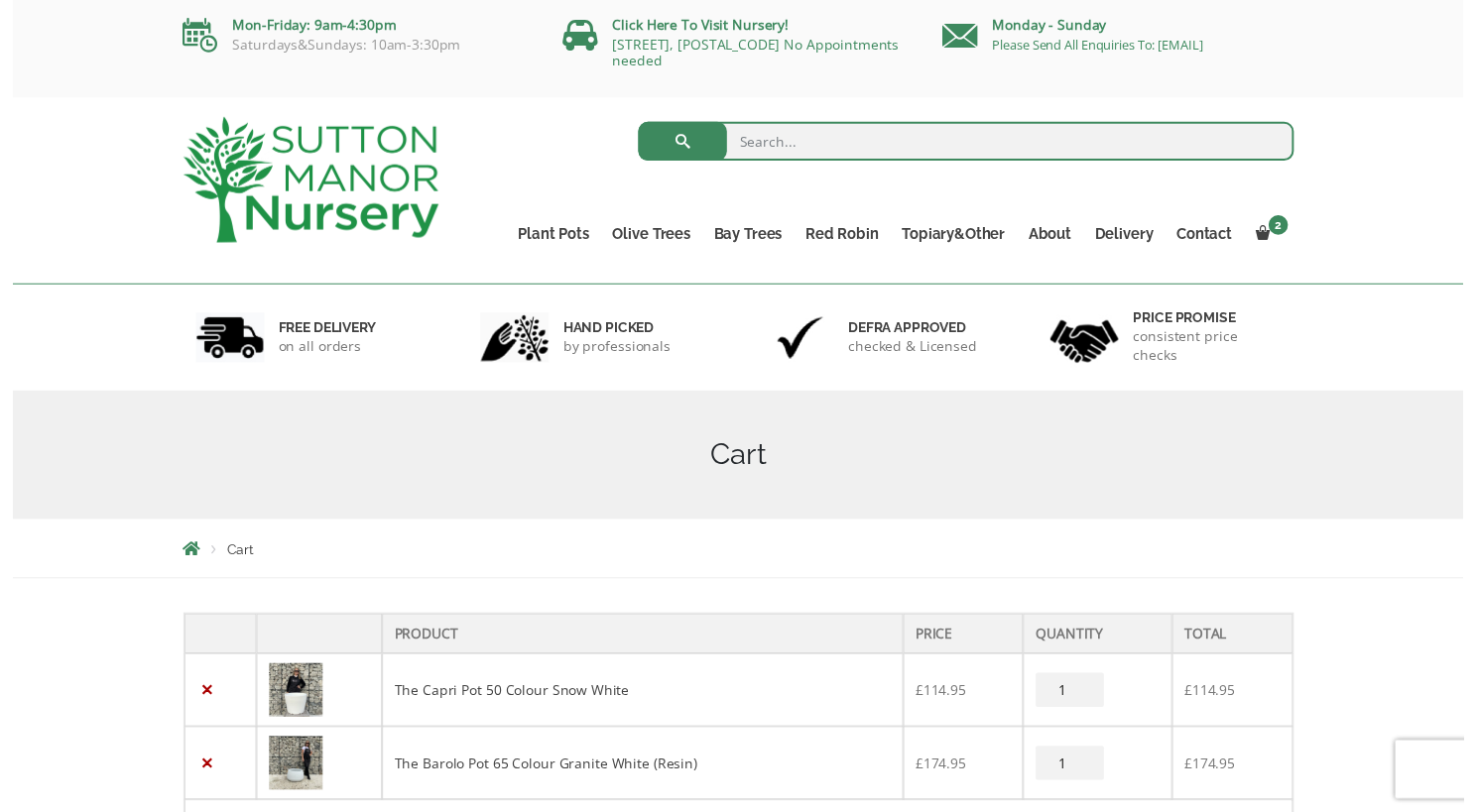 scroll, scrollTop: 0, scrollLeft: 0, axis: both 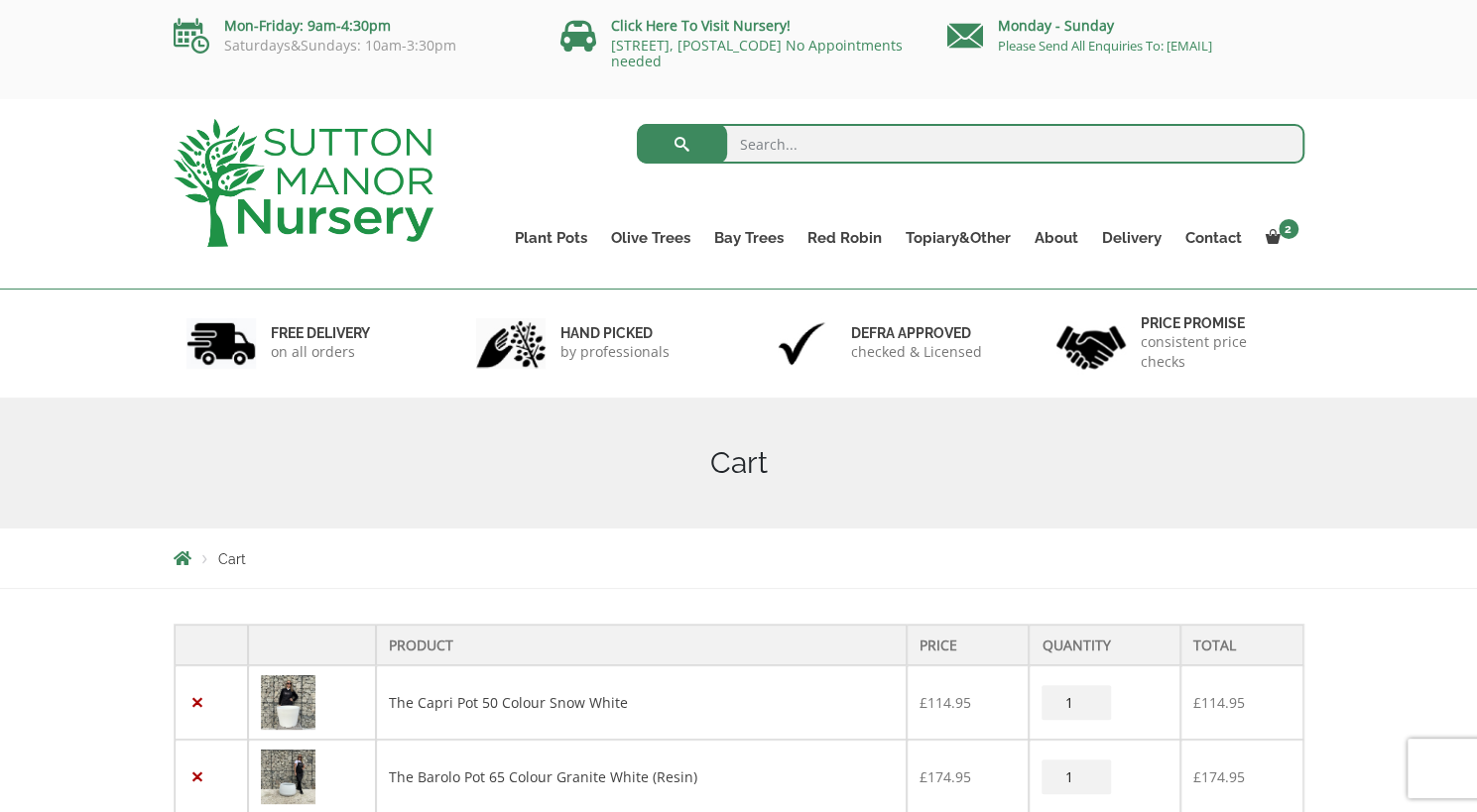 click on "Cart" at bounding box center [739, 558] 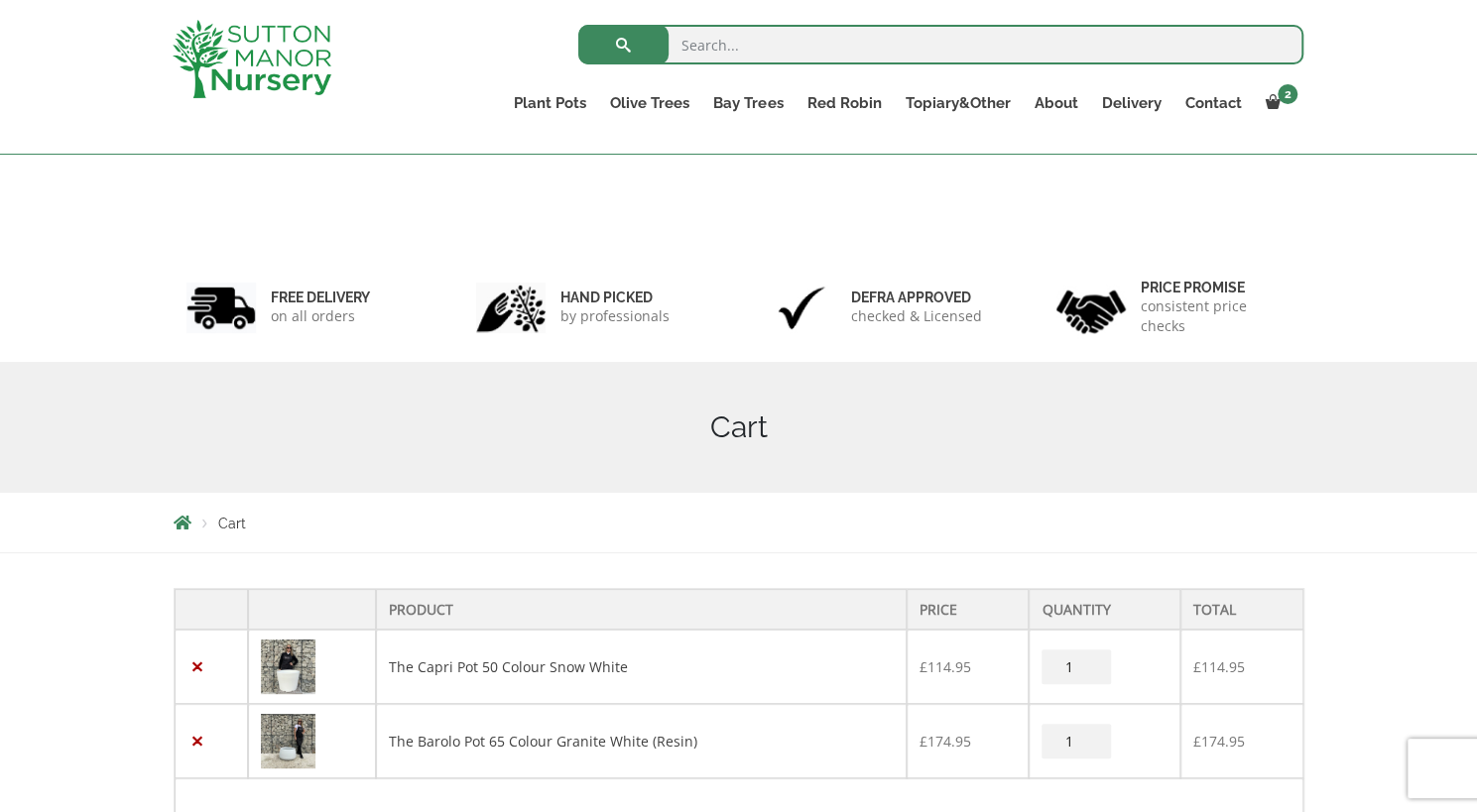scroll, scrollTop: 178, scrollLeft: 0, axis: vertical 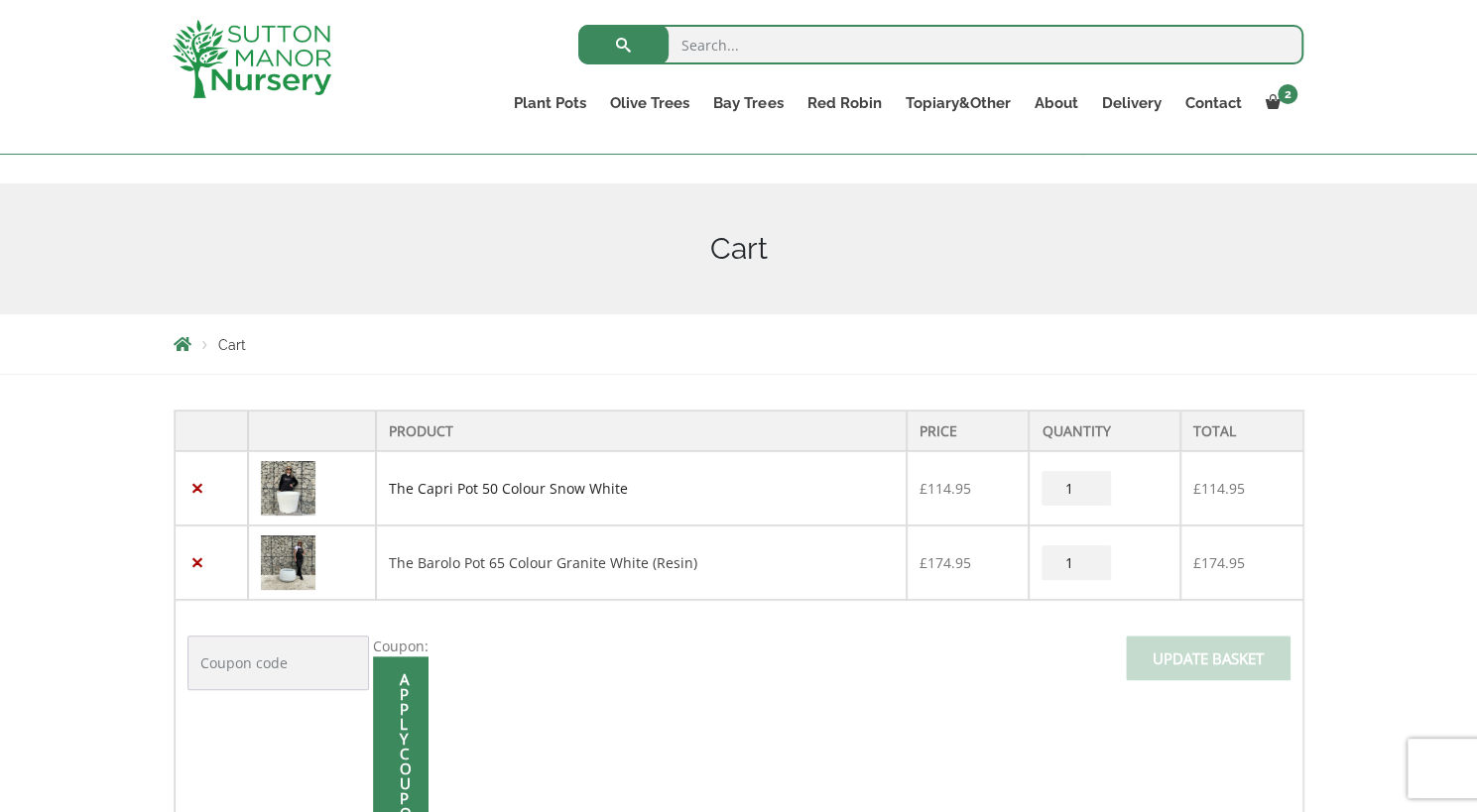 click on "The Capri Pot 50 Colour Snow White" at bounding box center [508, 488] 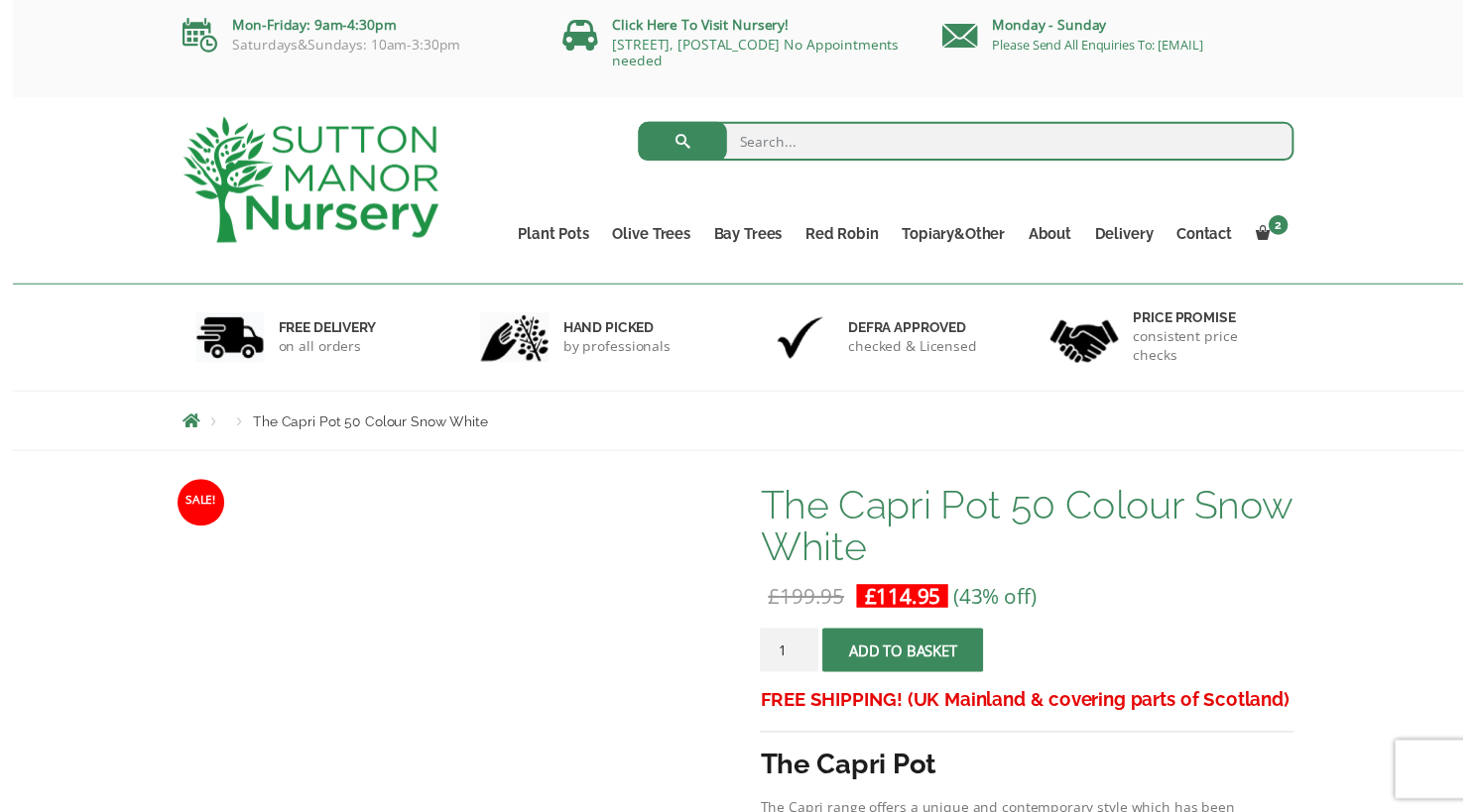 scroll, scrollTop: 0, scrollLeft: 0, axis: both 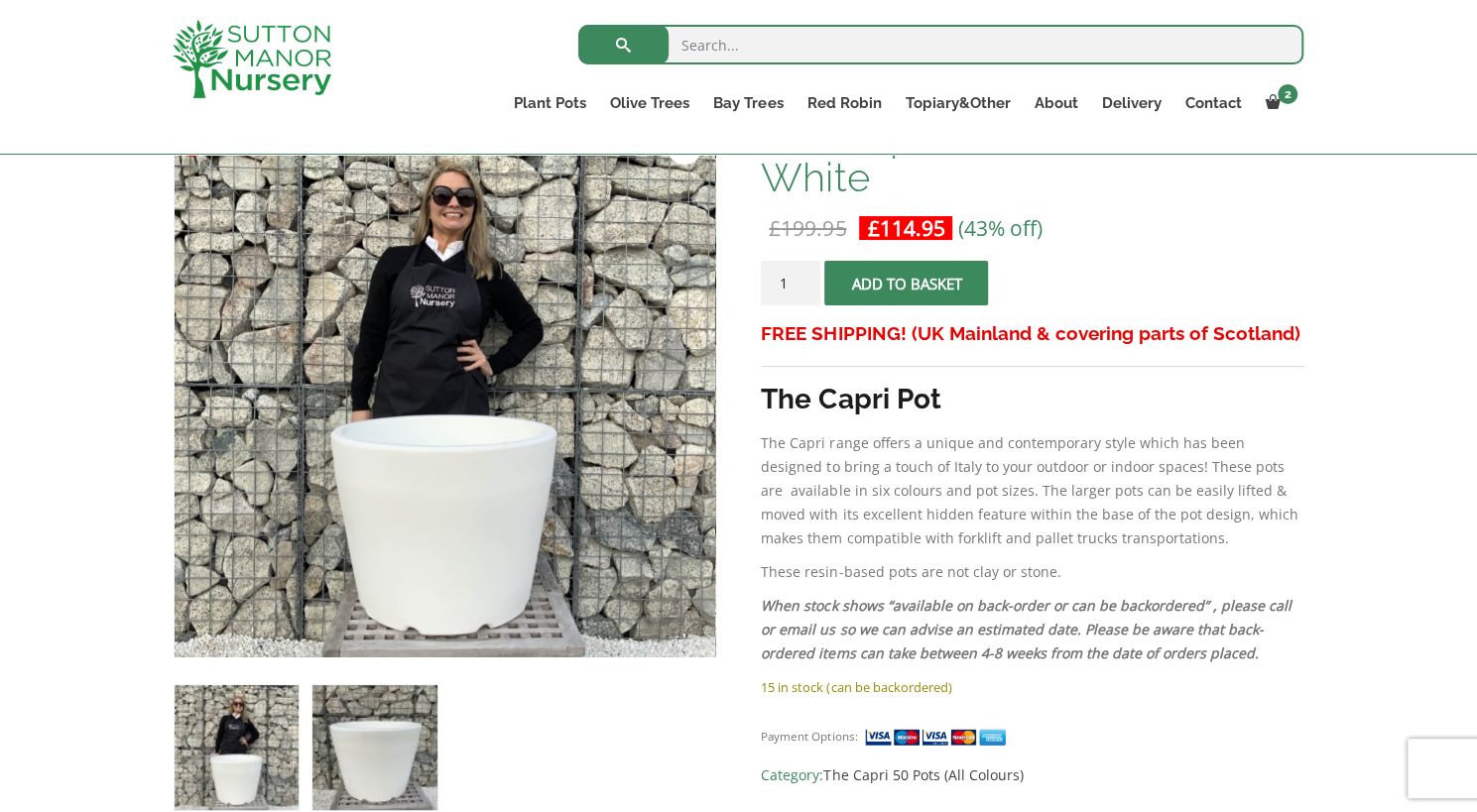 click at bounding box center (374, 747) 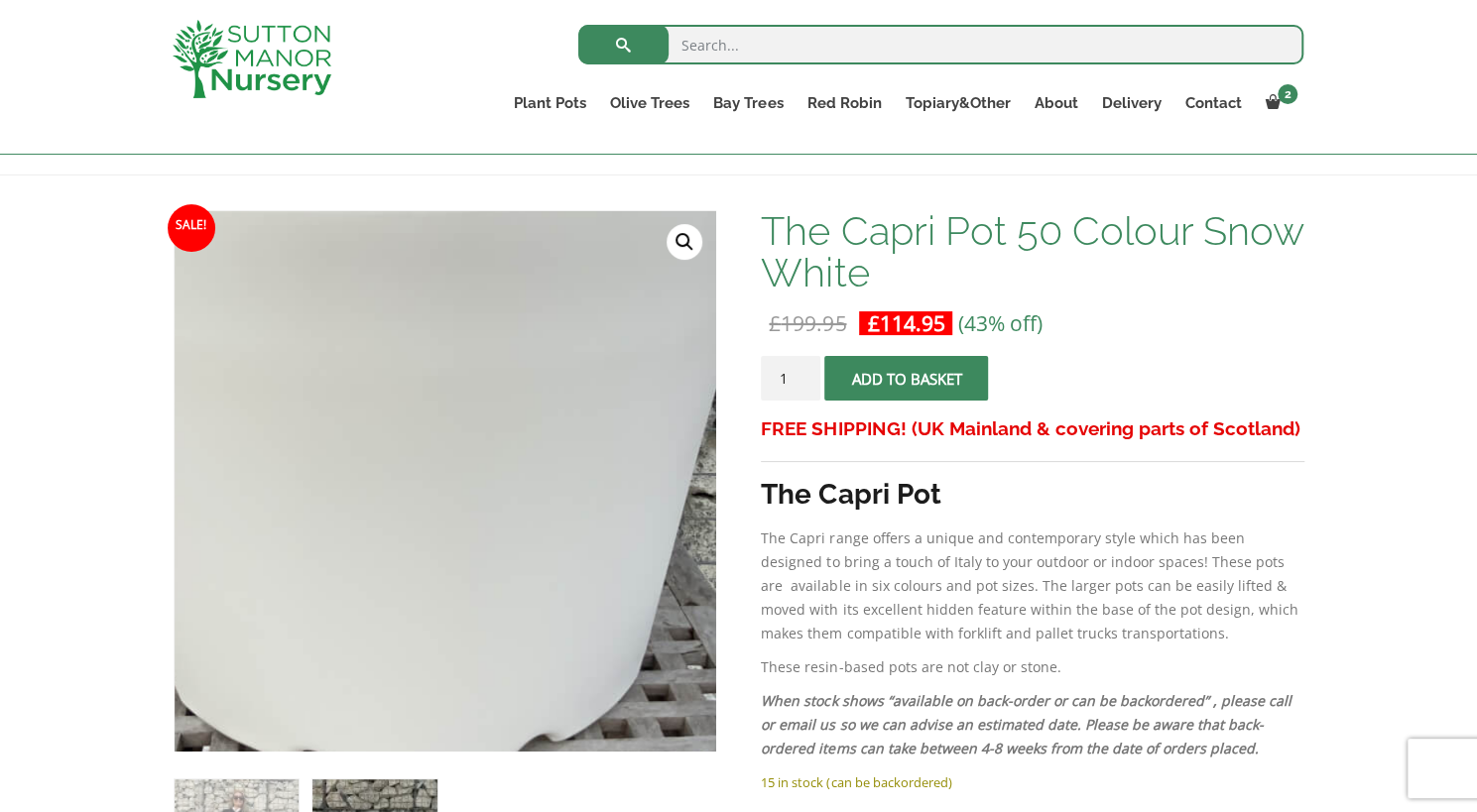 scroll, scrollTop: 240, scrollLeft: 0, axis: vertical 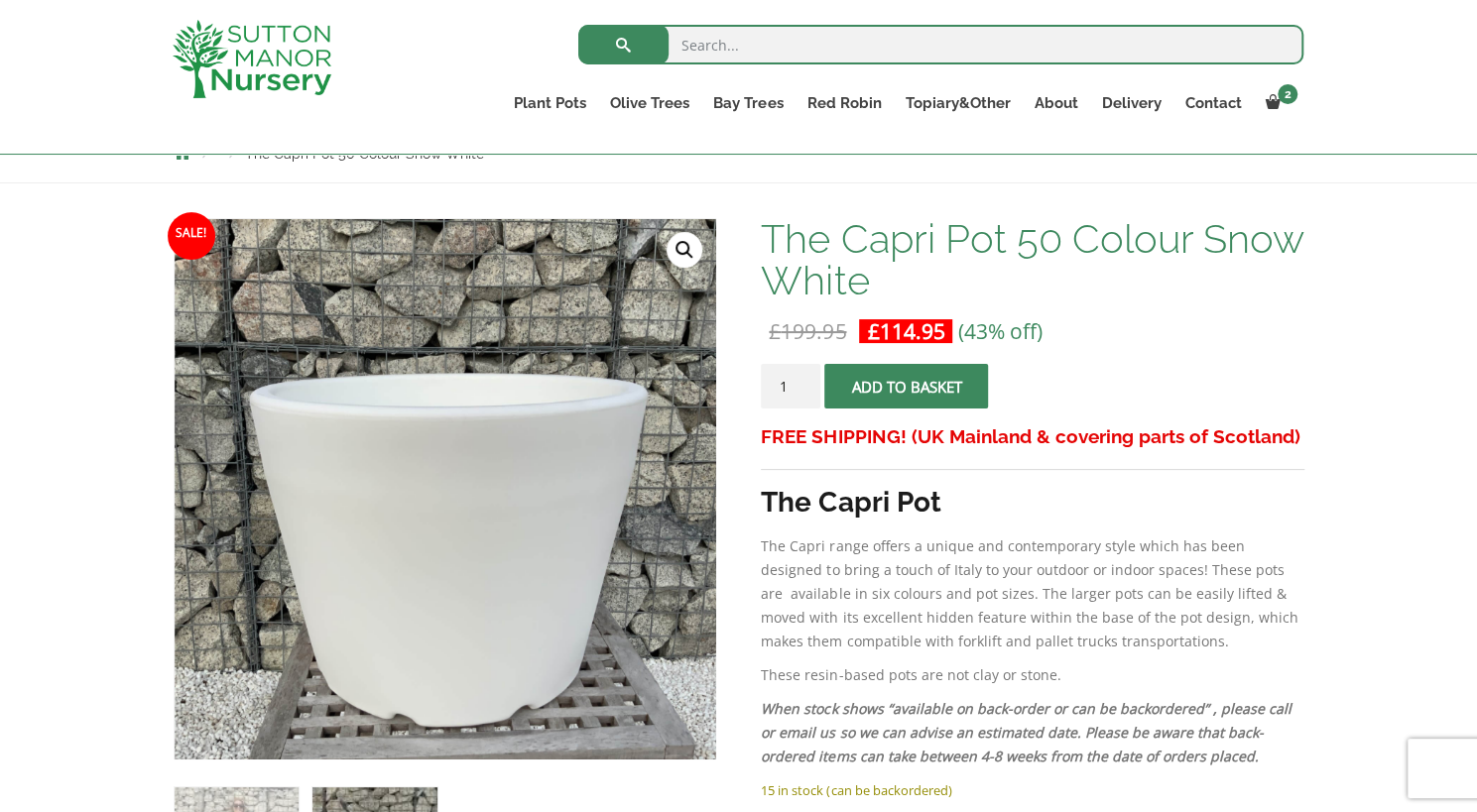 click on "🔍" at bounding box center [684, 250] 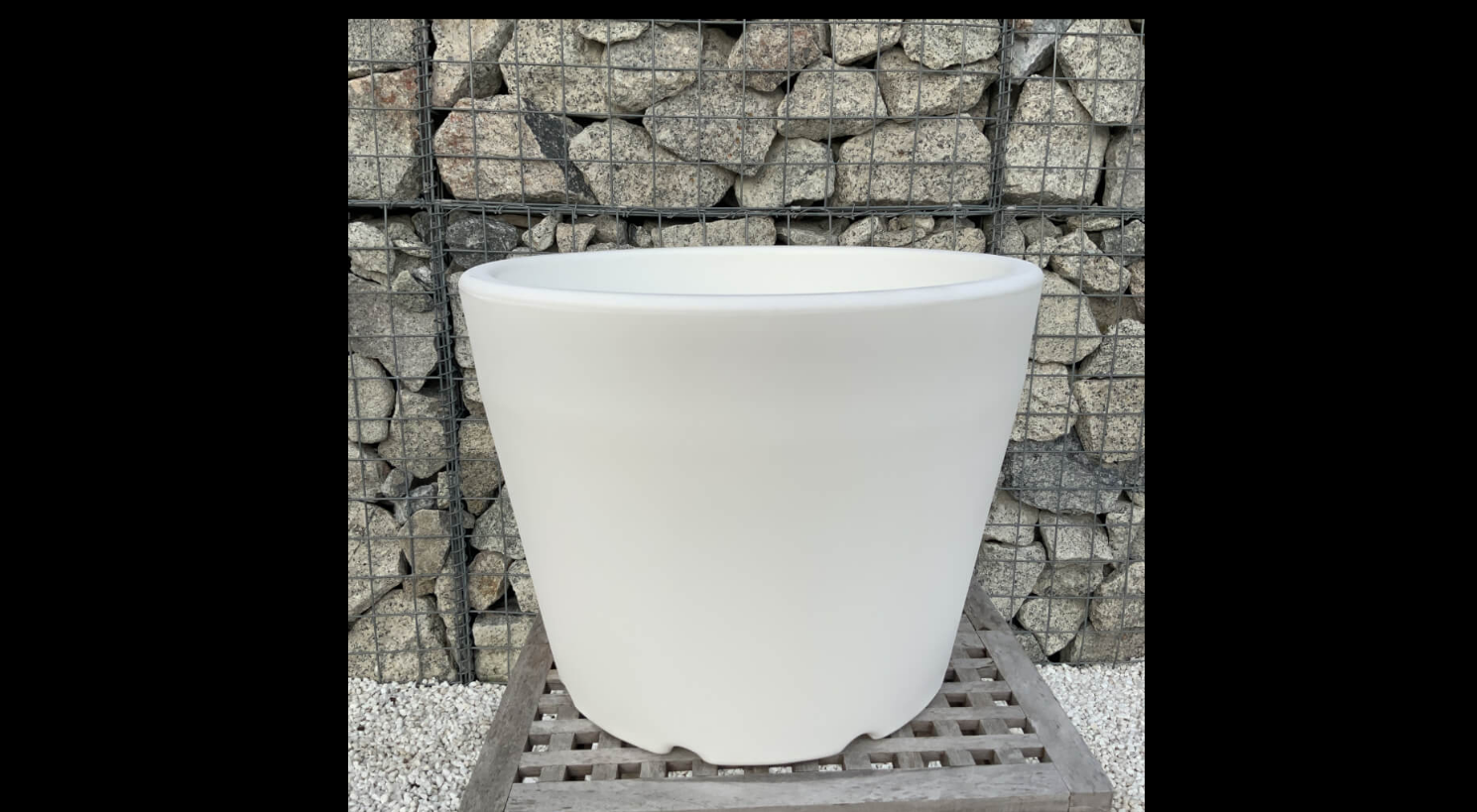 scroll, scrollTop: 240, scrollLeft: 0, axis: vertical 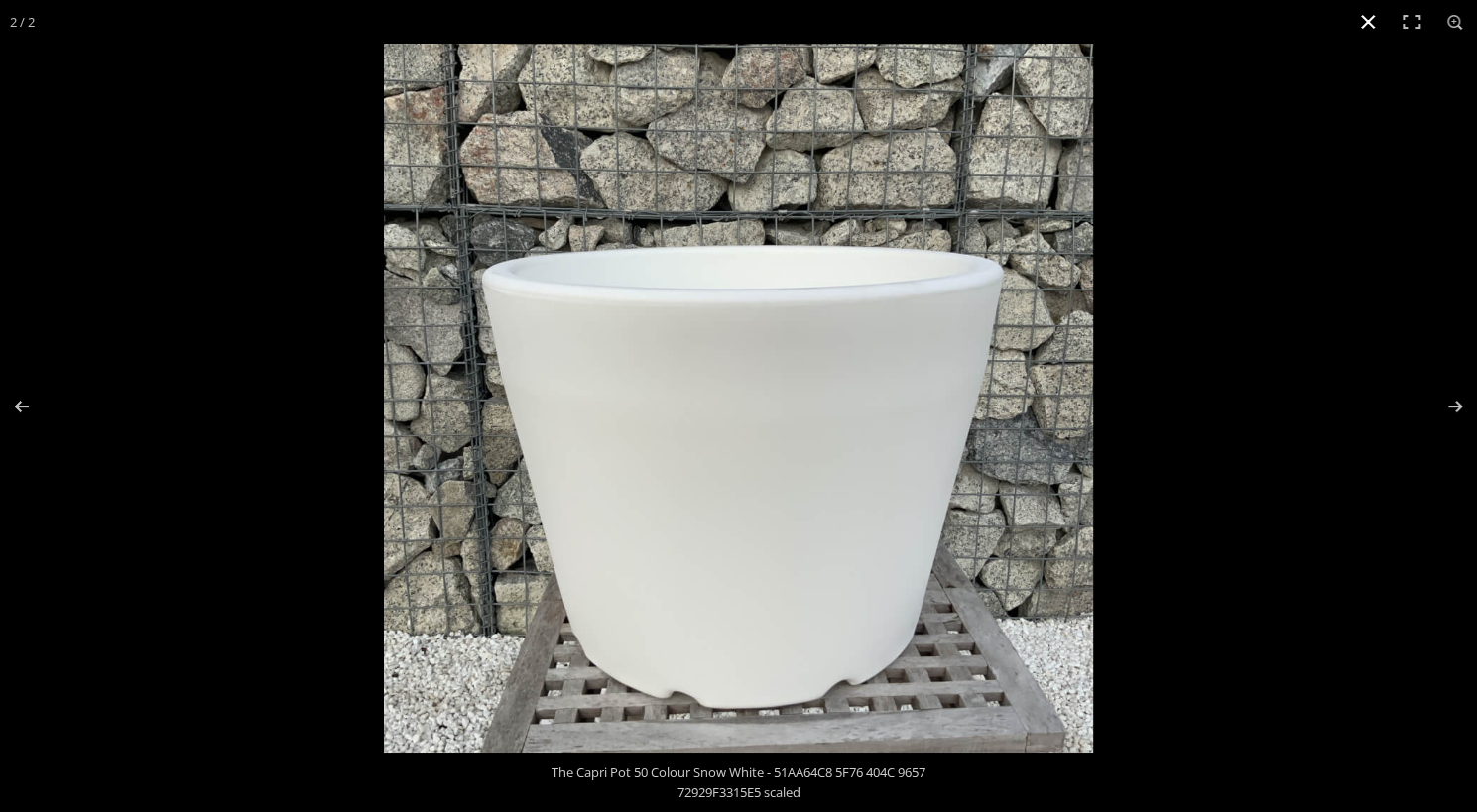 click at bounding box center [1368, 22] 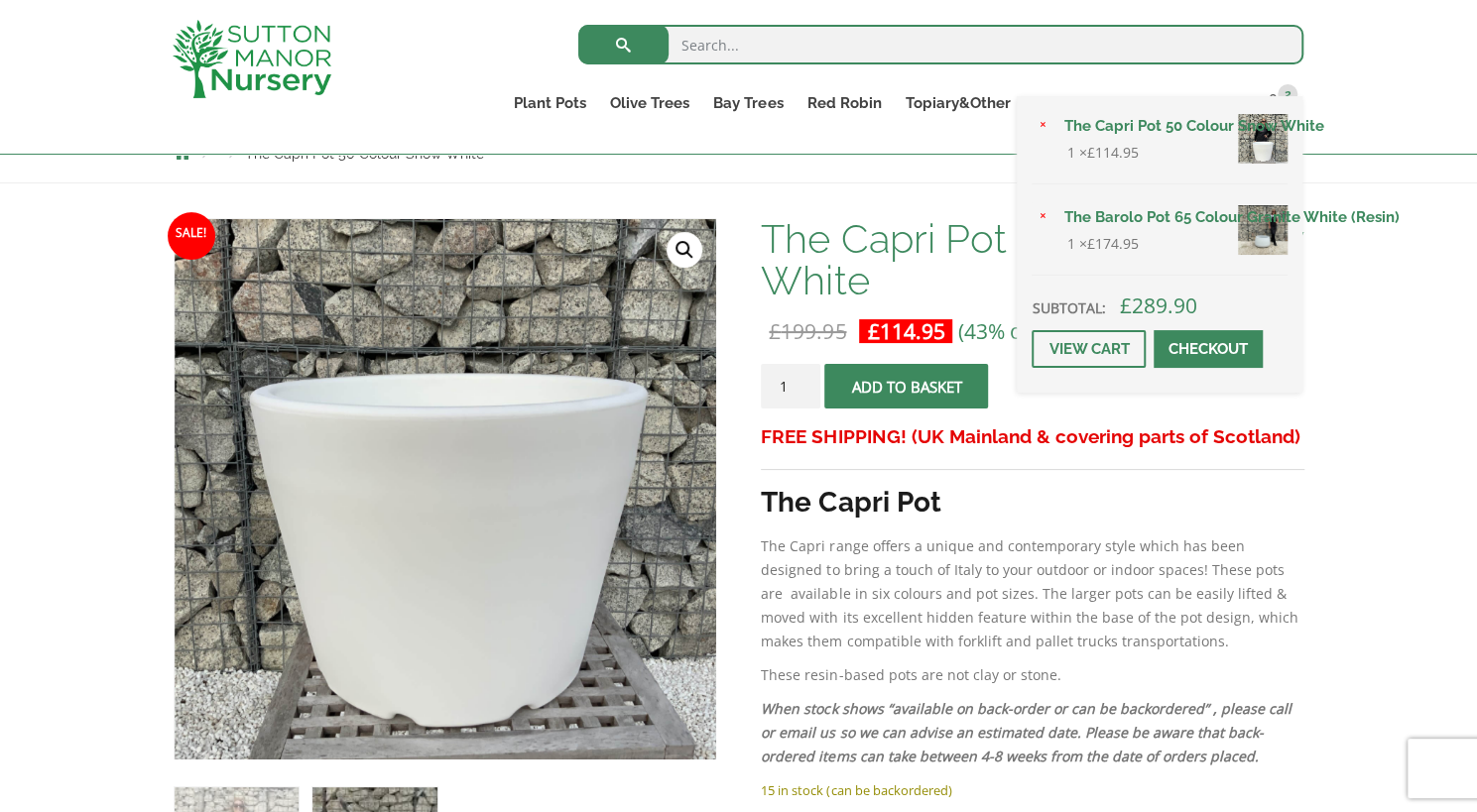click on "×
The Barolo Pot 65 Colour Granite White (Resin)
1 ×  £ 174.95" at bounding box center (1160, 239) 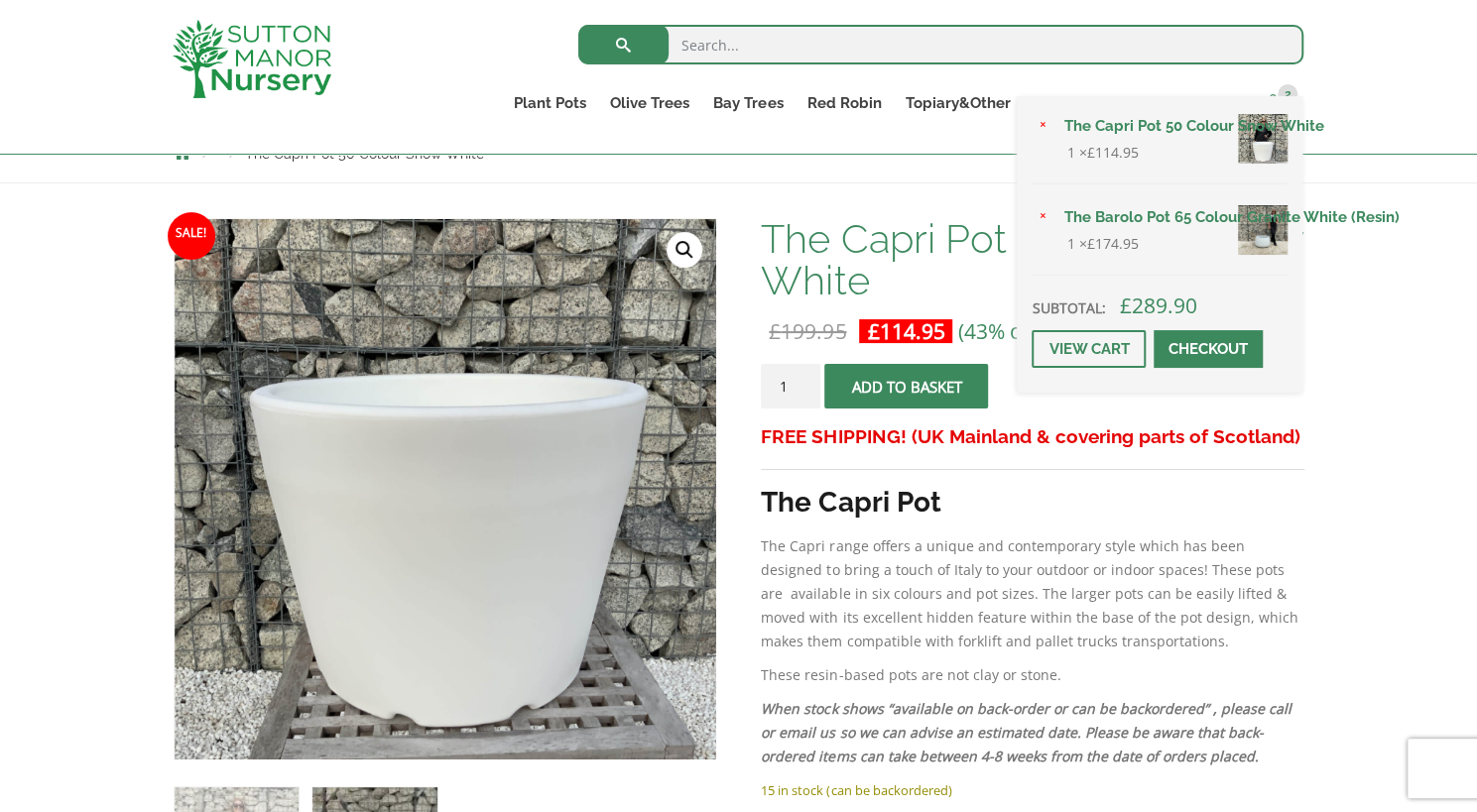 click on "2" at bounding box center [1288, 94] 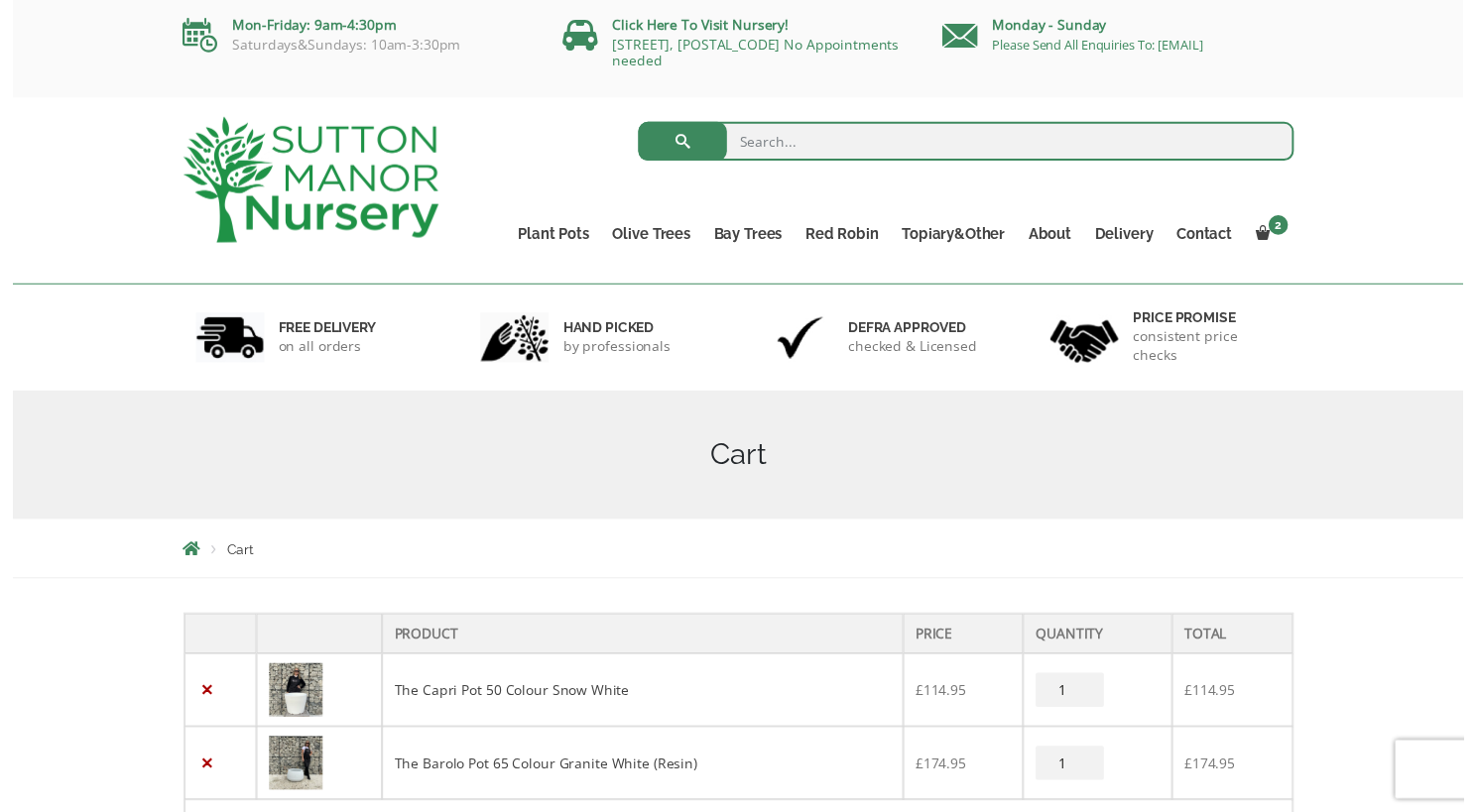scroll, scrollTop: 0, scrollLeft: 0, axis: both 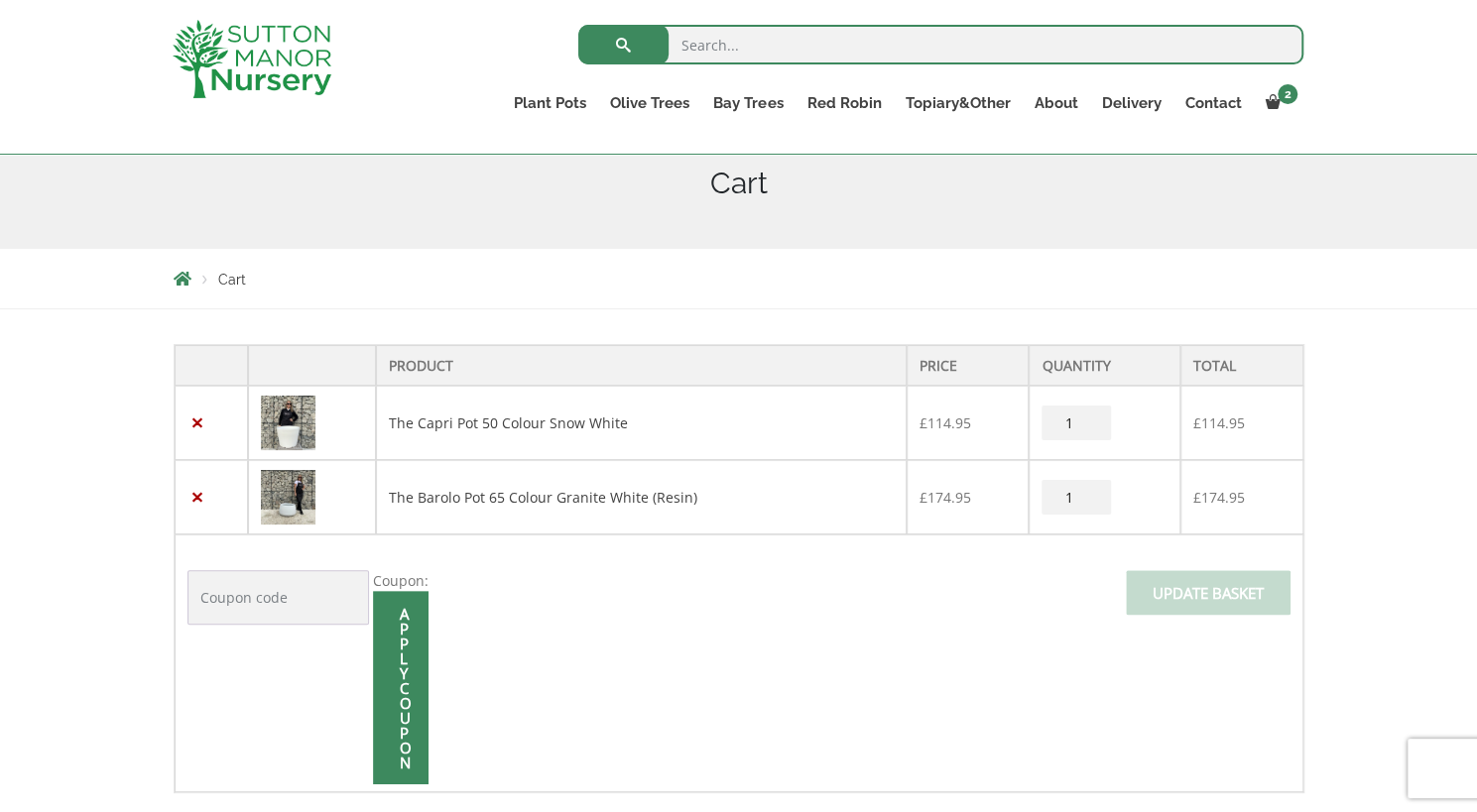 click at bounding box center [288, 422] 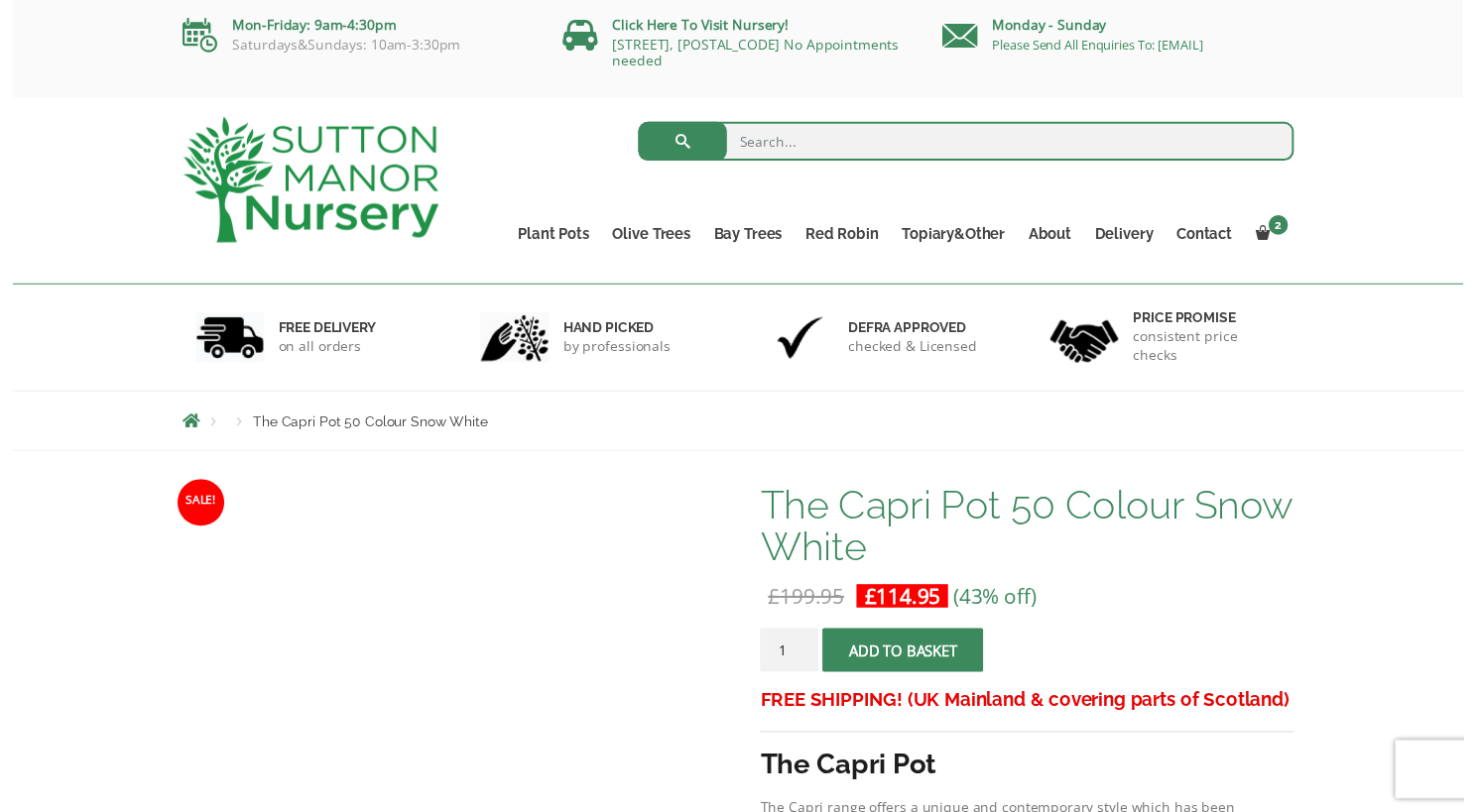 scroll, scrollTop: 0, scrollLeft: 0, axis: both 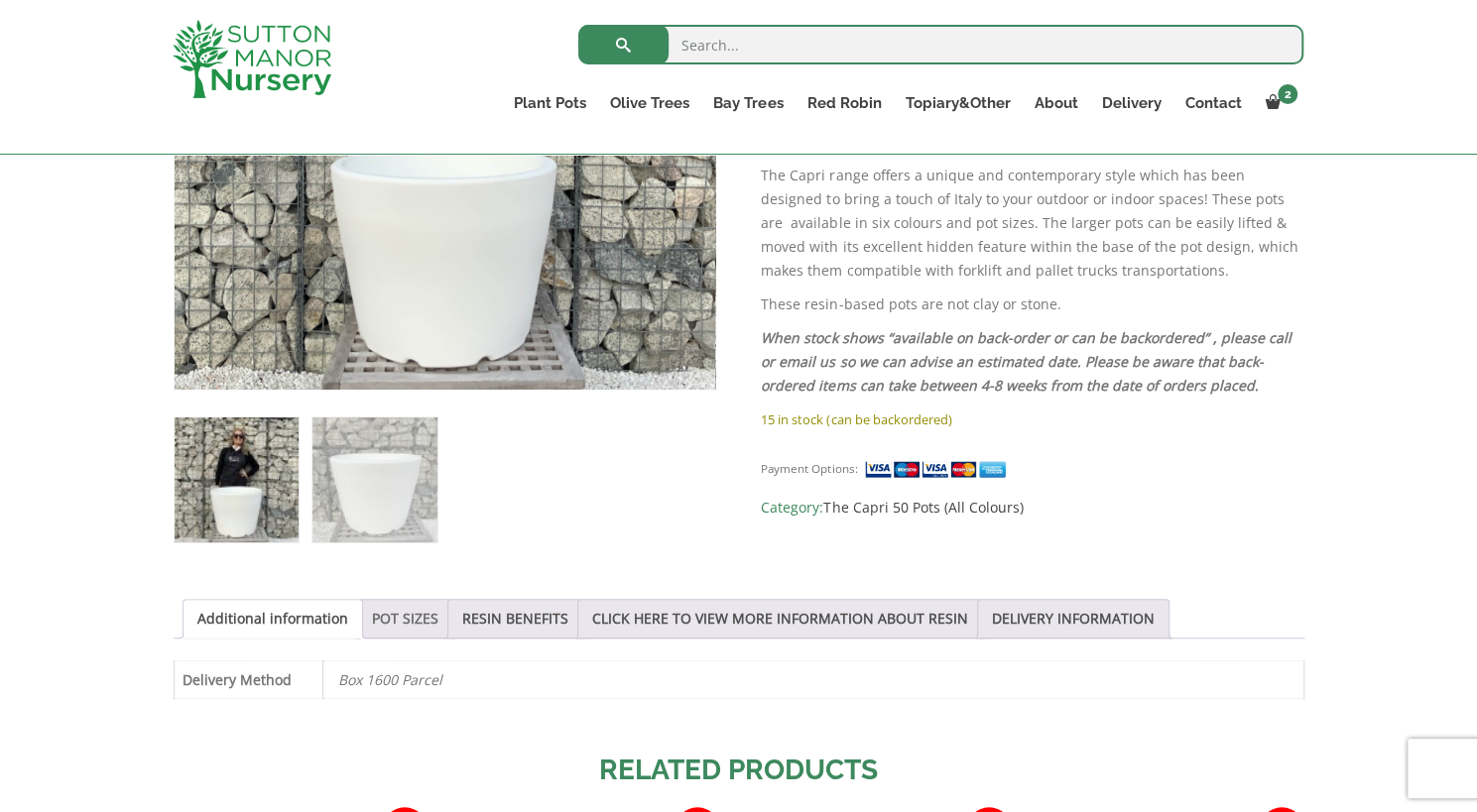 click on "POT SIZES" at bounding box center (405, 619) 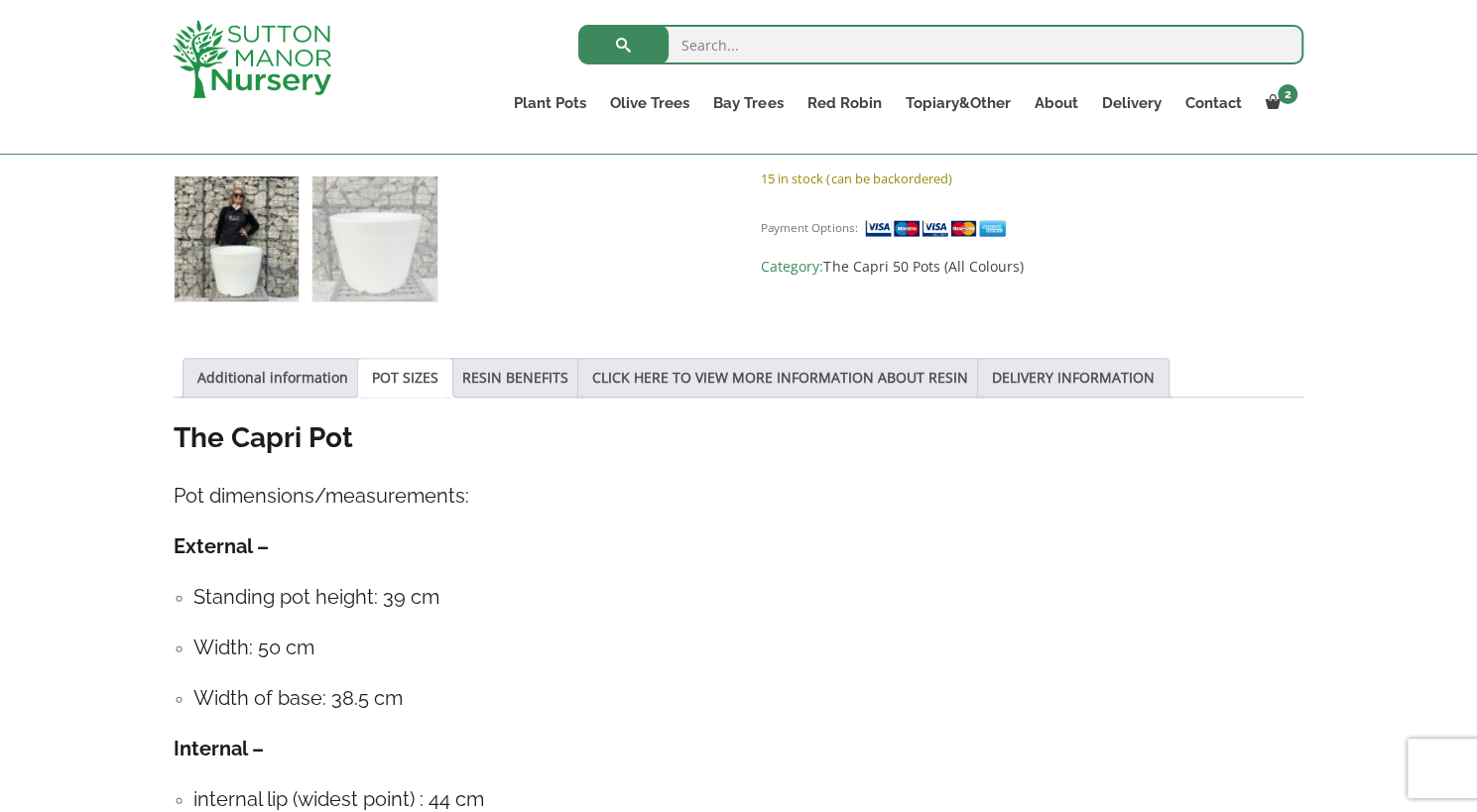 scroll, scrollTop: 856, scrollLeft: 0, axis: vertical 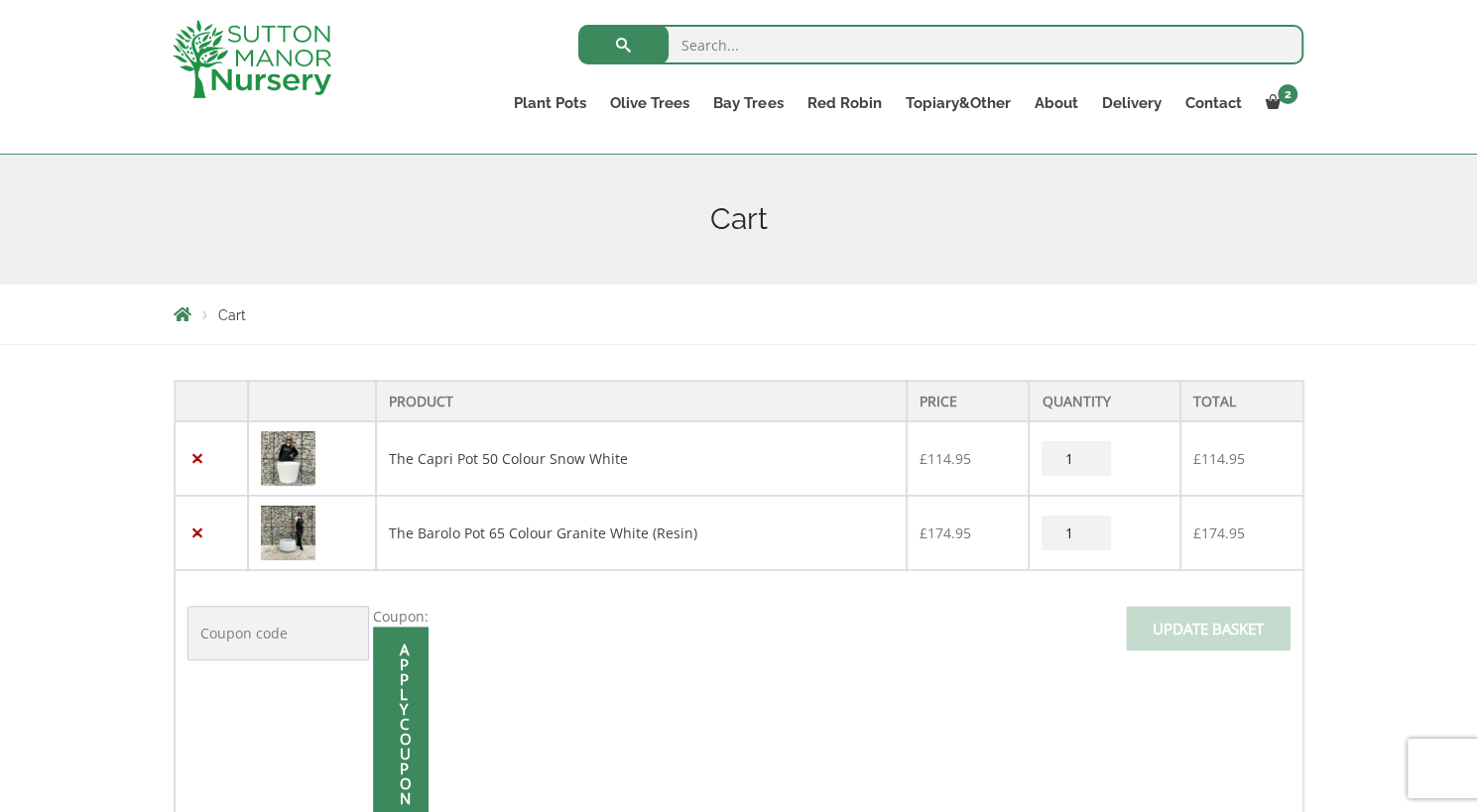 click at bounding box center (288, 532) 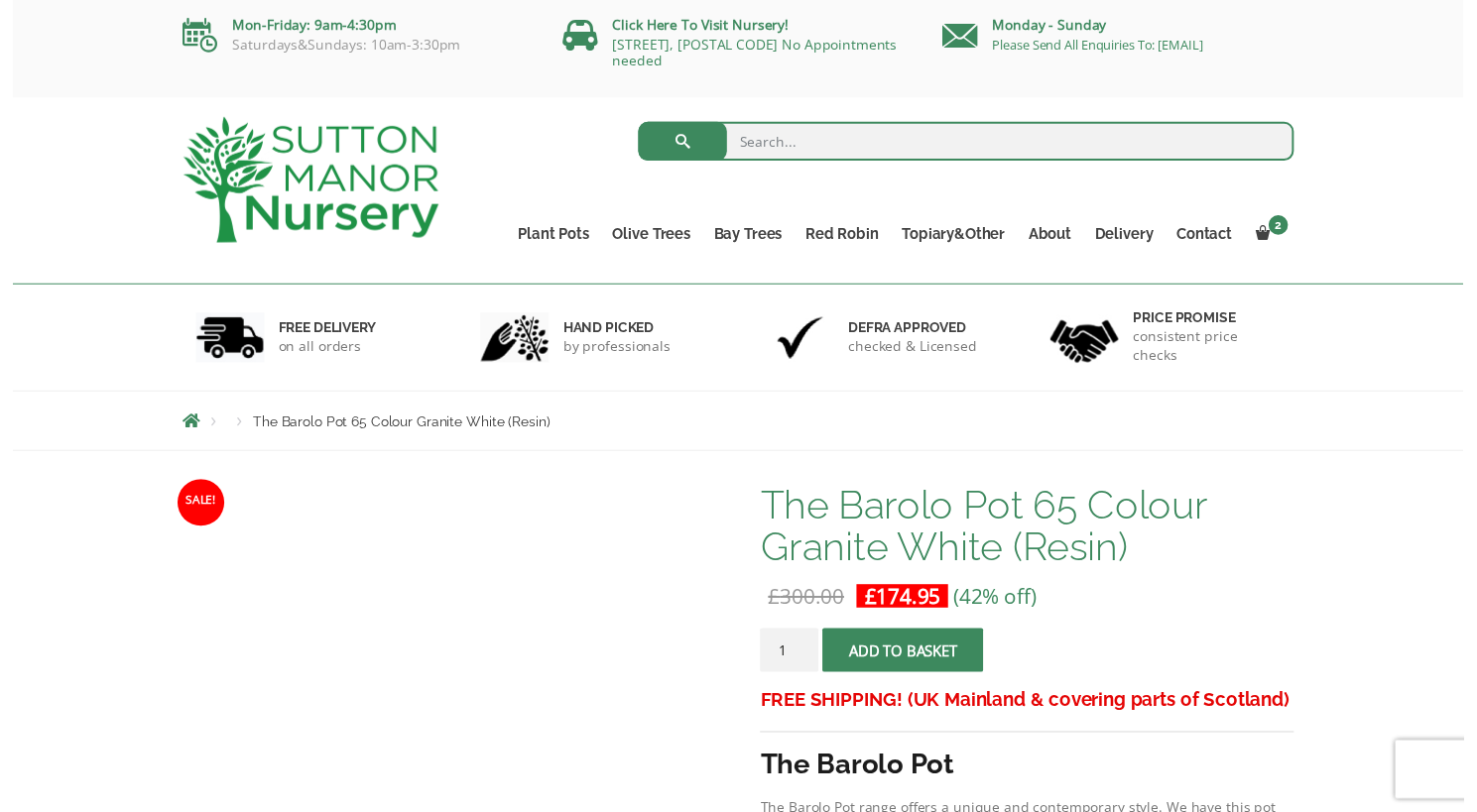scroll, scrollTop: 0, scrollLeft: 0, axis: both 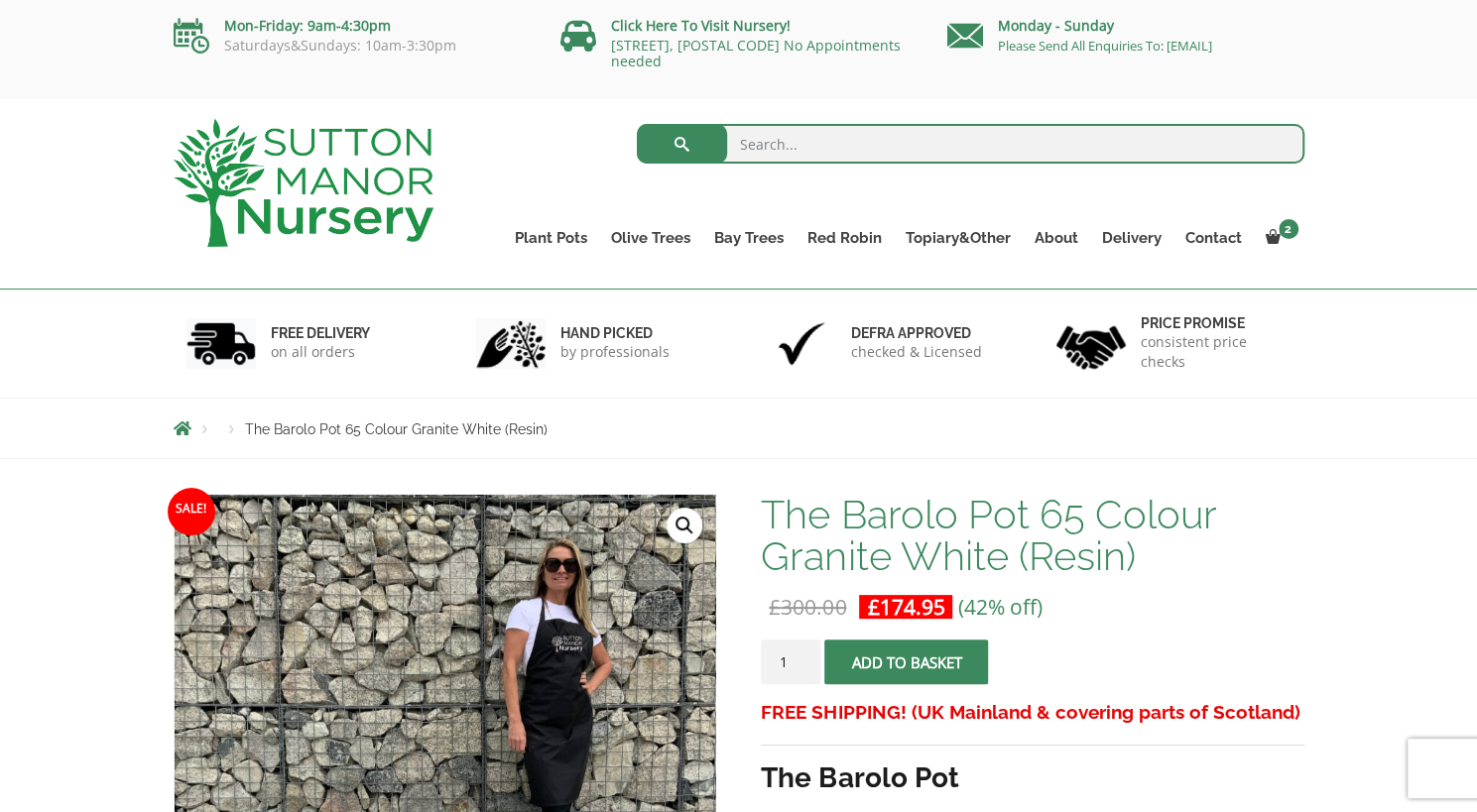 click on "Products The Barolo Pot 65 Colour Granite White (Resin)" at bounding box center [739, 428] 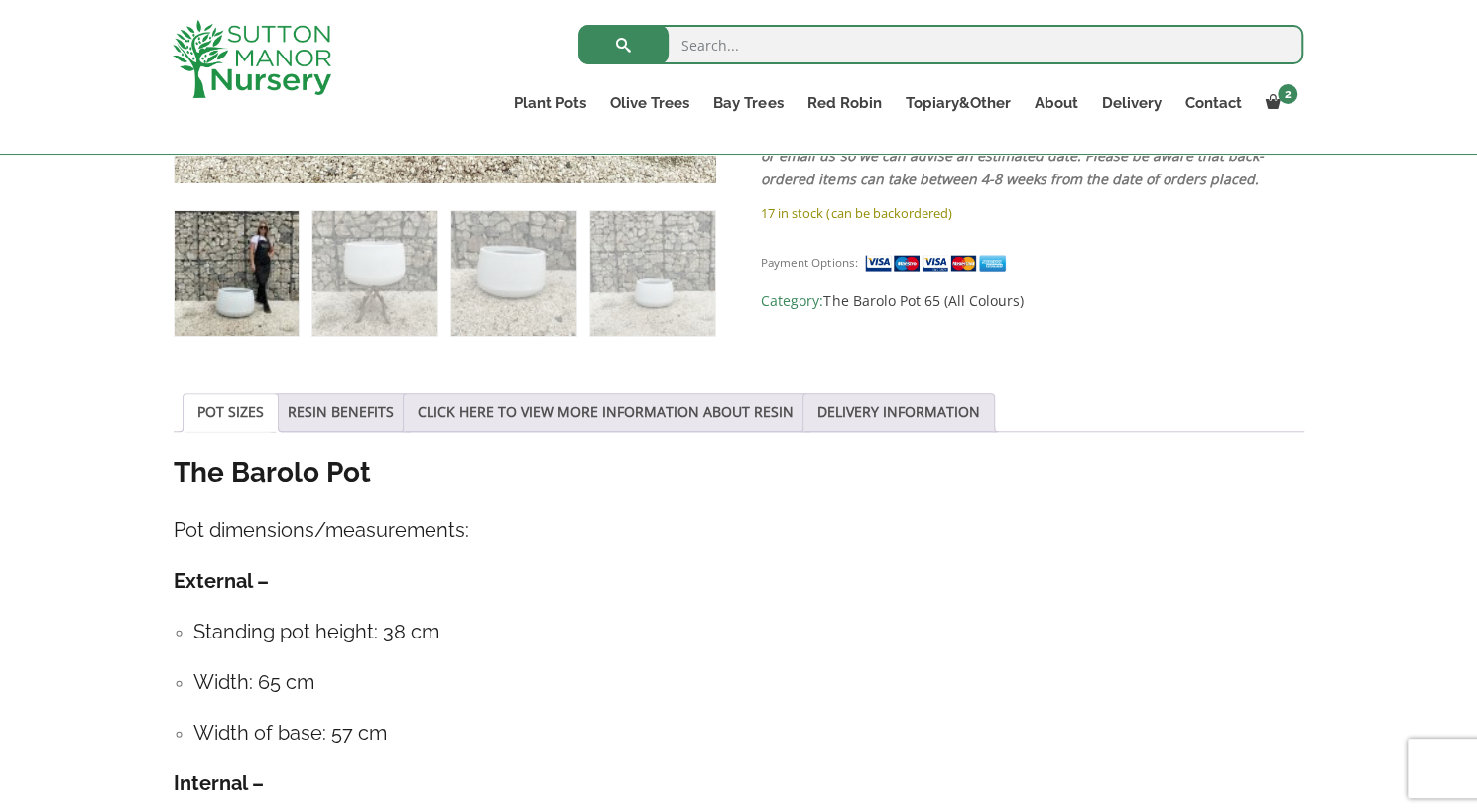 scroll, scrollTop: 826, scrollLeft: 0, axis: vertical 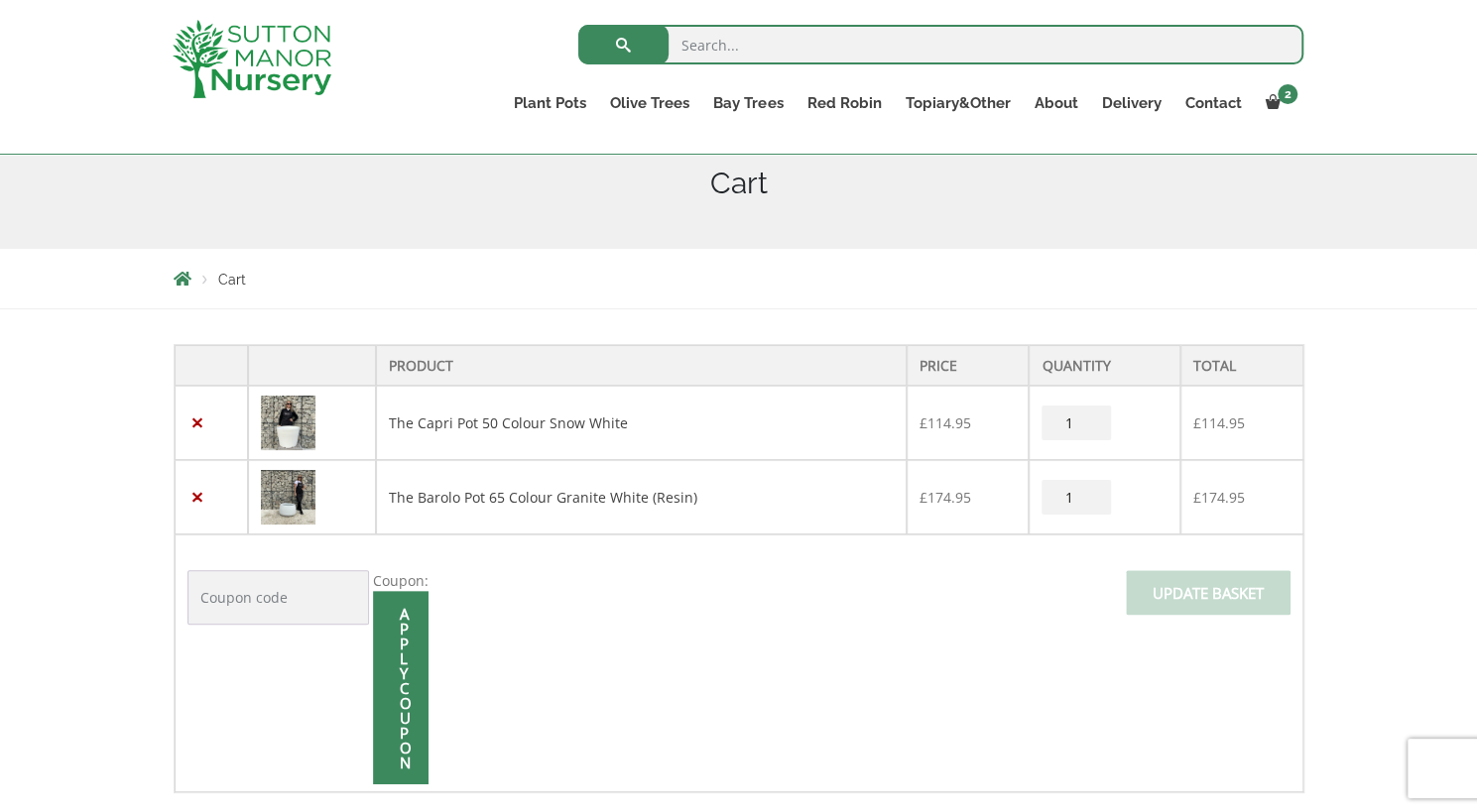 click at bounding box center [288, 422] 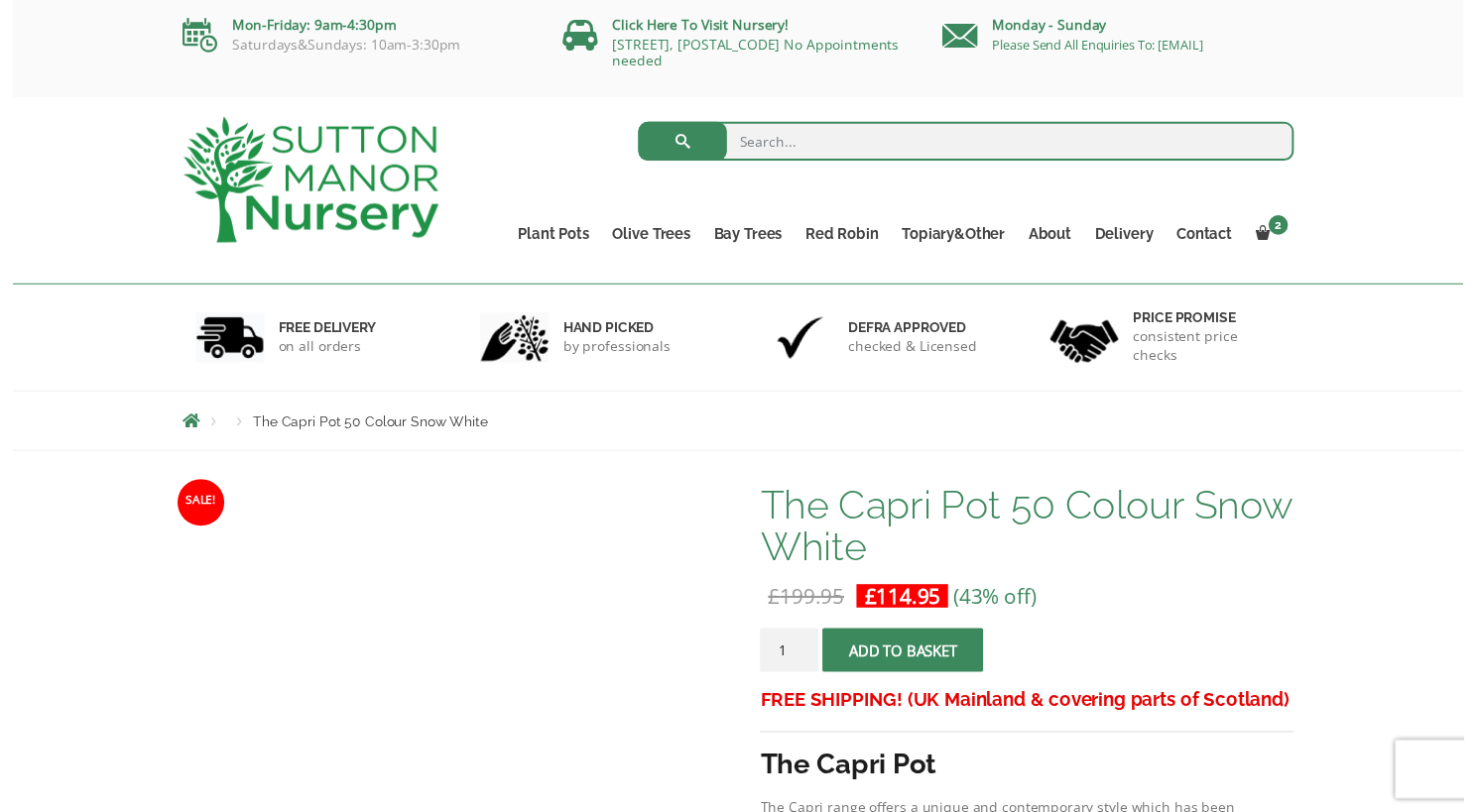 scroll, scrollTop: 0, scrollLeft: 0, axis: both 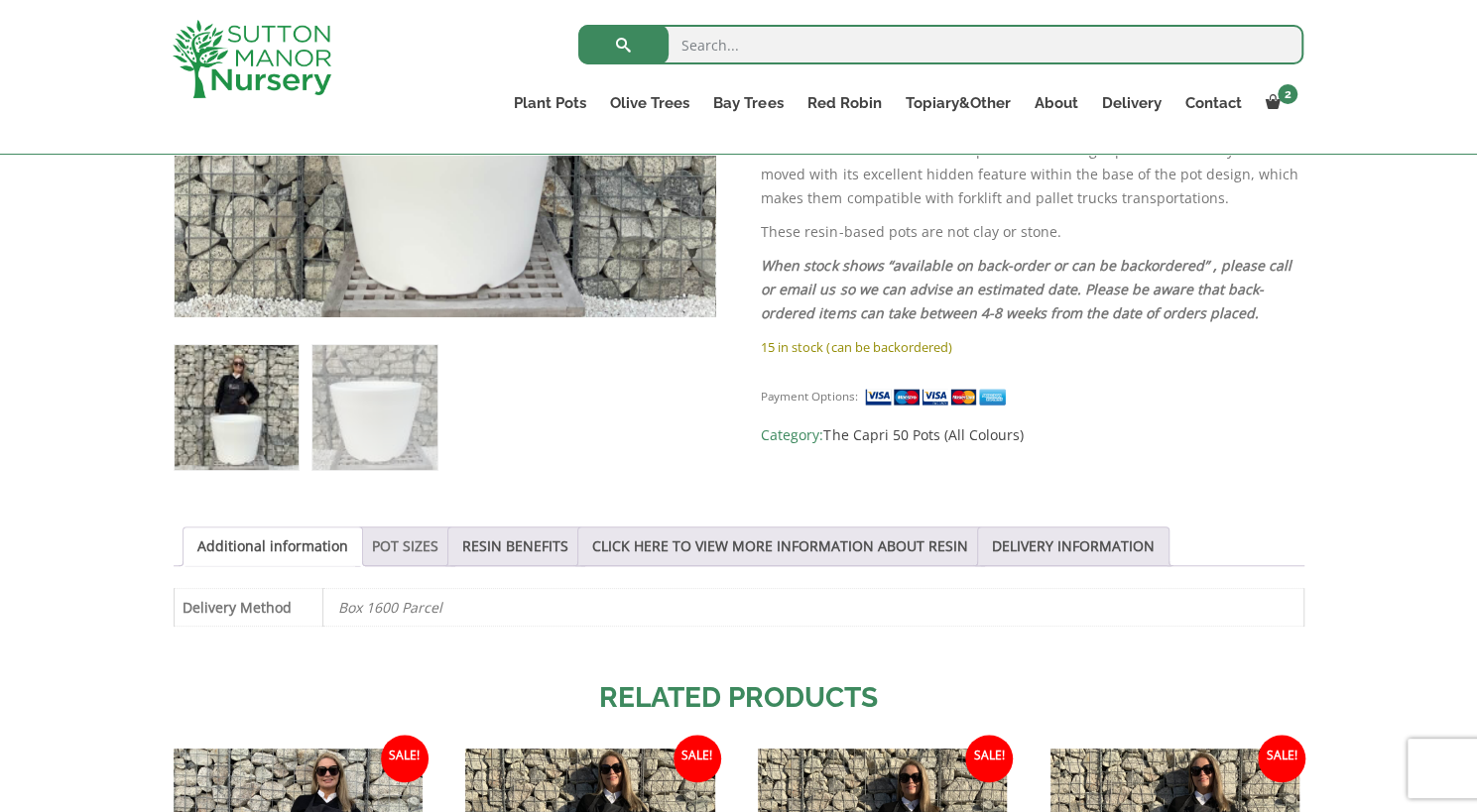 click on "POT SIZES" at bounding box center [405, 546] 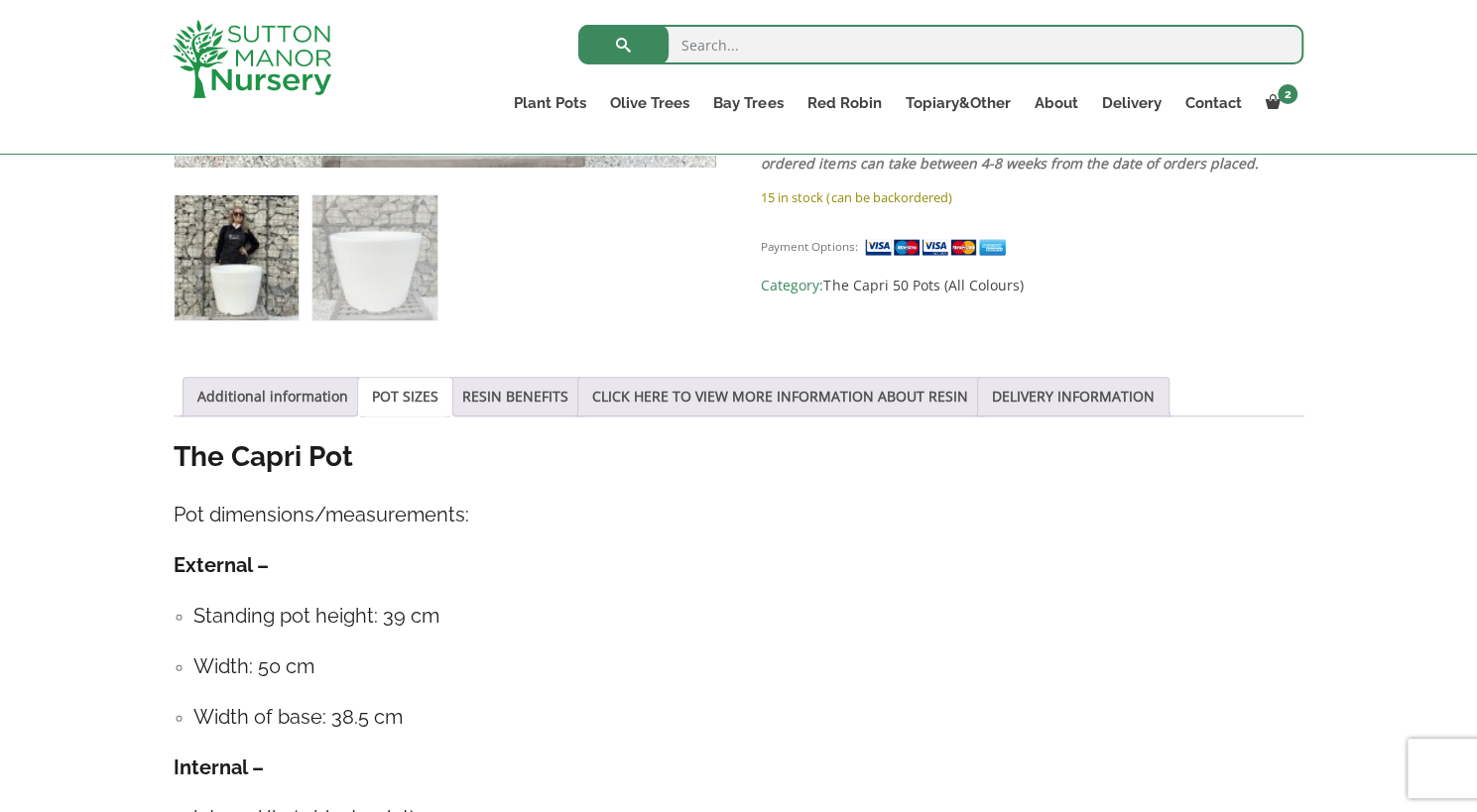 scroll, scrollTop: 834, scrollLeft: 0, axis: vertical 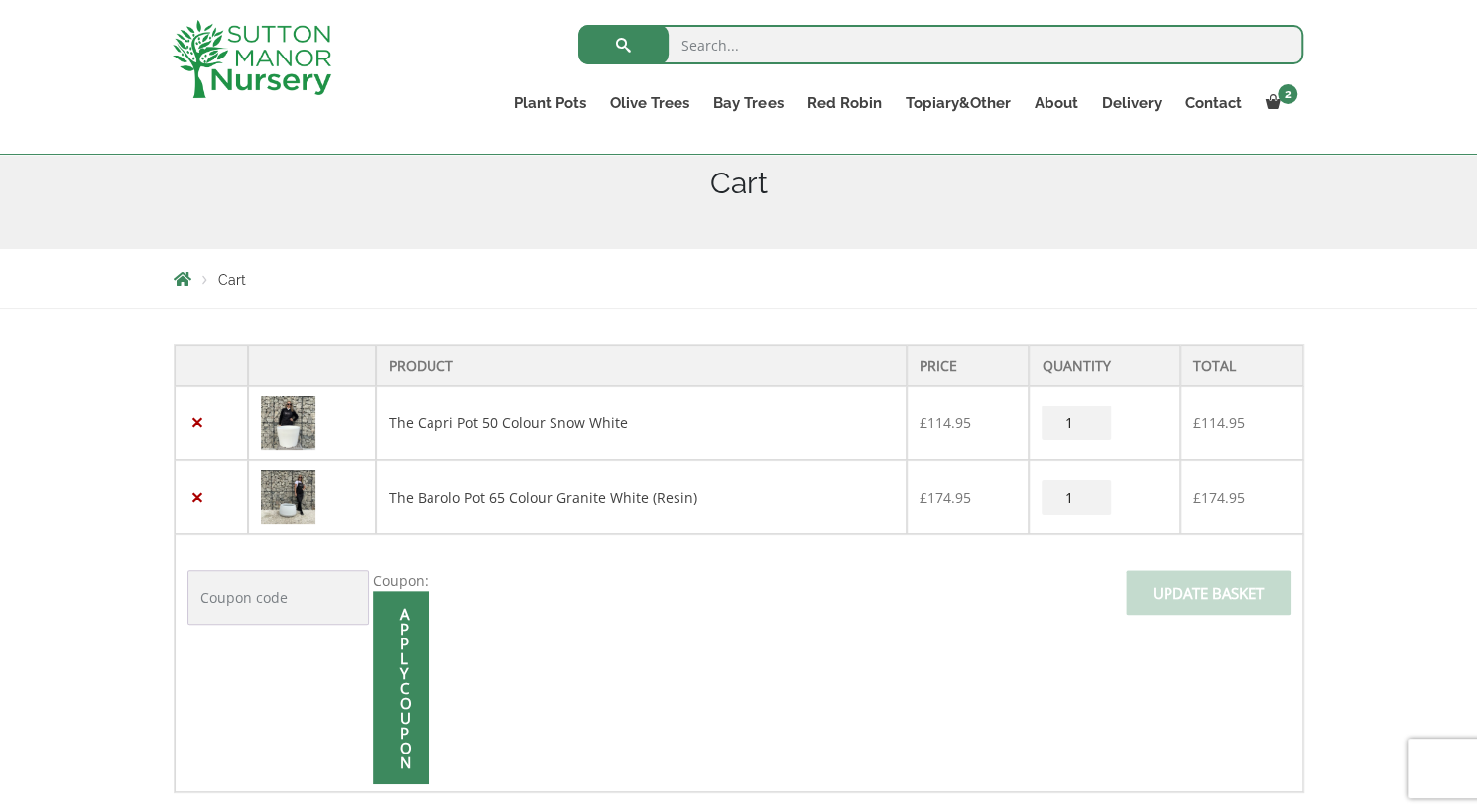 click at bounding box center [288, 497] 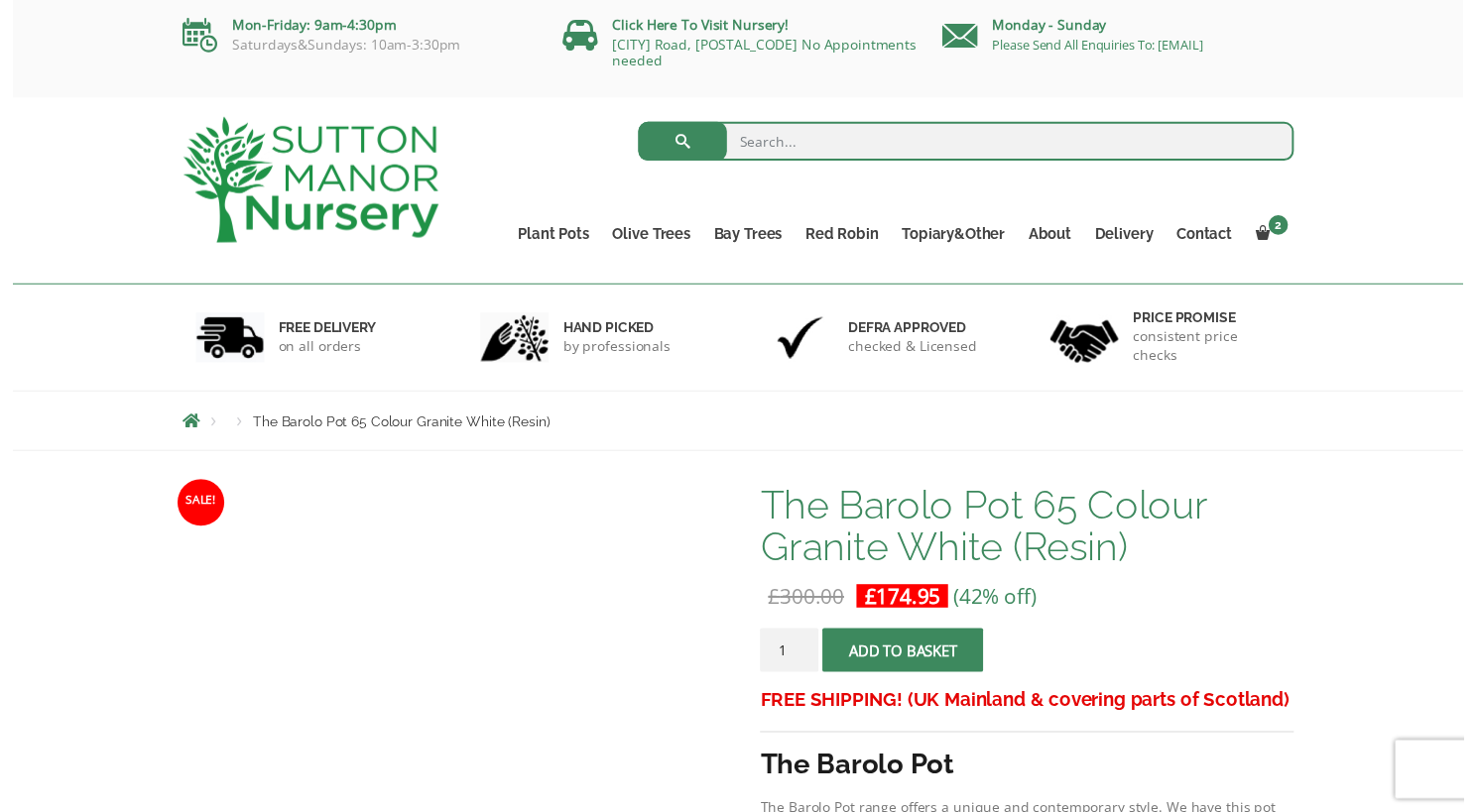 scroll, scrollTop: 0, scrollLeft: 0, axis: both 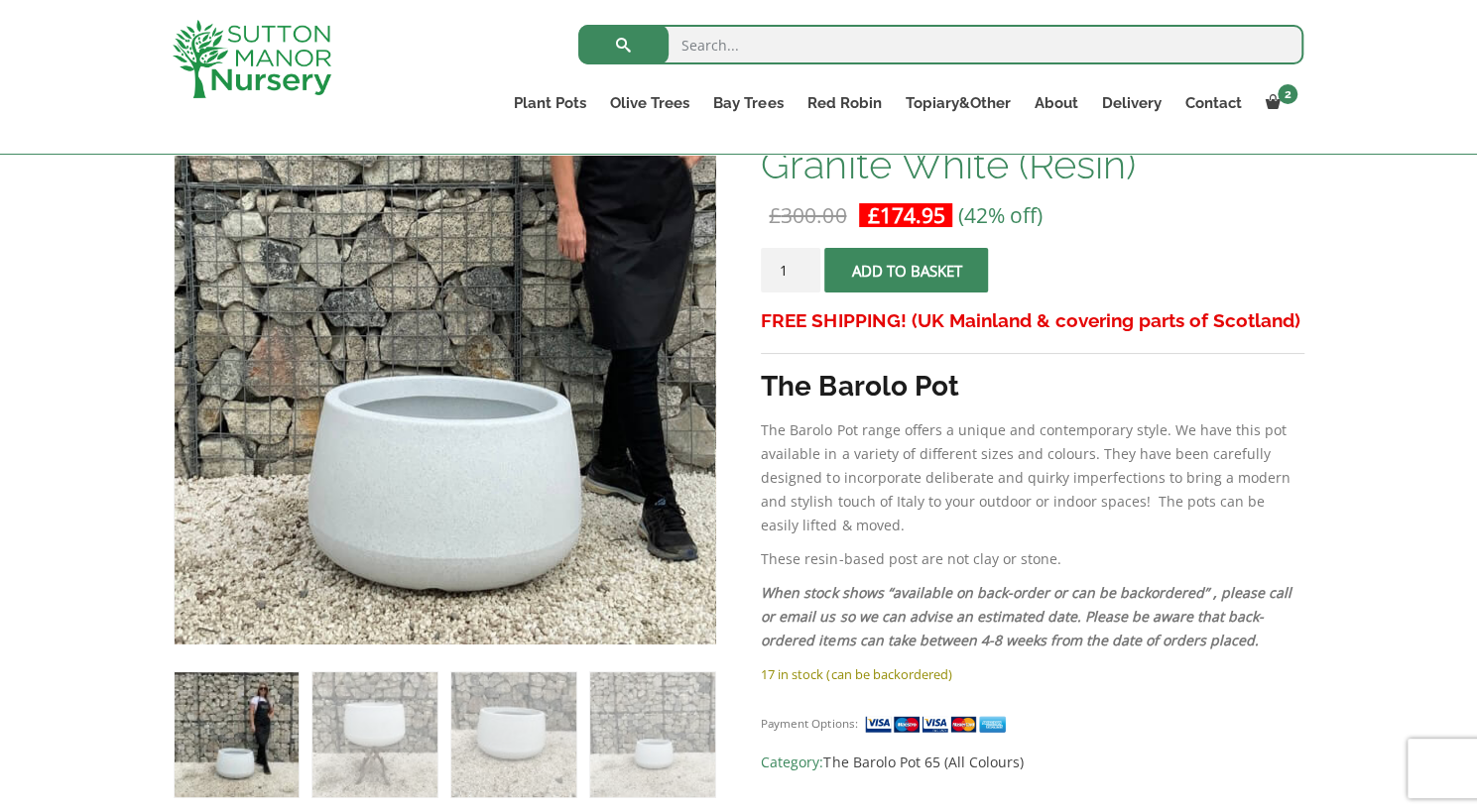 click at bounding box center [454, 283] 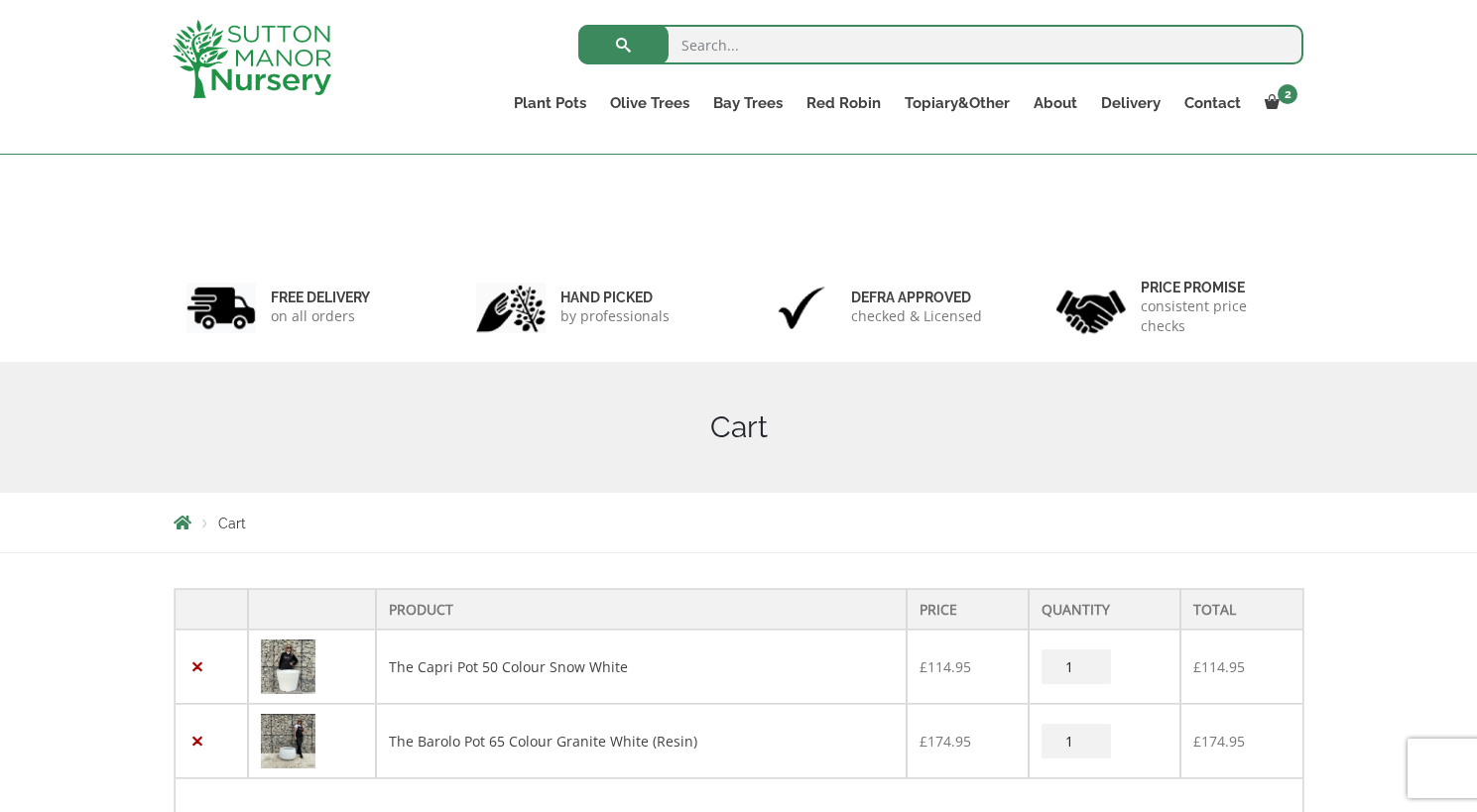 scroll, scrollTop: 244, scrollLeft: 0, axis: vertical 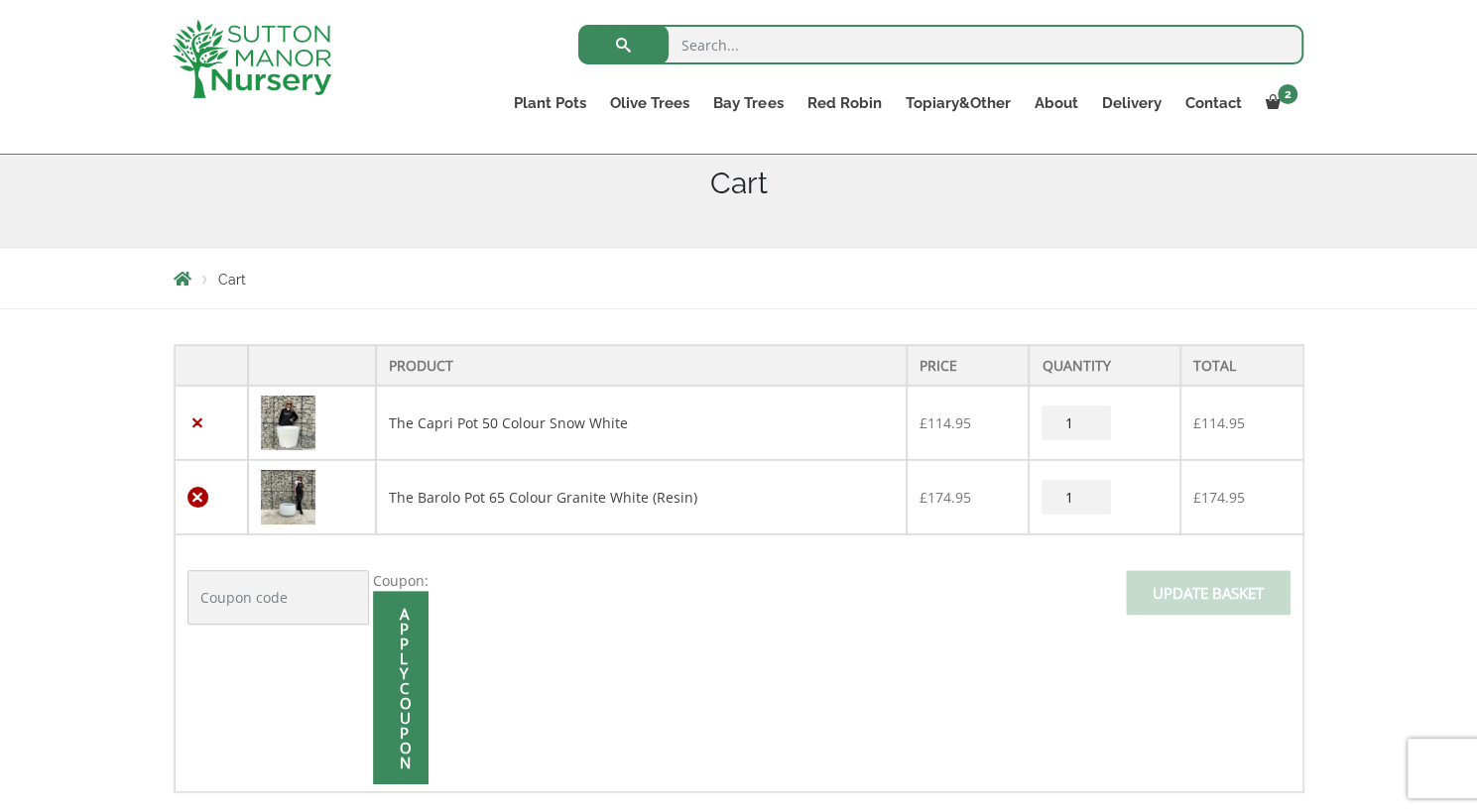 click on "×" at bounding box center (197, 497) 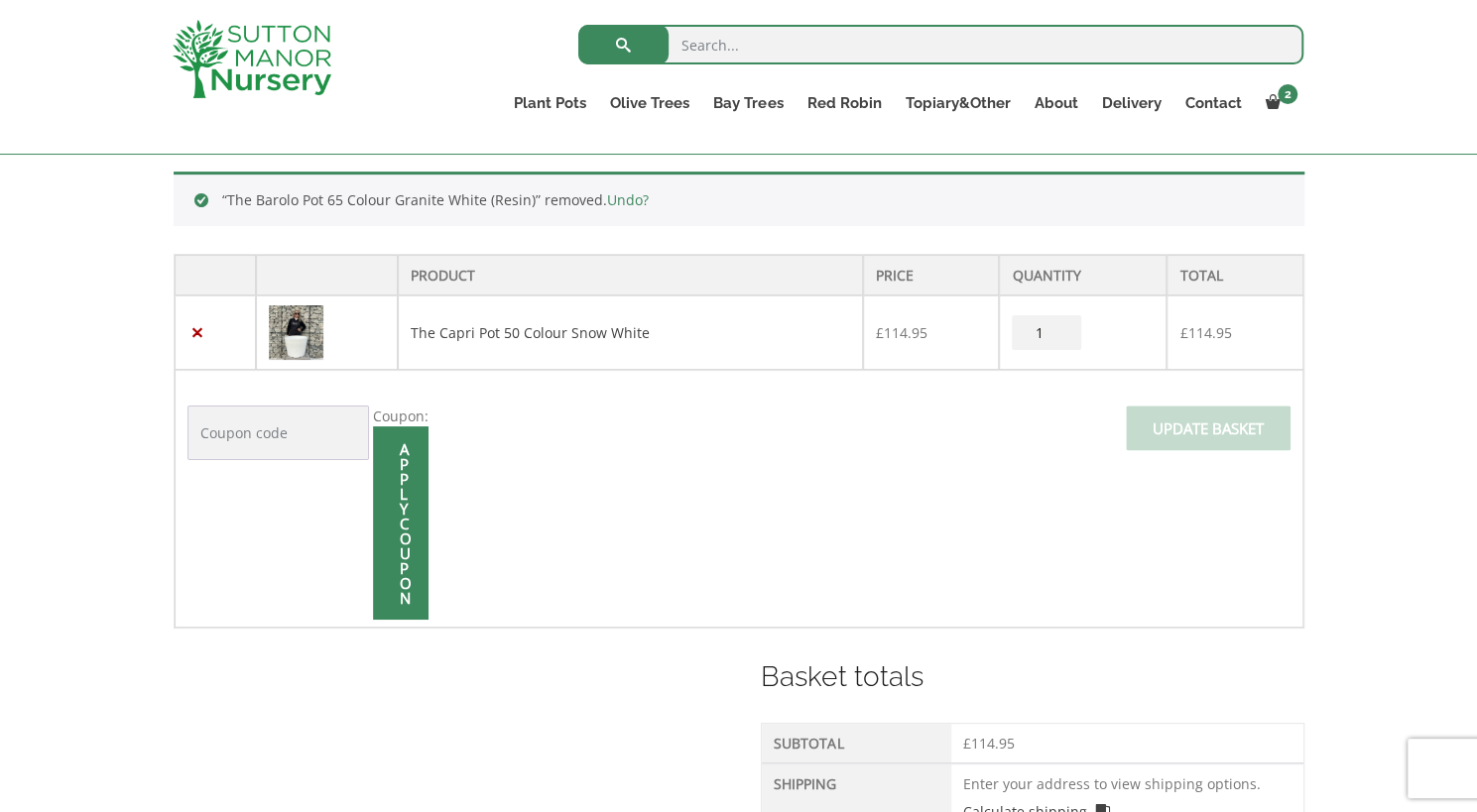 scroll, scrollTop: 488, scrollLeft: 0, axis: vertical 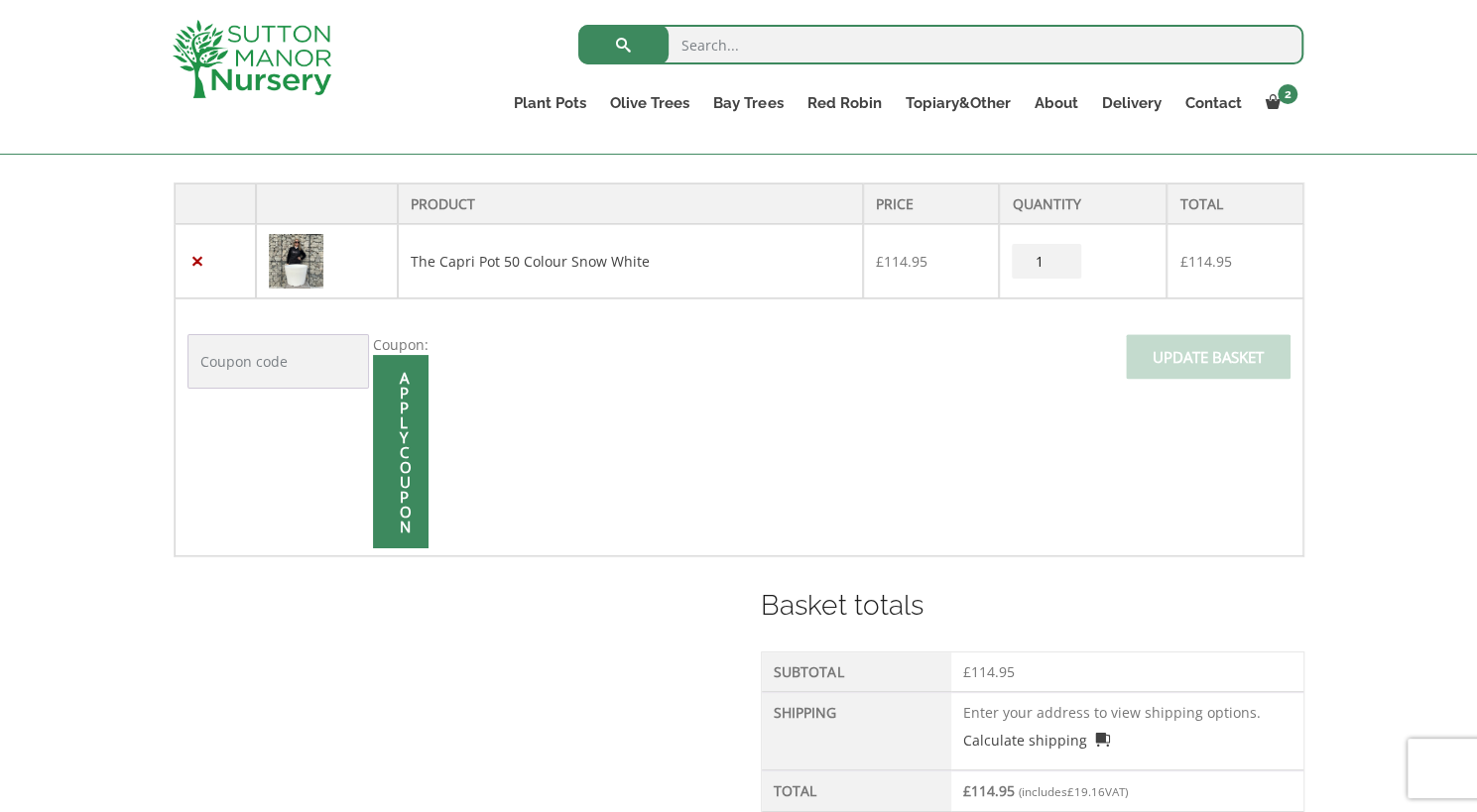 click on "Coupon:" at bounding box center [278, 361] 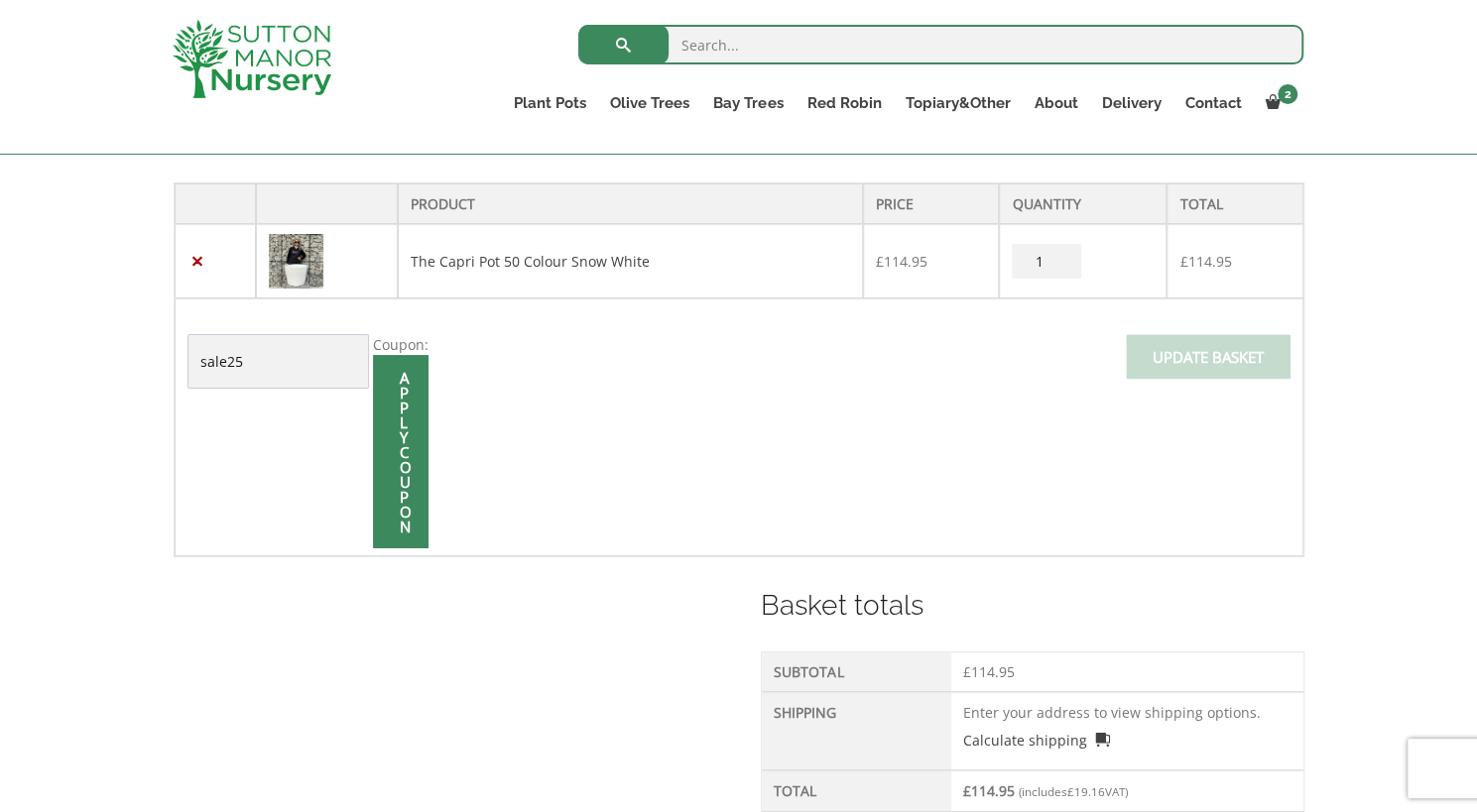 type on "sale25" 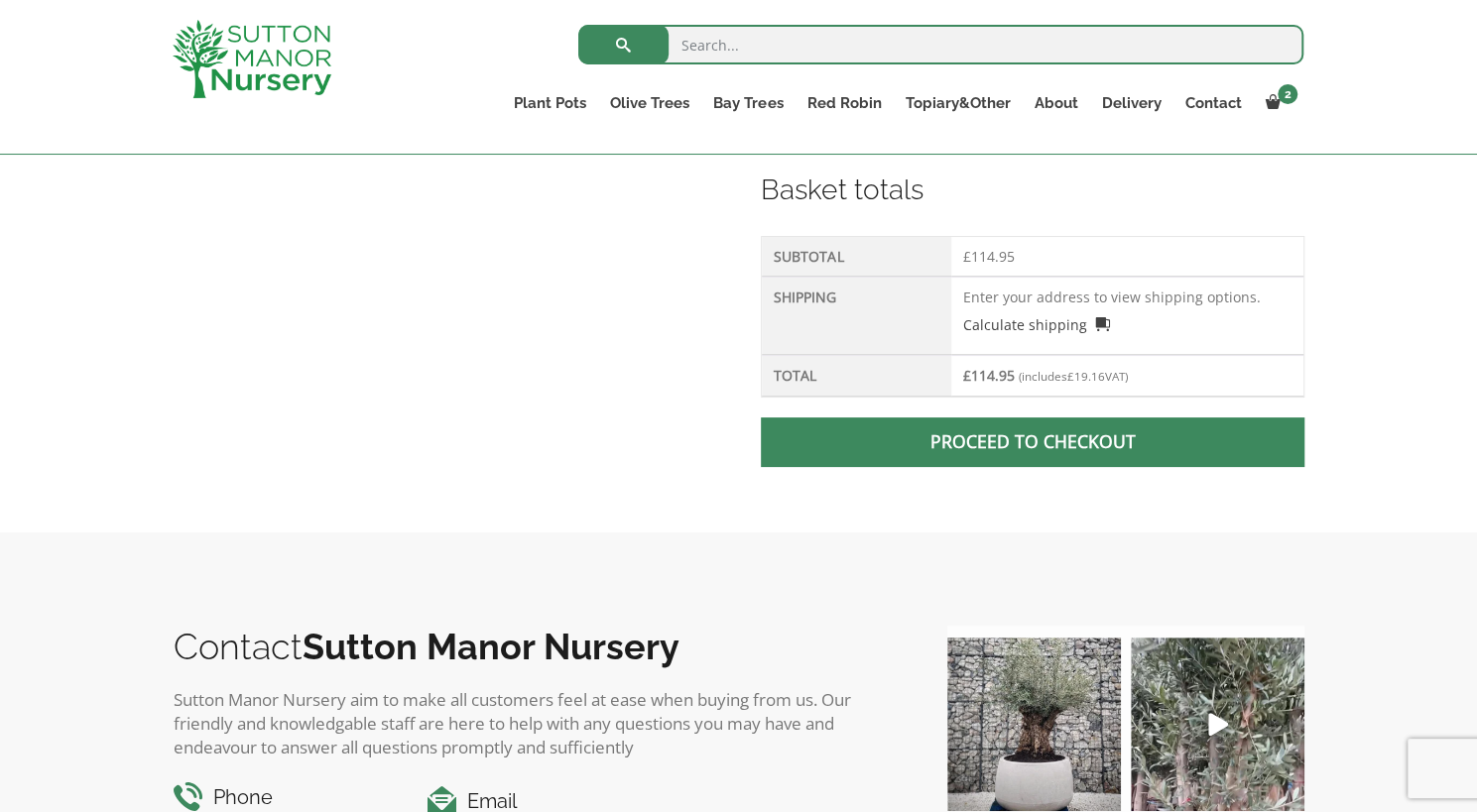 scroll, scrollTop: 860, scrollLeft: 0, axis: vertical 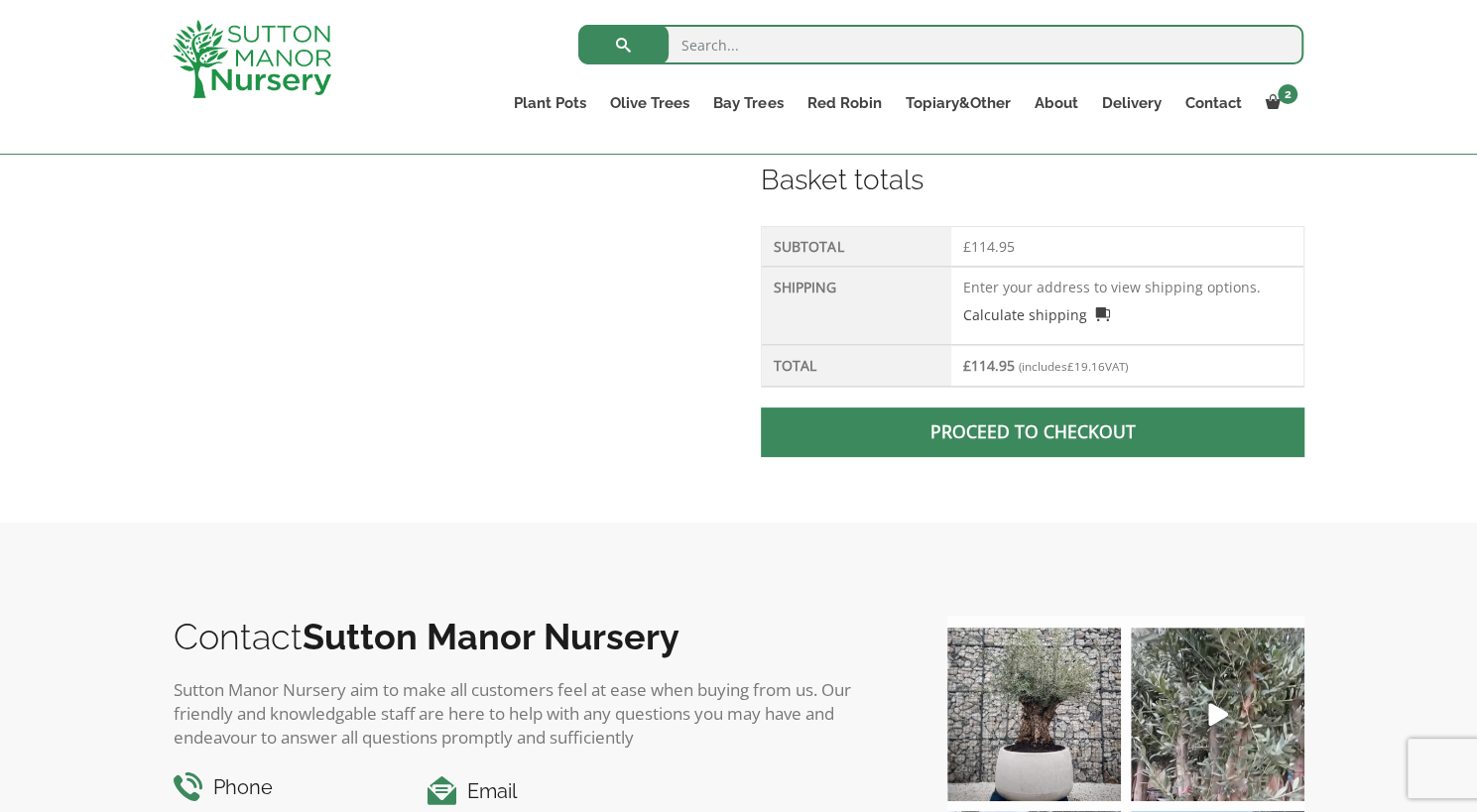 click on "Product
Price
Quantity
Total
×
The Capri Pot 50 Colour Snow White
£ 114.95
The Capri Pot 50 Colour Snow White quantity
1
£ 114.95
Coupon:   WELCOME10
Apply coupon
Update basket
Basket totals
Subtotal
£ 114.95
Shipping
Enter your address to view shipping options.
Calculate shipping
Select a country…
[COUNTRY] ([COUNTRY_CODE])
Update totals
Total
£ 114.95   (includes  £ 19.16  VAT)" at bounding box center [738, 108] 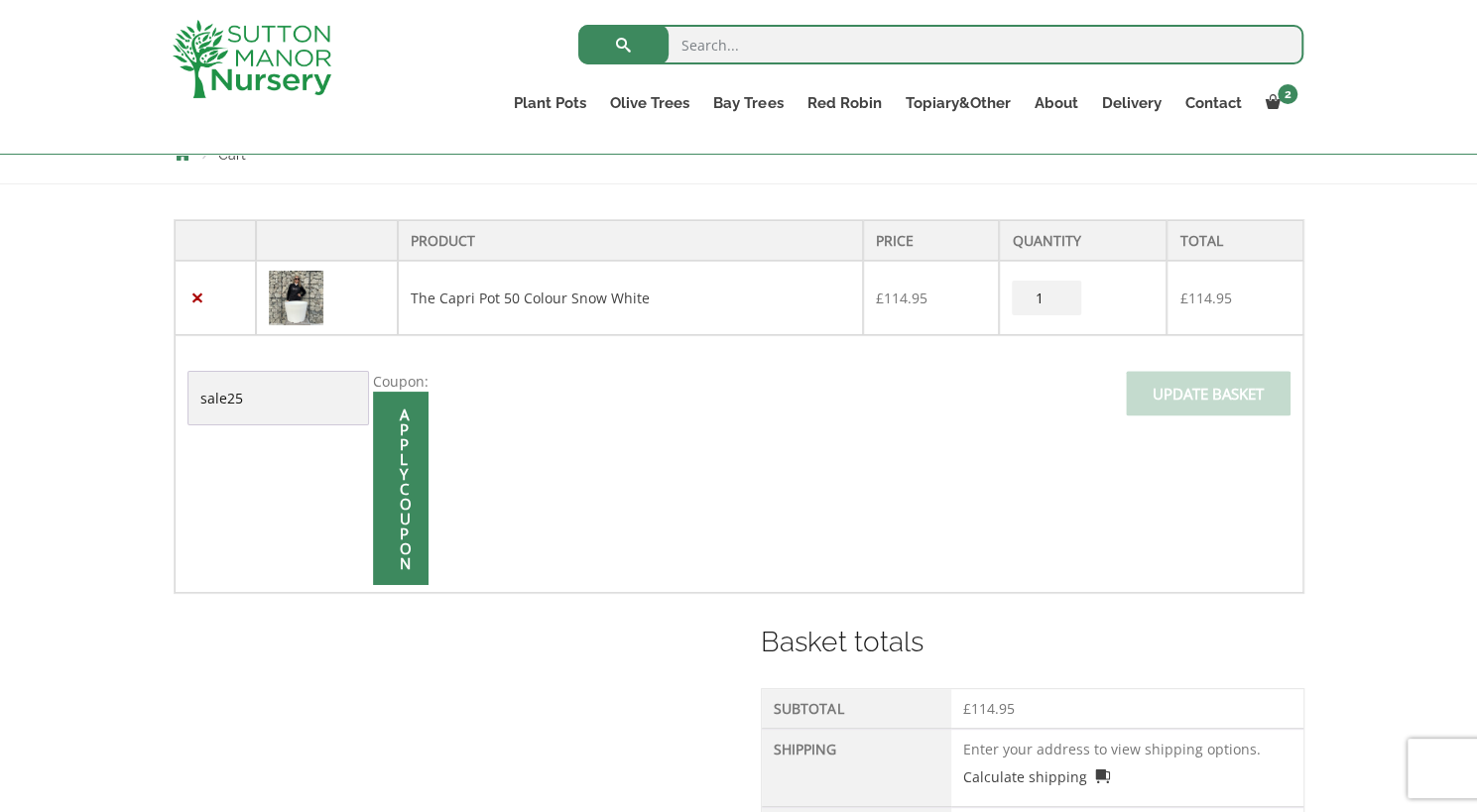 scroll, scrollTop: 367, scrollLeft: 0, axis: vertical 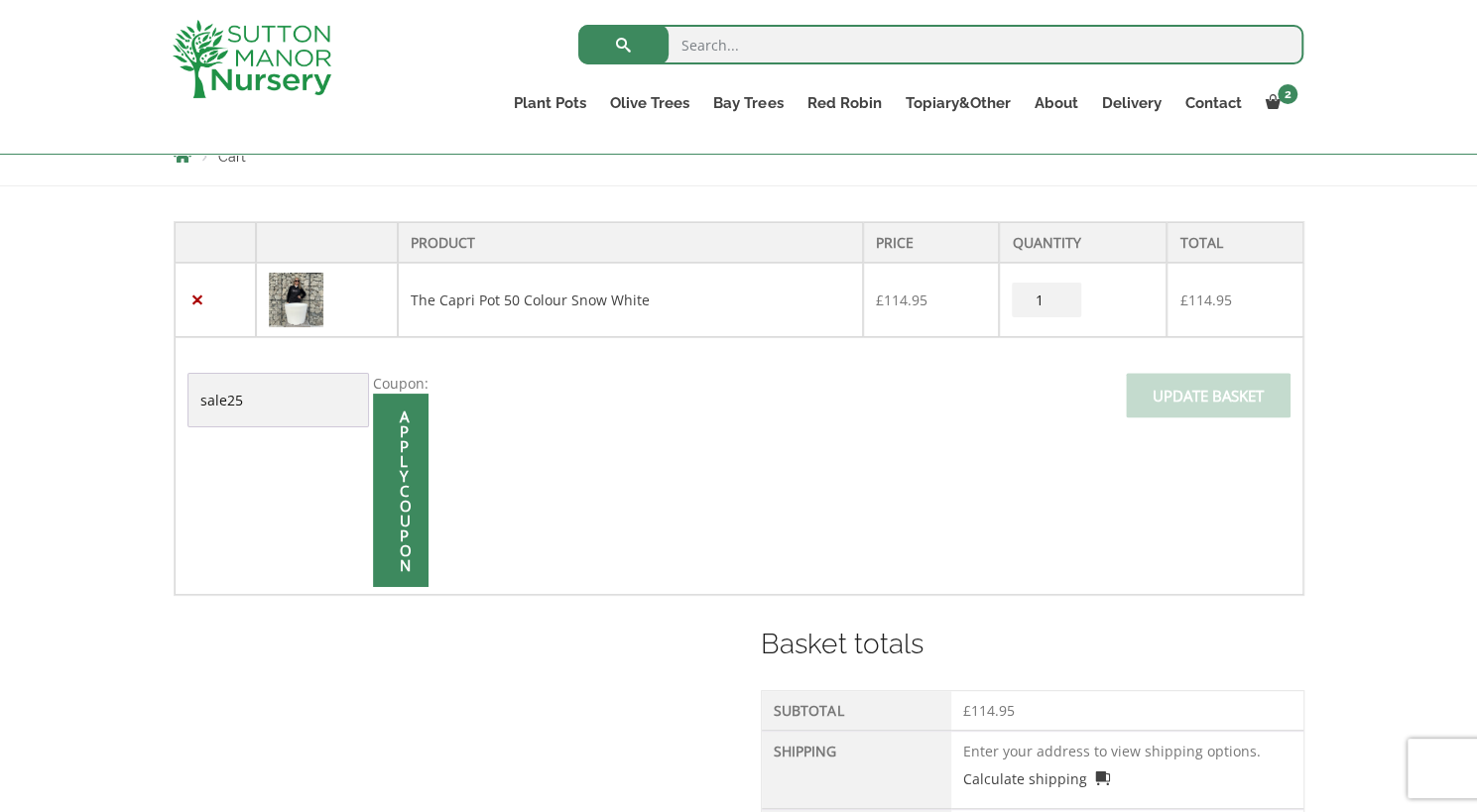 click on "sale25" at bounding box center (278, 400) 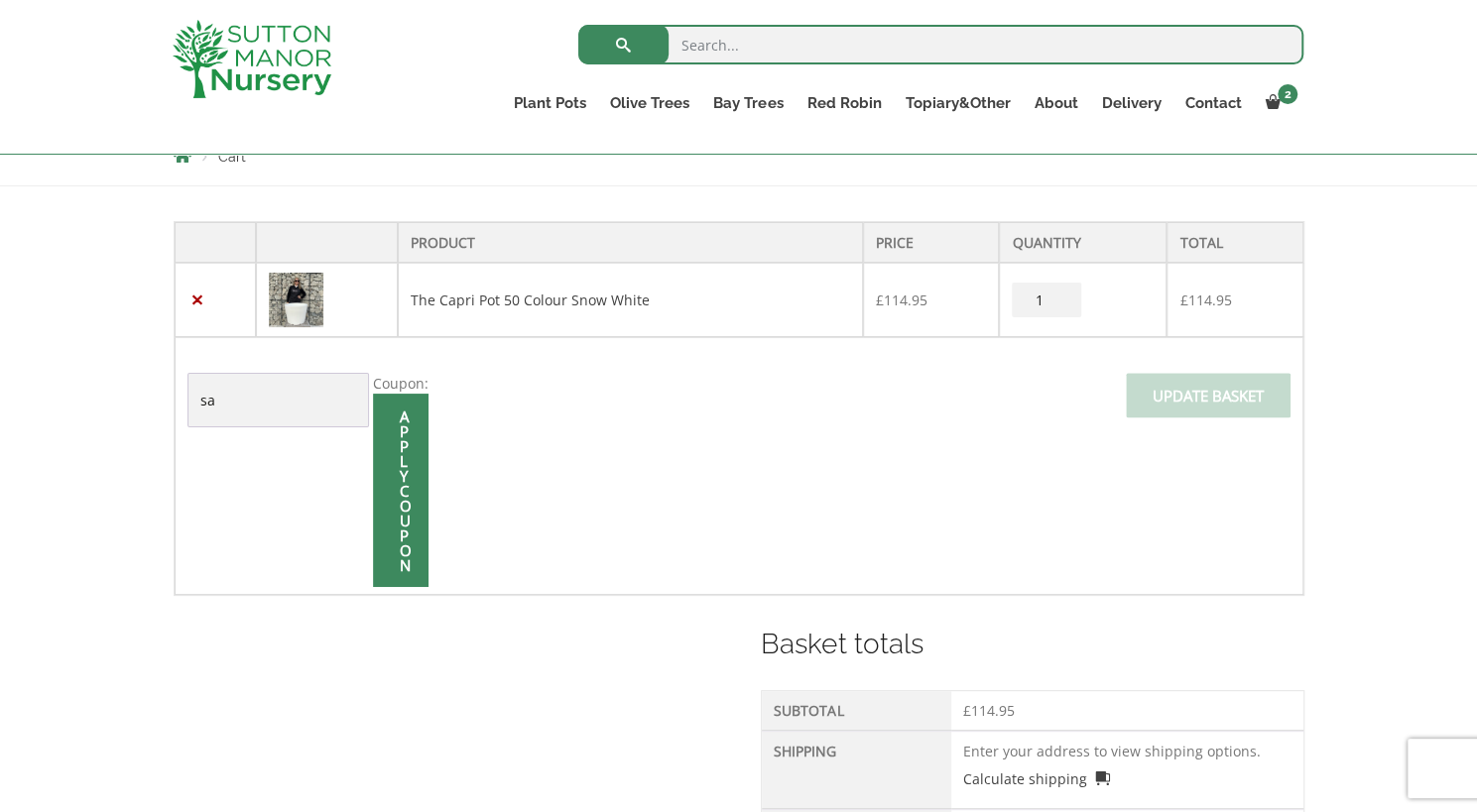 type on "s" 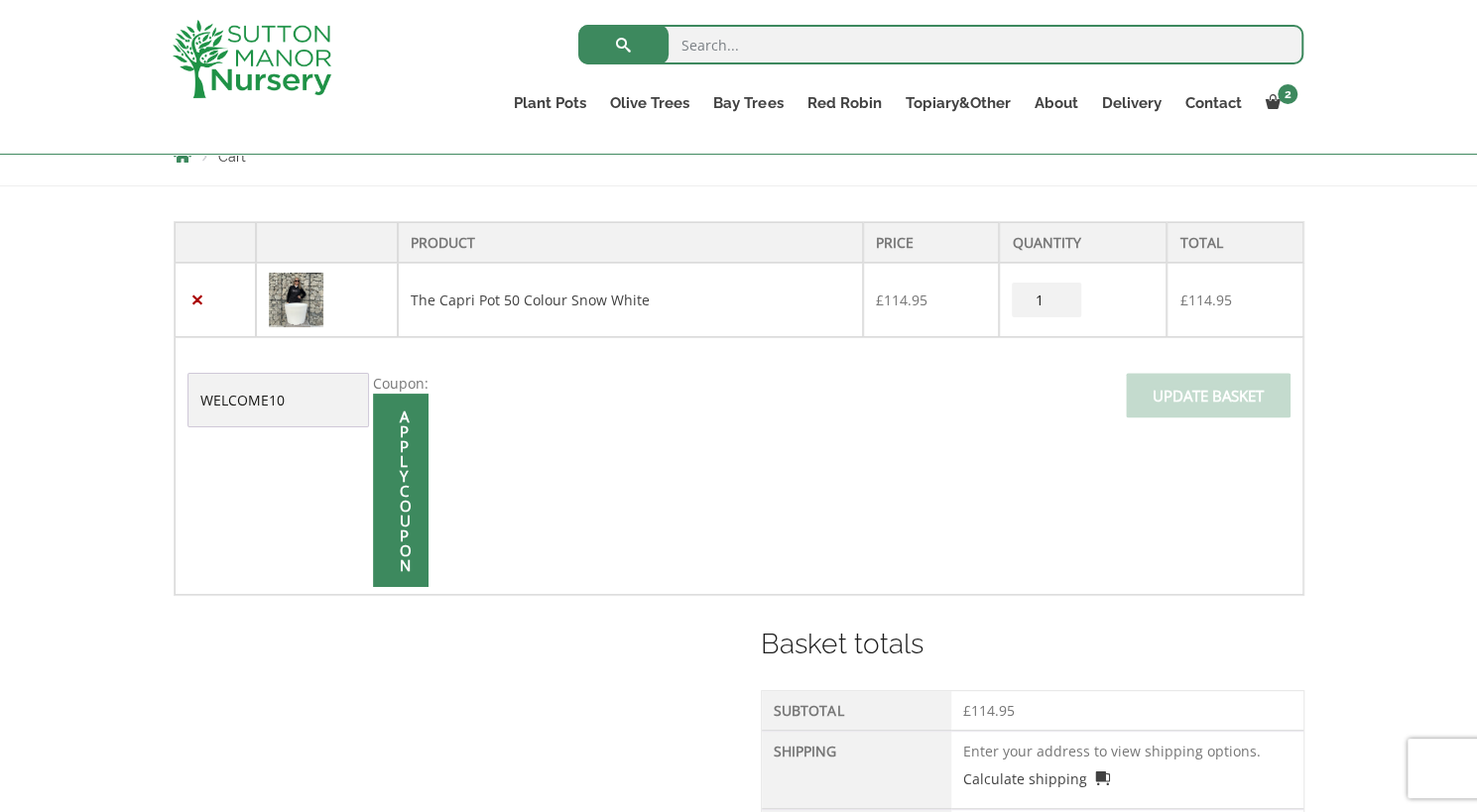 type on "WELCOME10" 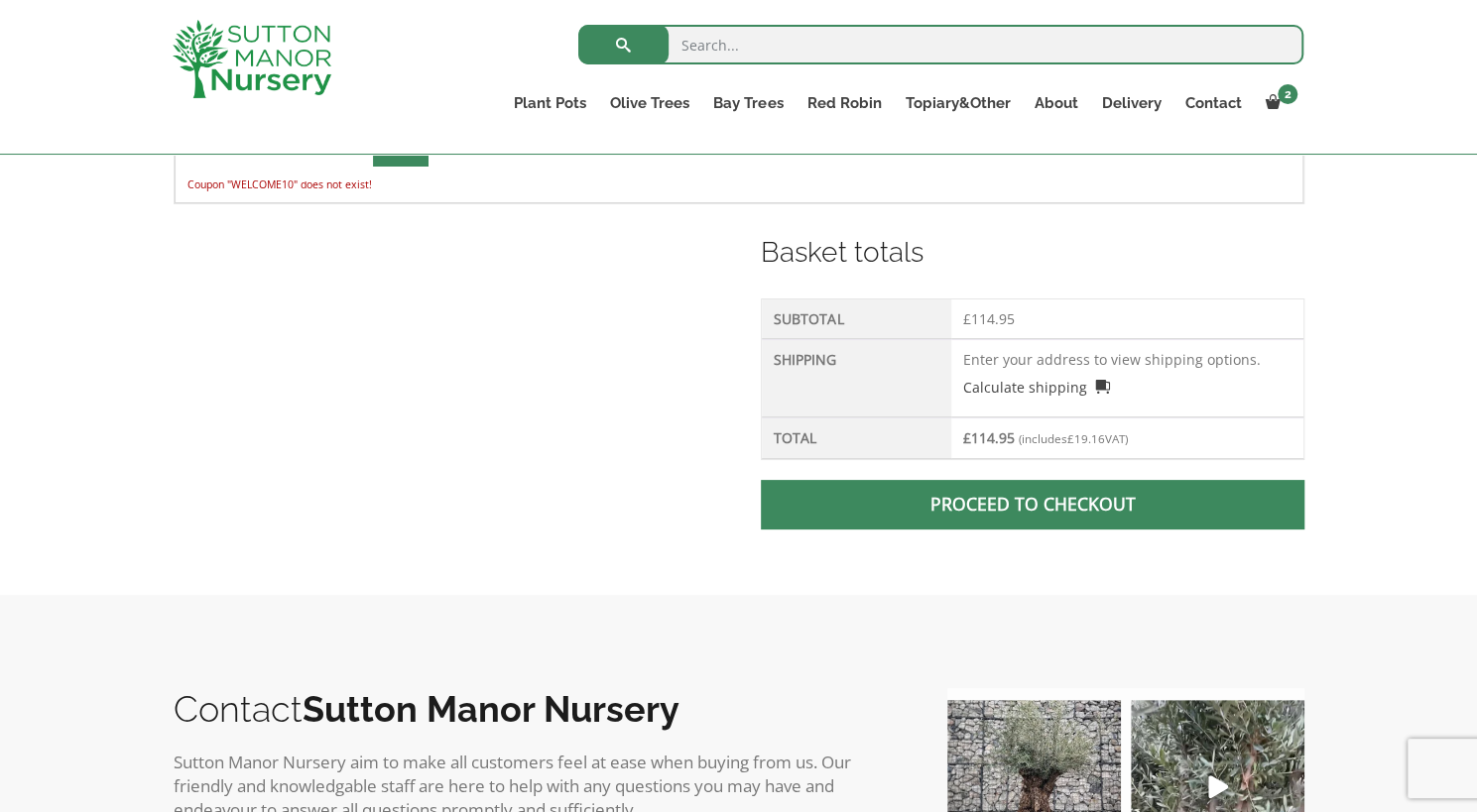 scroll, scrollTop: 860, scrollLeft: 0, axis: vertical 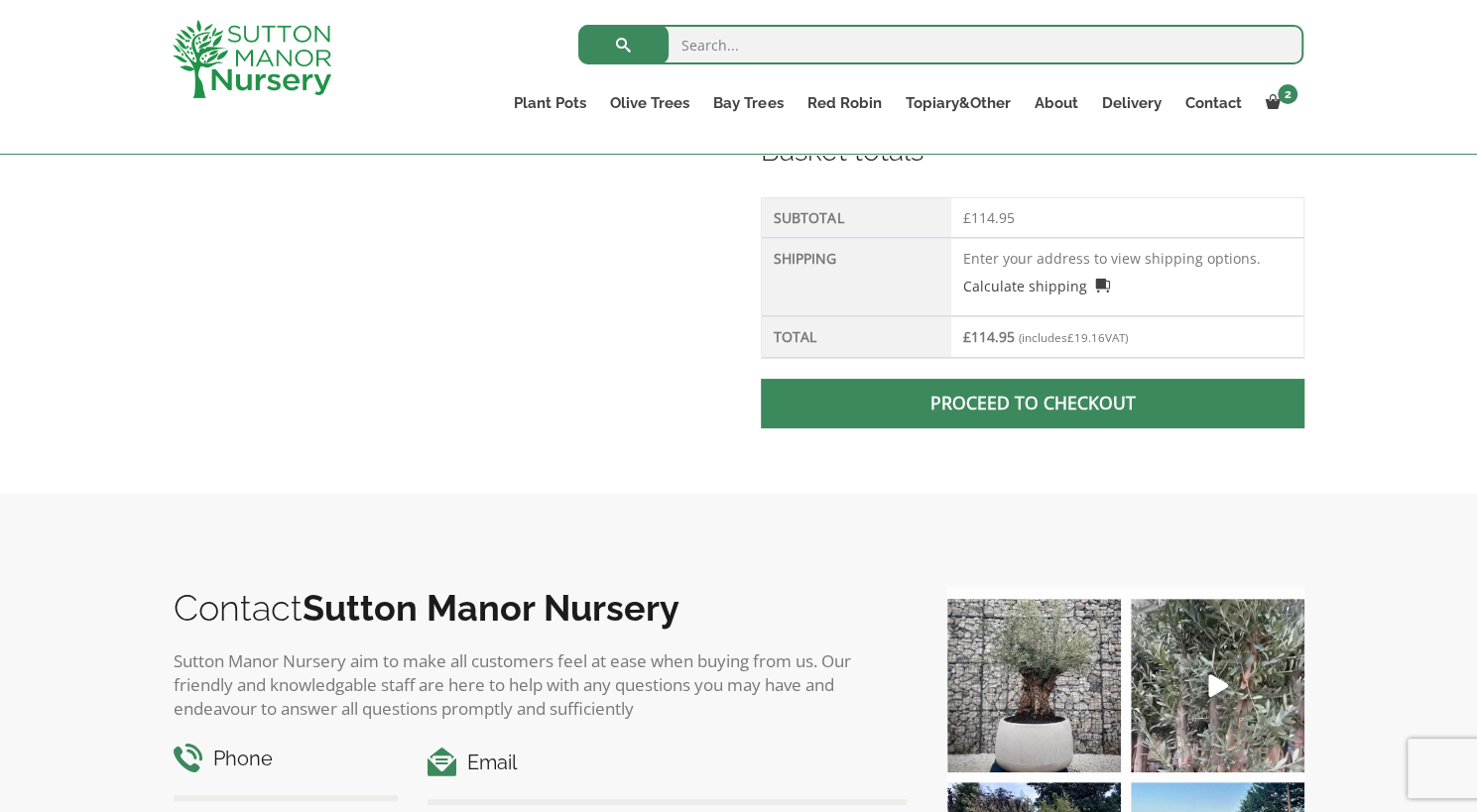 click on "Product
Price
Quantity
Total
×
The Capri Pot 50 Colour Snow White
£ 114.95
The Capri Pot 50 Colour Snow White quantity
1
£ 114.95
Coupon:   [COUPON]
Apply coupon
Update basket
Basket totals
Subtotal
£ 114.95
Shipping
Enter your address to view shipping options.
Calculate shipping
Select a country…
[COUNTRY] ([COUNTRY_CODE])
Update totals
Total
£ 114.95   (includes  £ 19.16" at bounding box center [738, 94] 